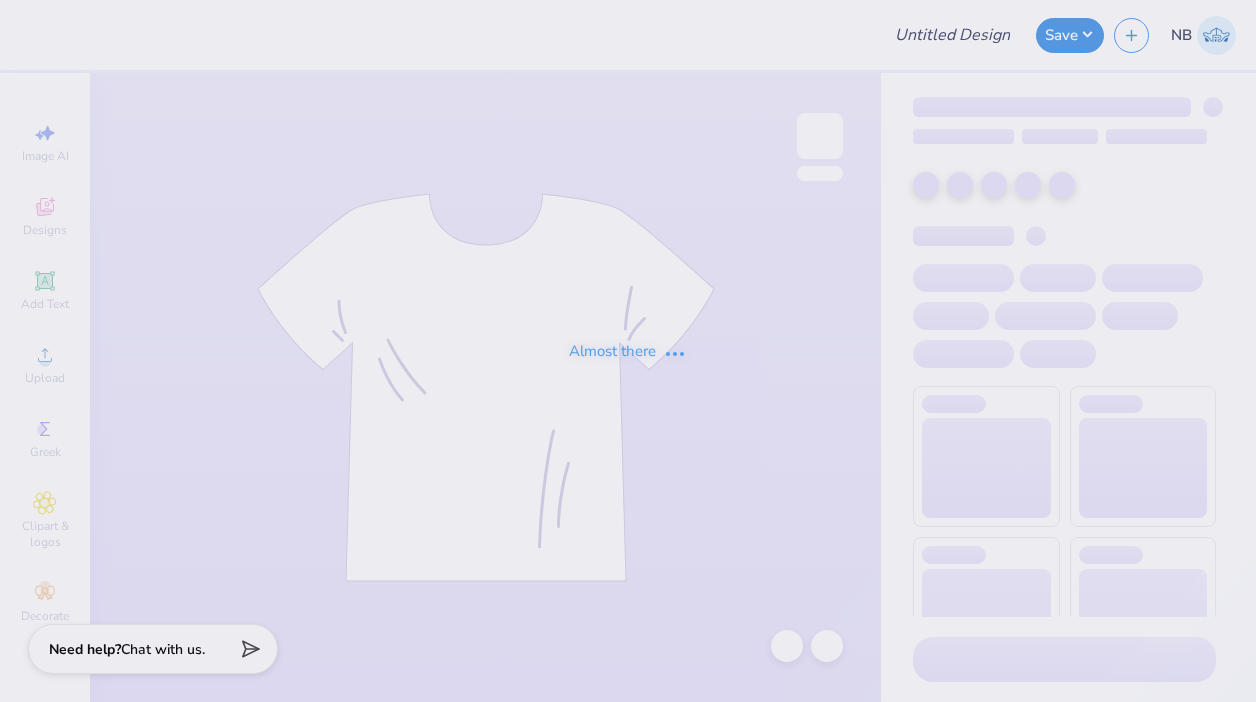 scroll, scrollTop: 0, scrollLeft: 0, axis: both 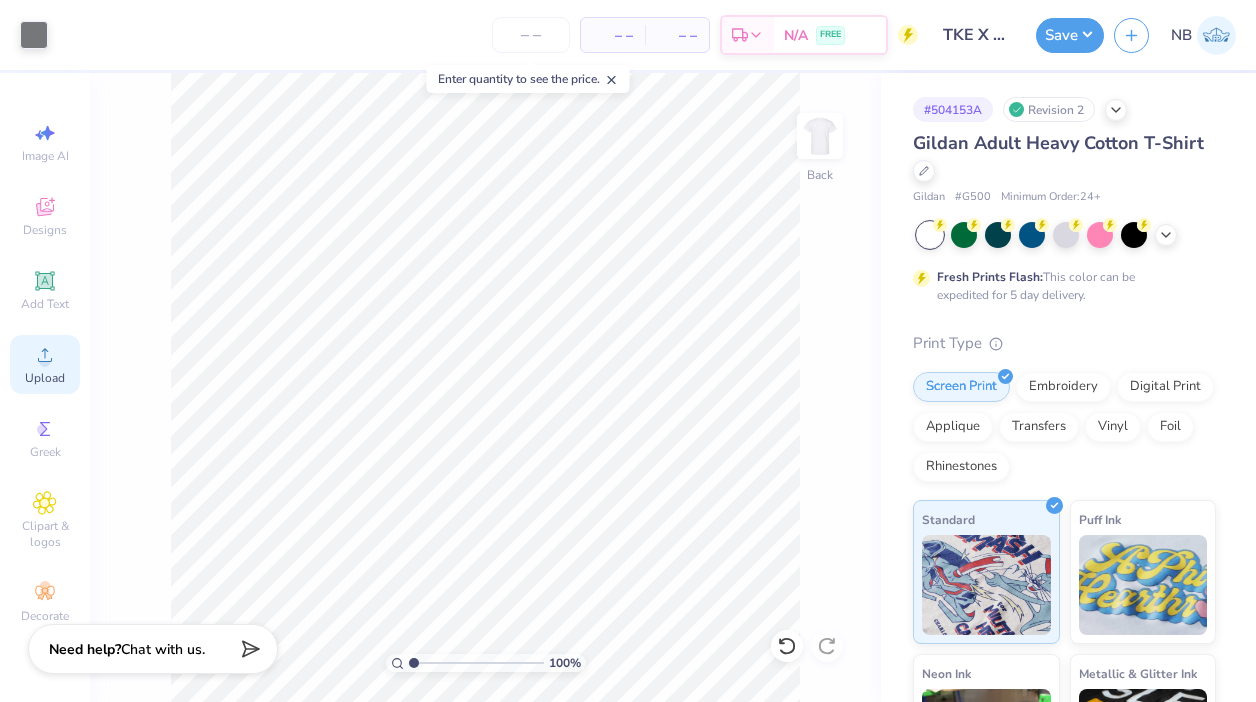 click 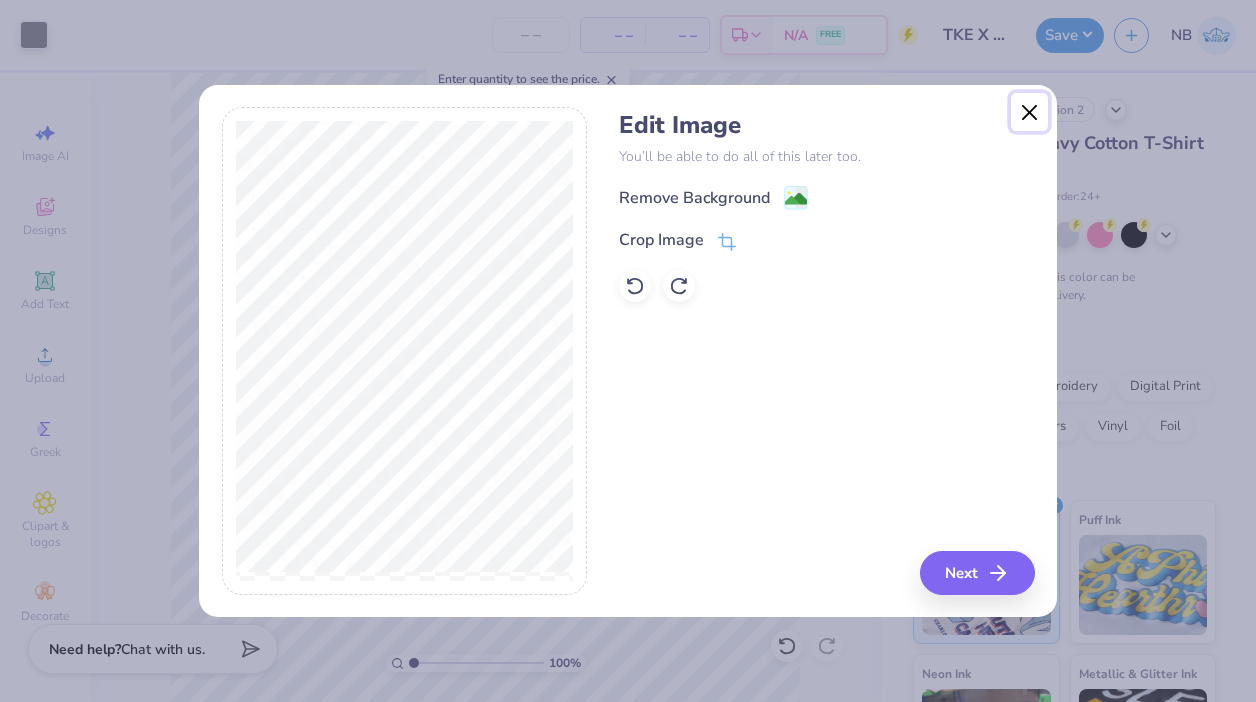 click at bounding box center (1030, 112) 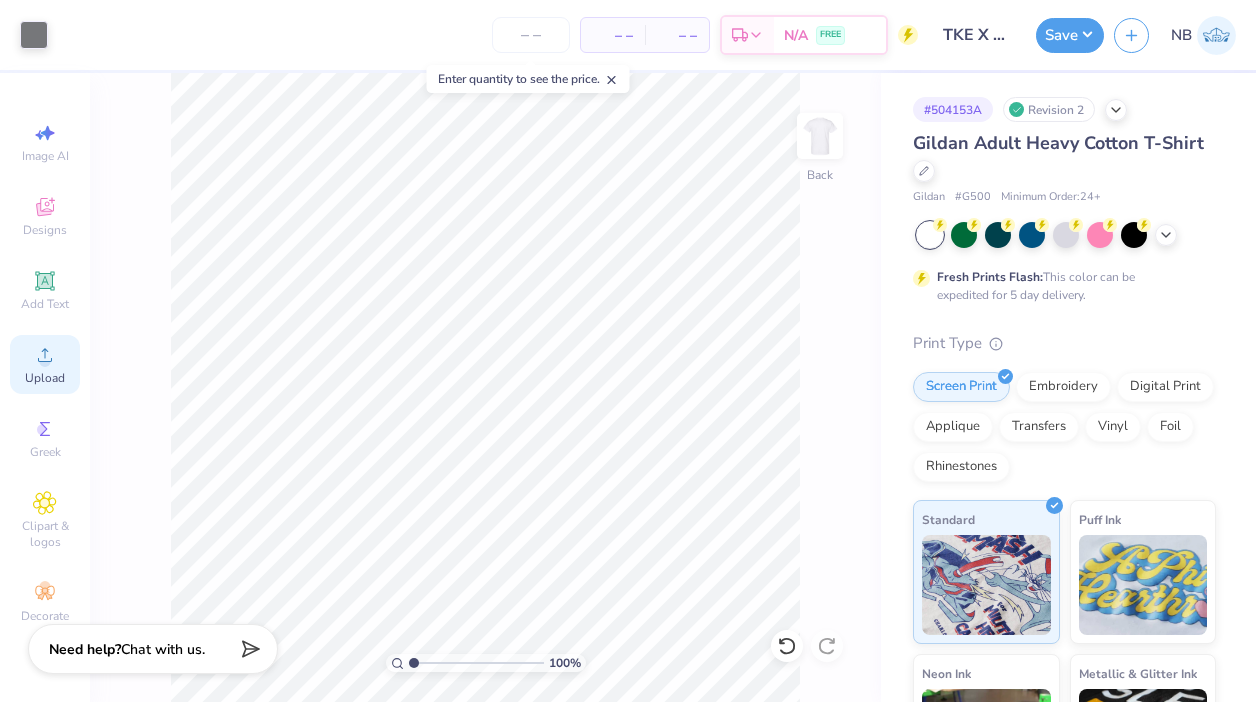 click 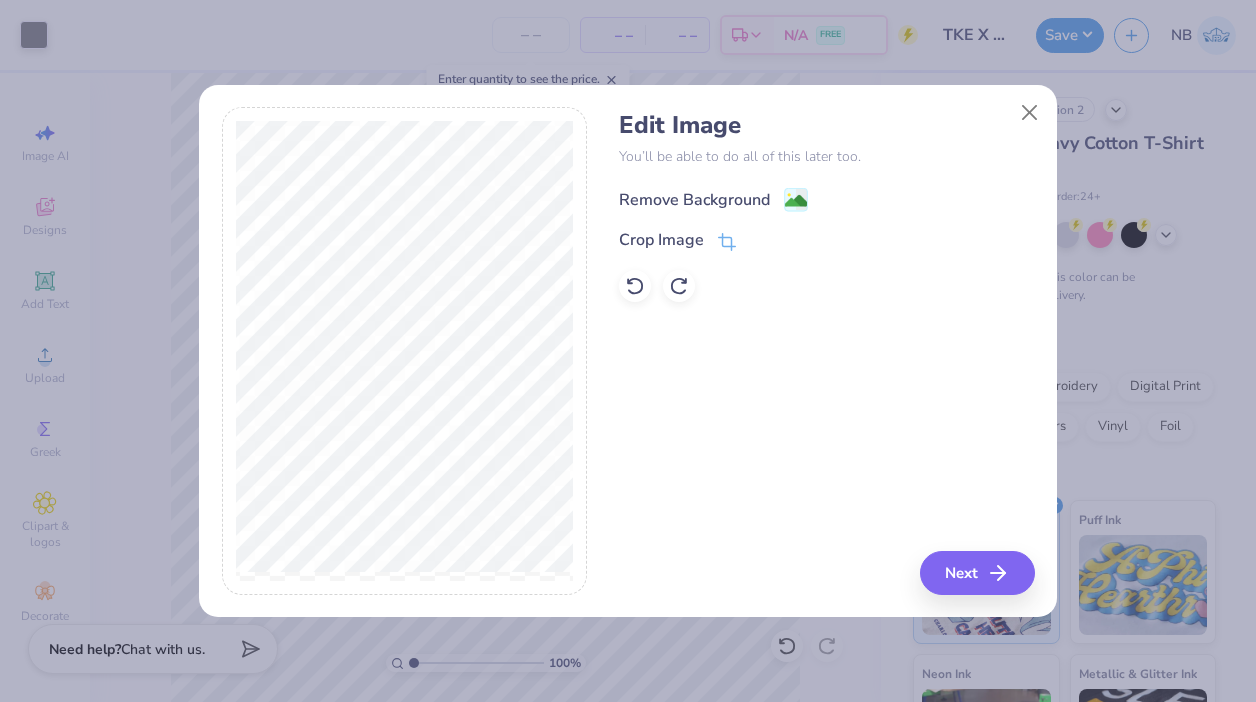 click on "Remove Background" at bounding box center [694, 200] 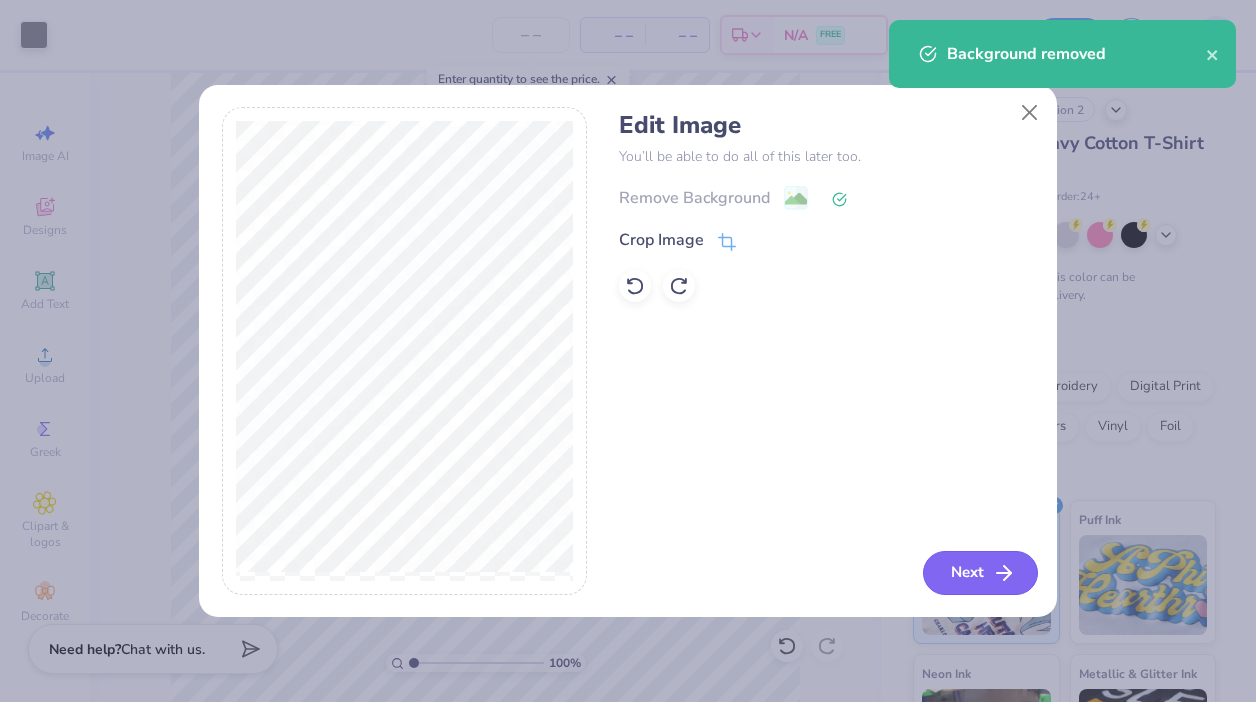 click on "Next" at bounding box center [980, 573] 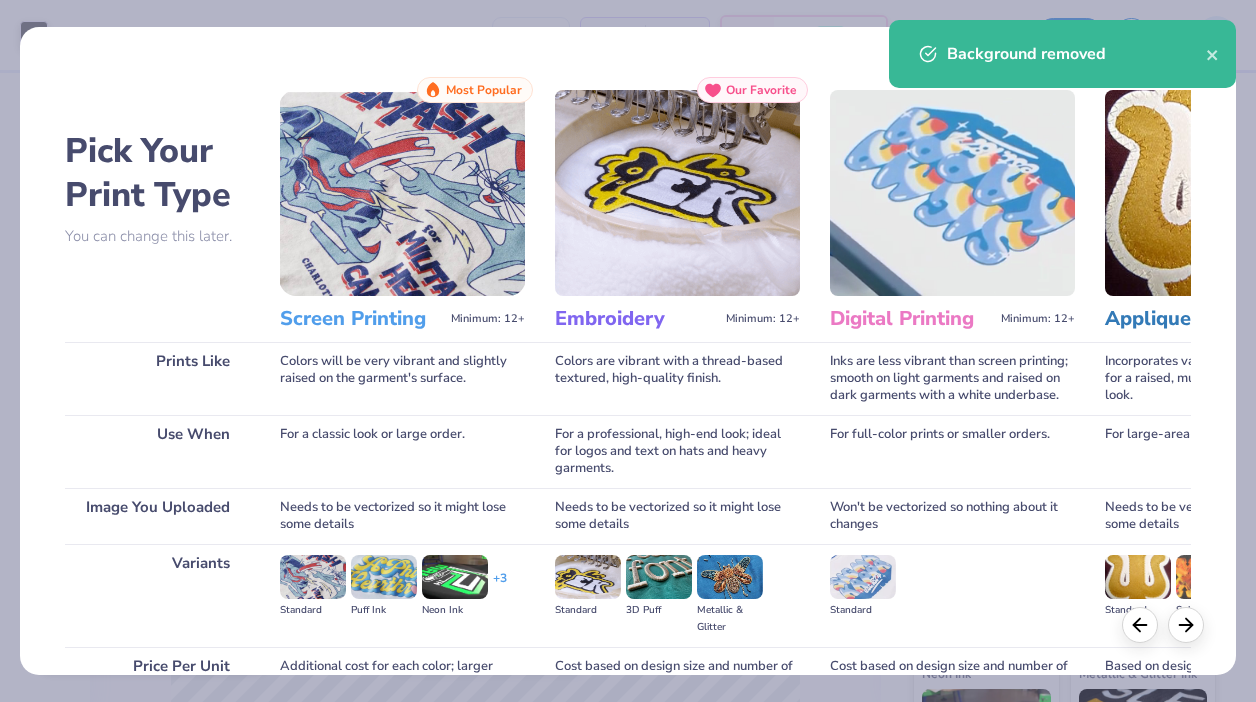 scroll, scrollTop: 195, scrollLeft: 0, axis: vertical 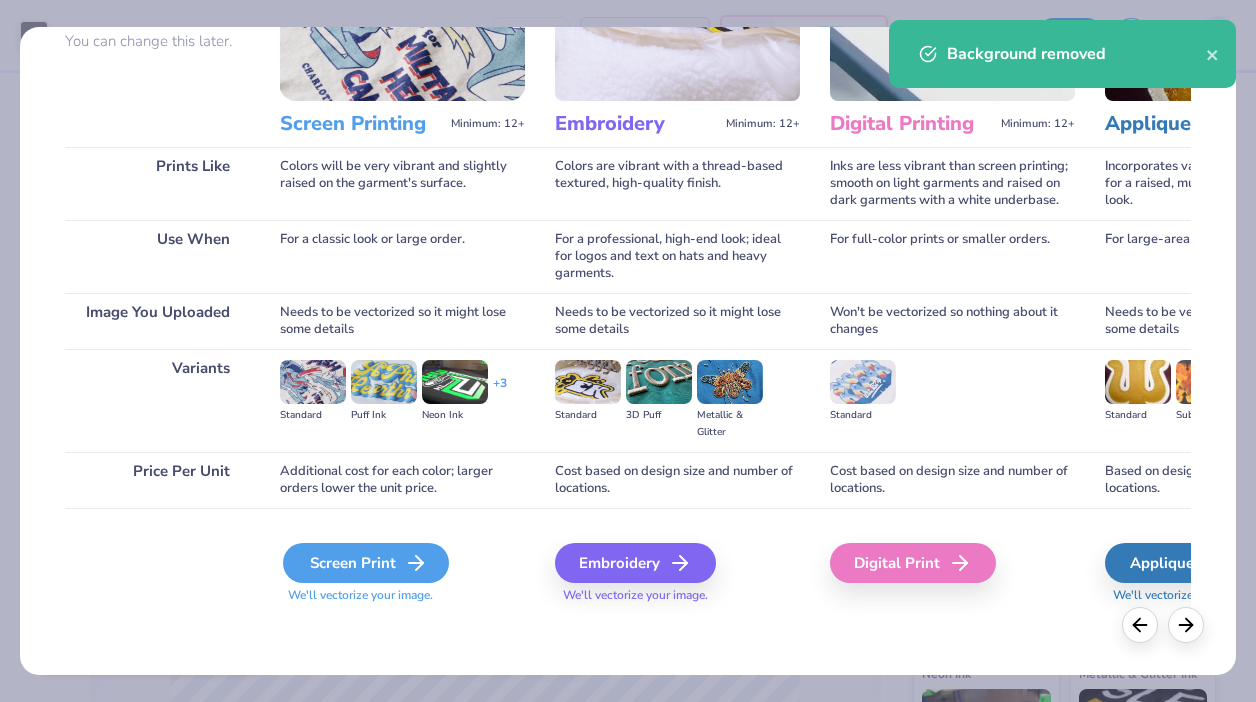 click on "Screen Print" at bounding box center (366, 563) 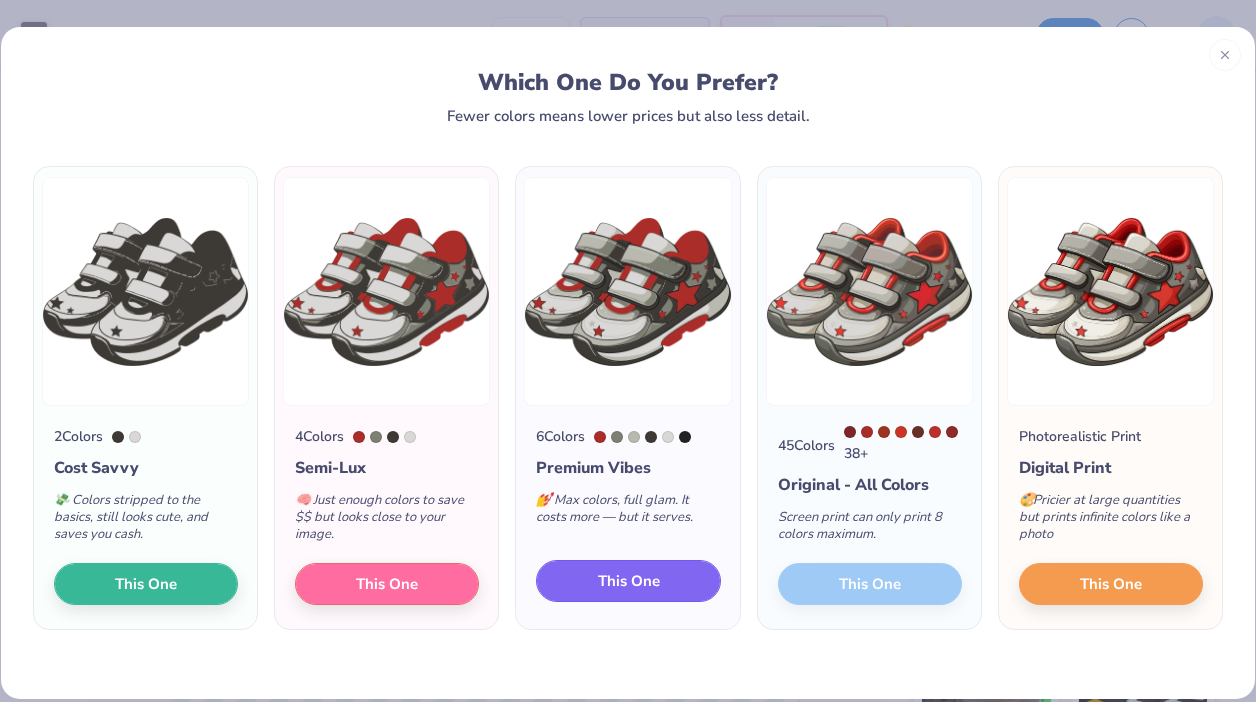 click on "This One" at bounding box center [629, 581] 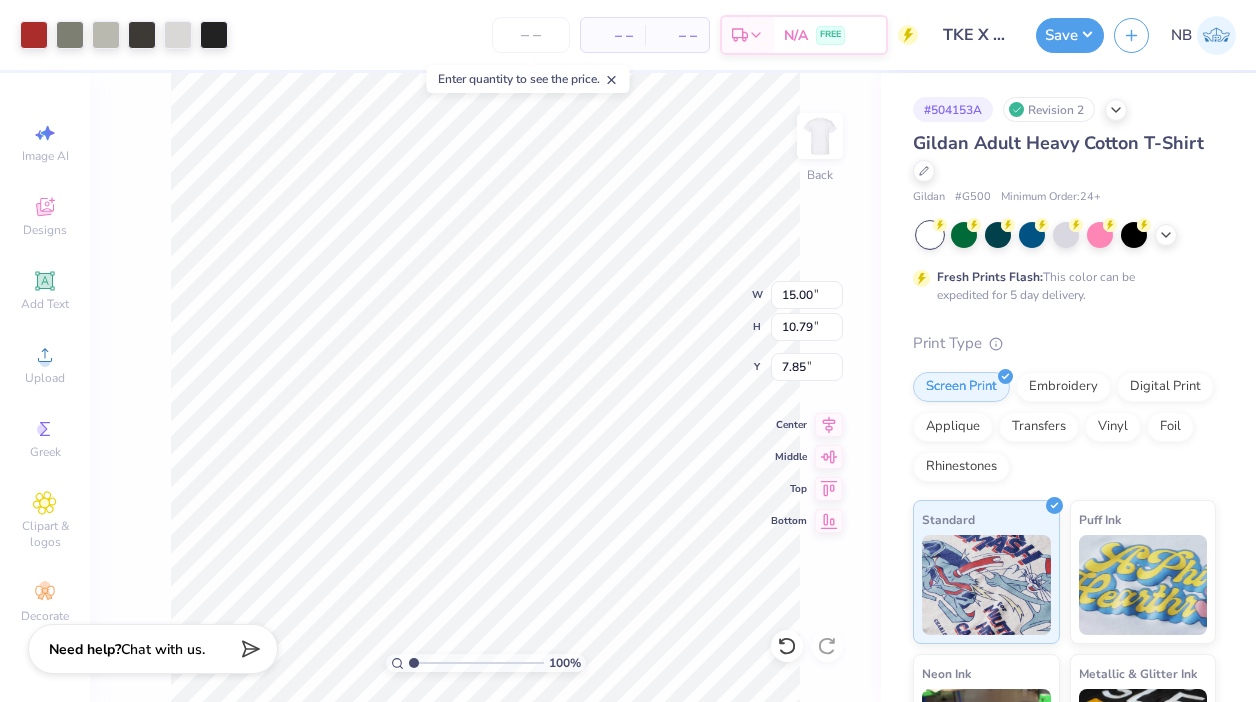 type on "6.85" 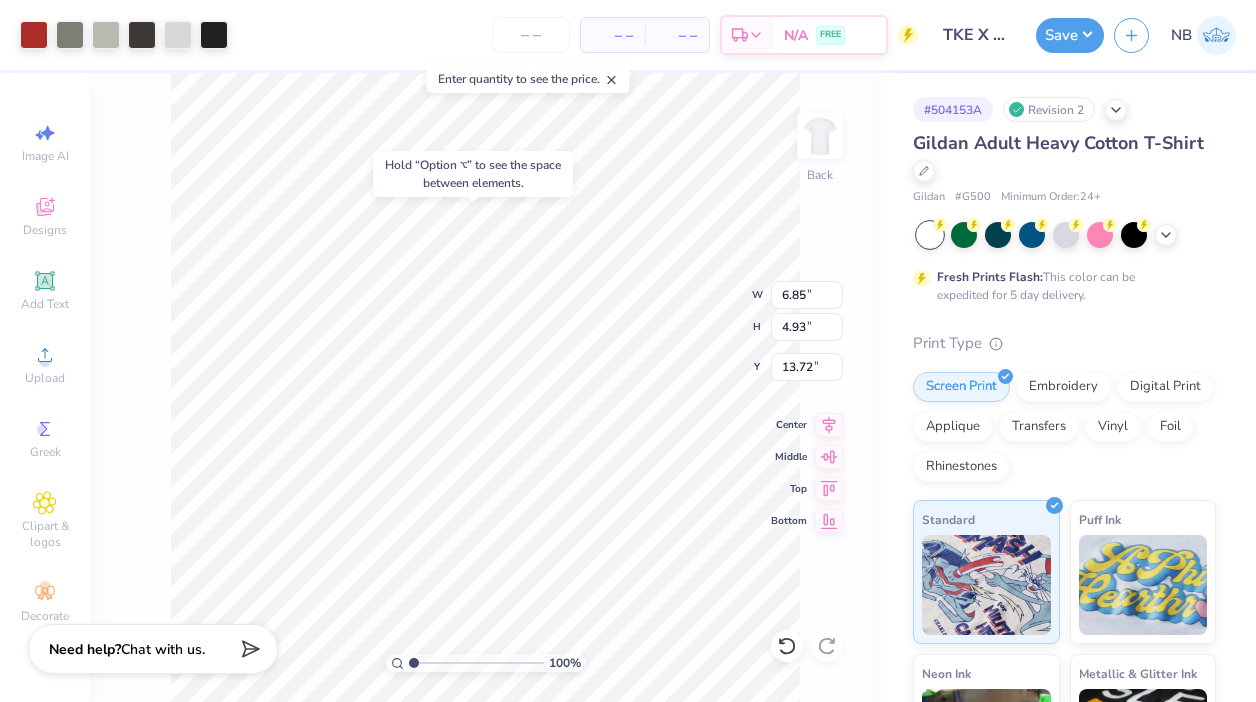 type on "3.65" 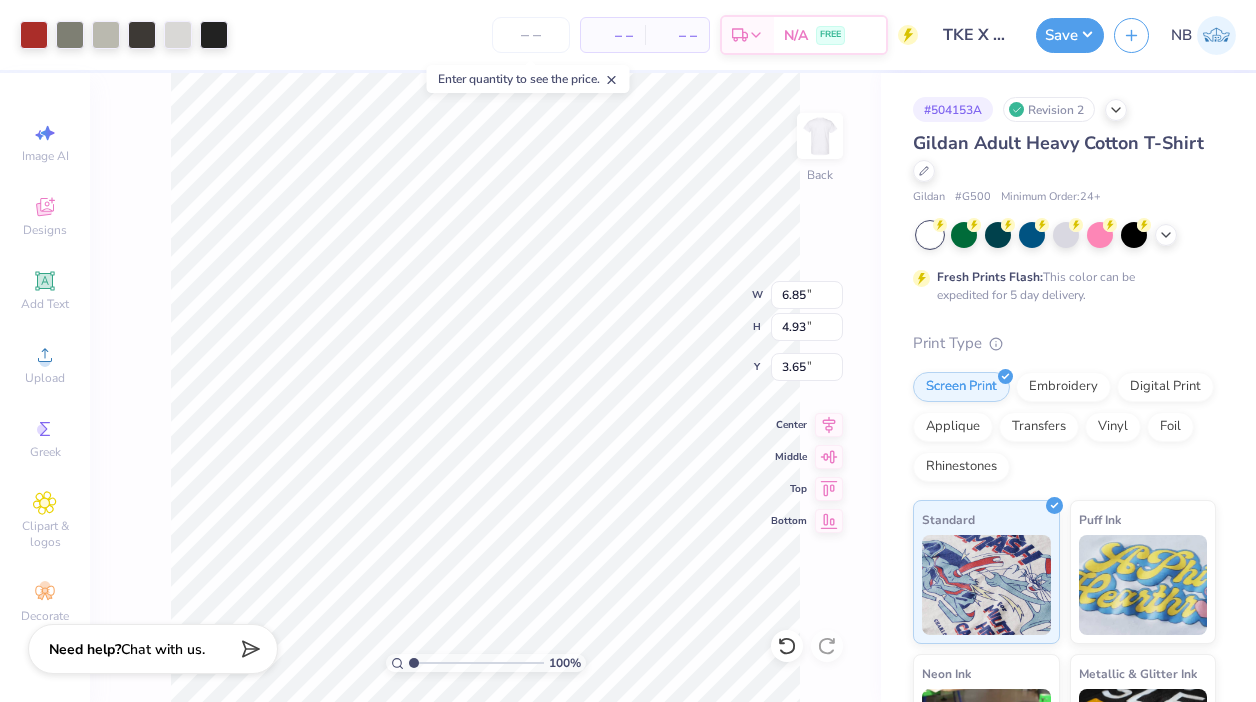type on "4.58" 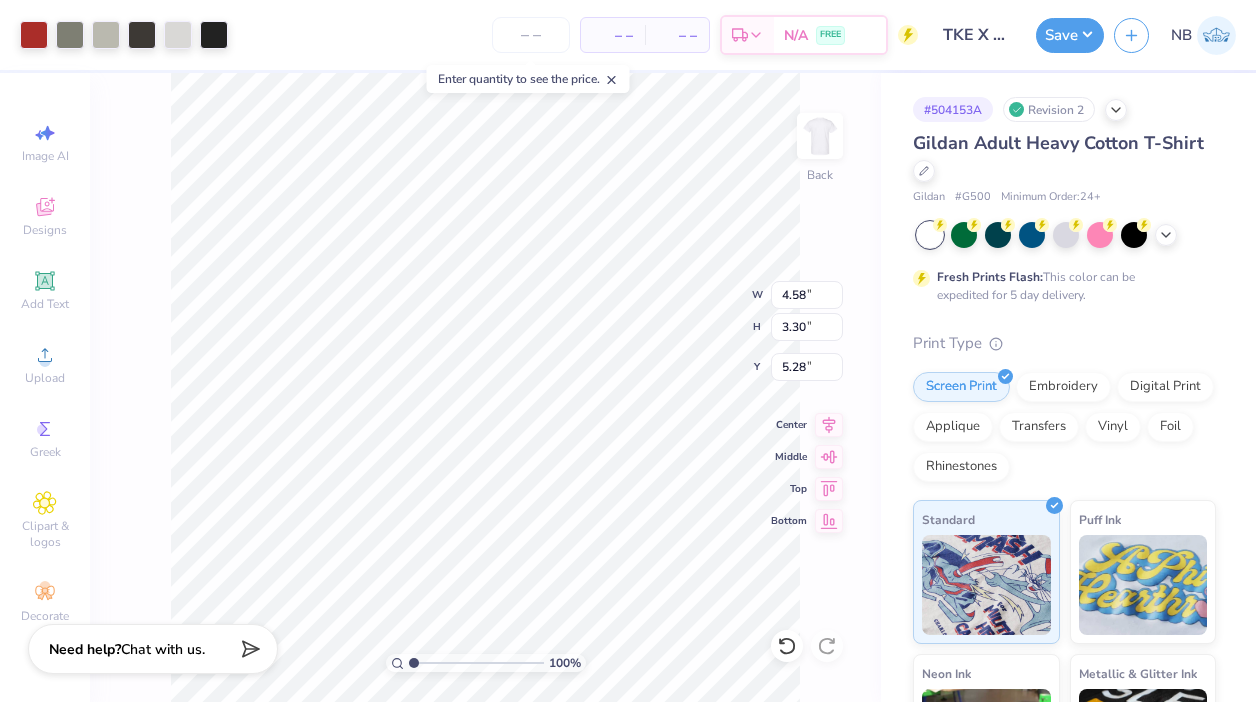 type on "4.86" 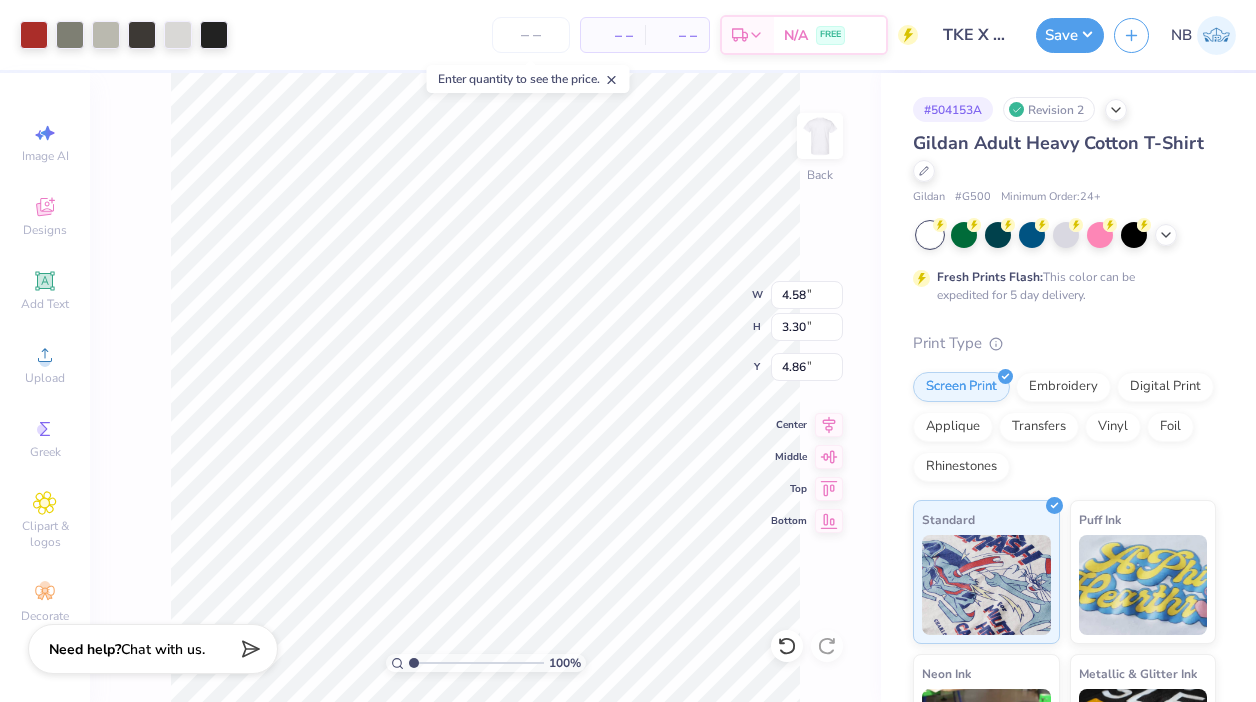 type on "4.93" 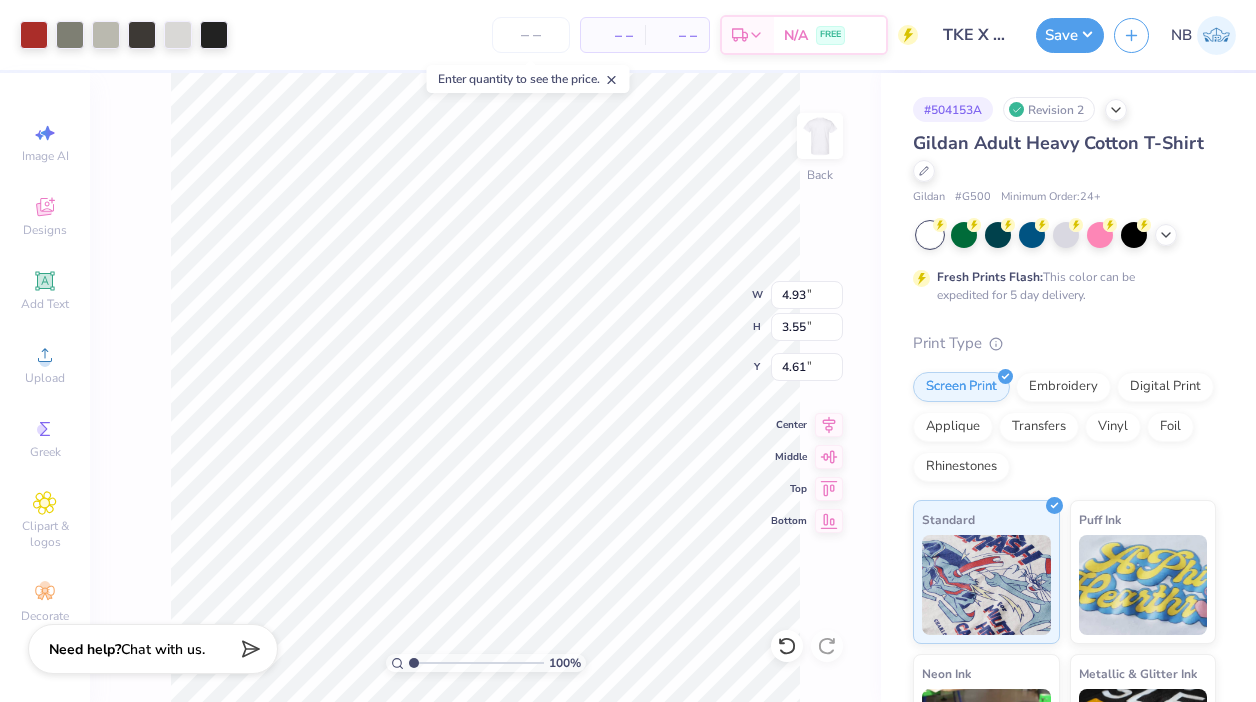type on "4.42" 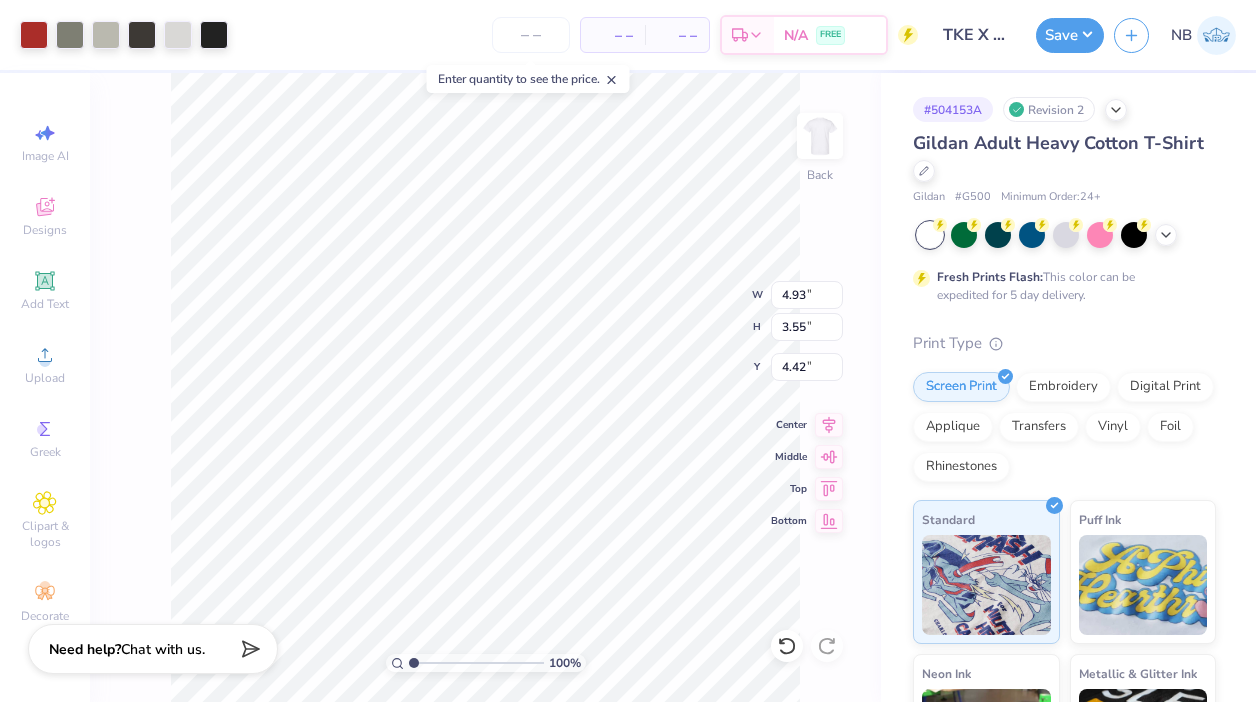 type on "5.20" 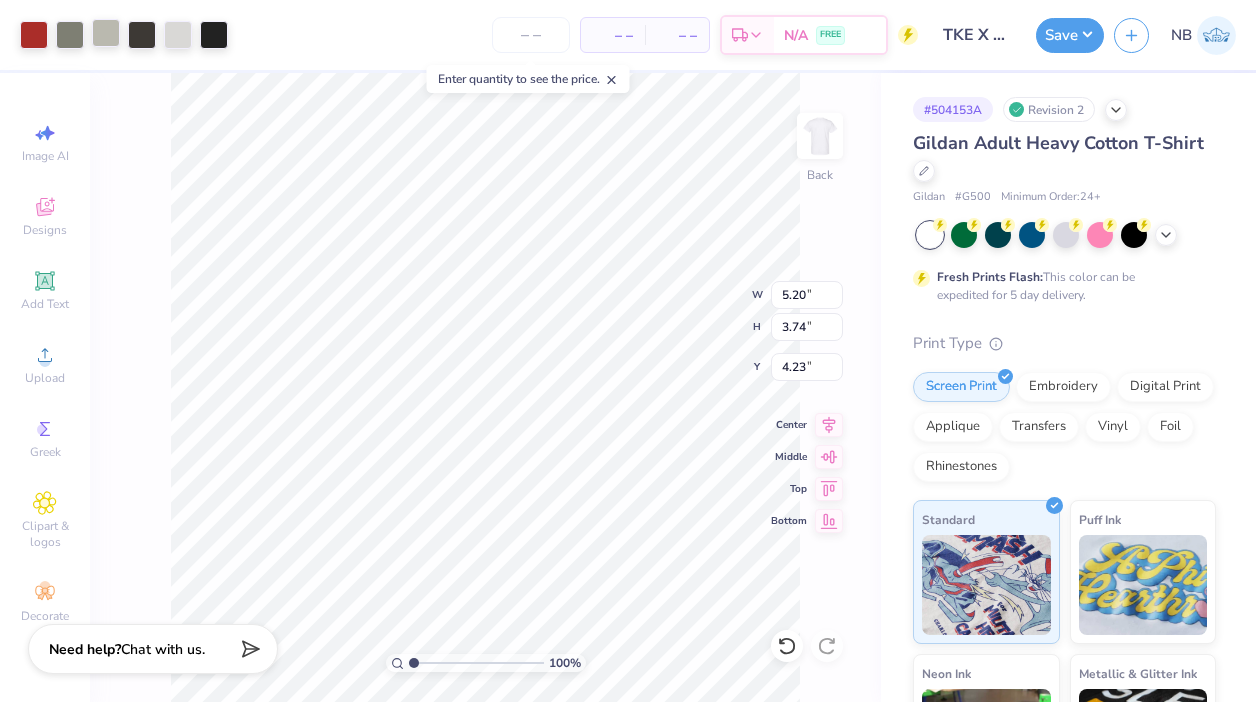 click at bounding box center (106, 33) 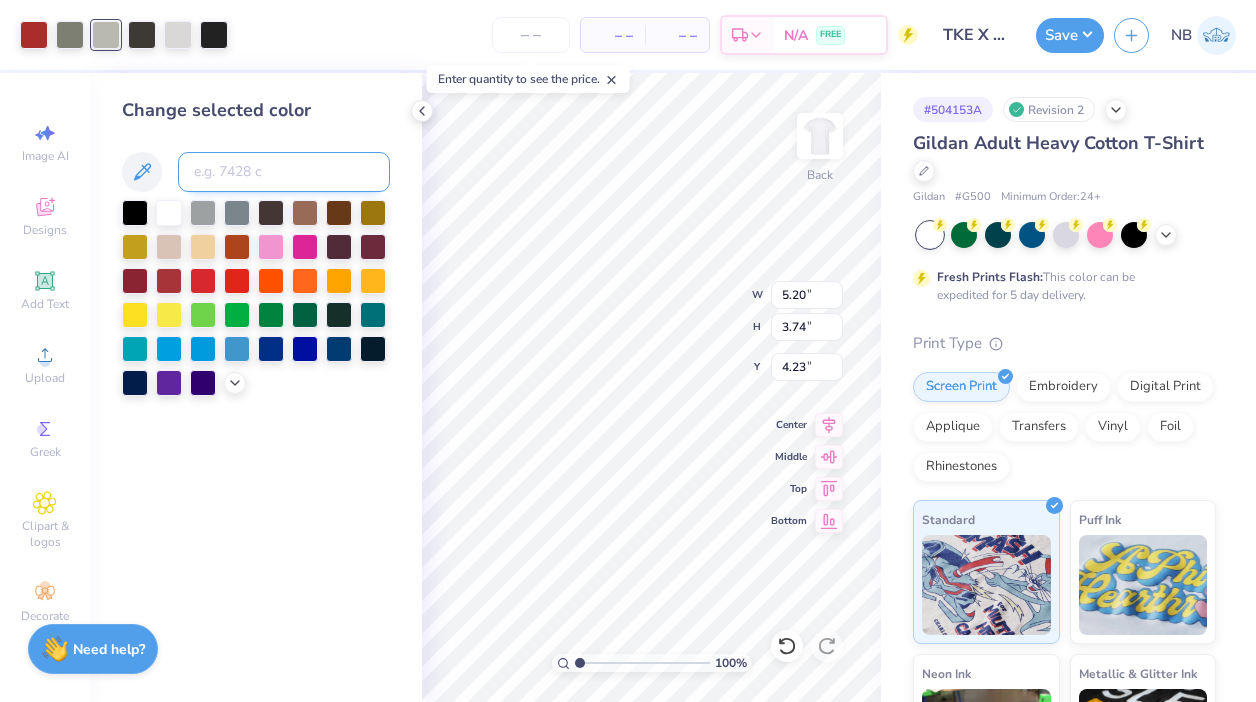 click at bounding box center (284, 172) 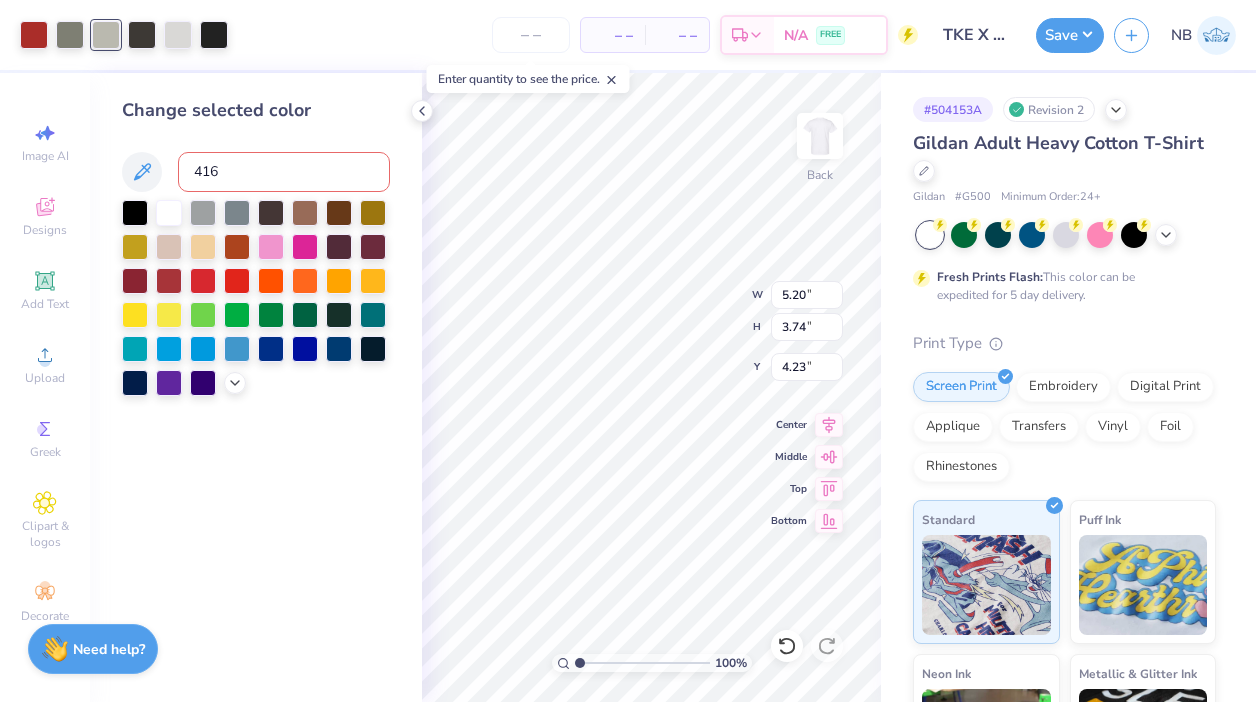 type on "416" 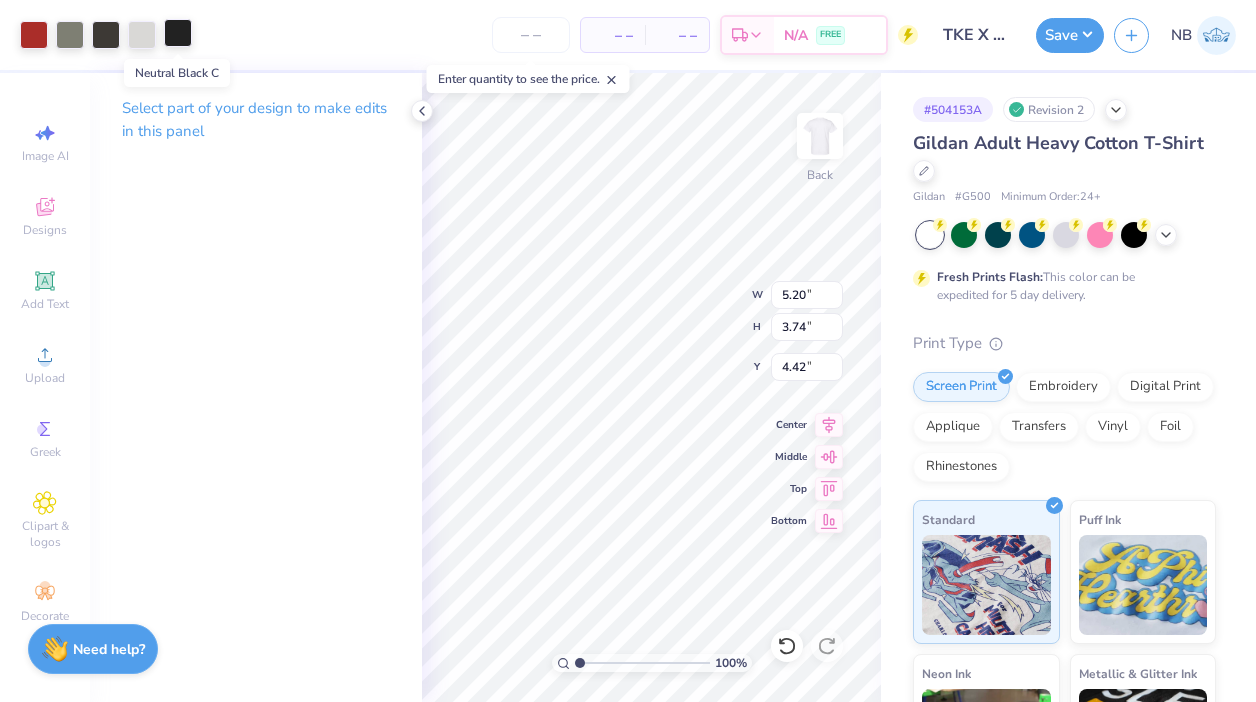 click at bounding box center [178, 33] 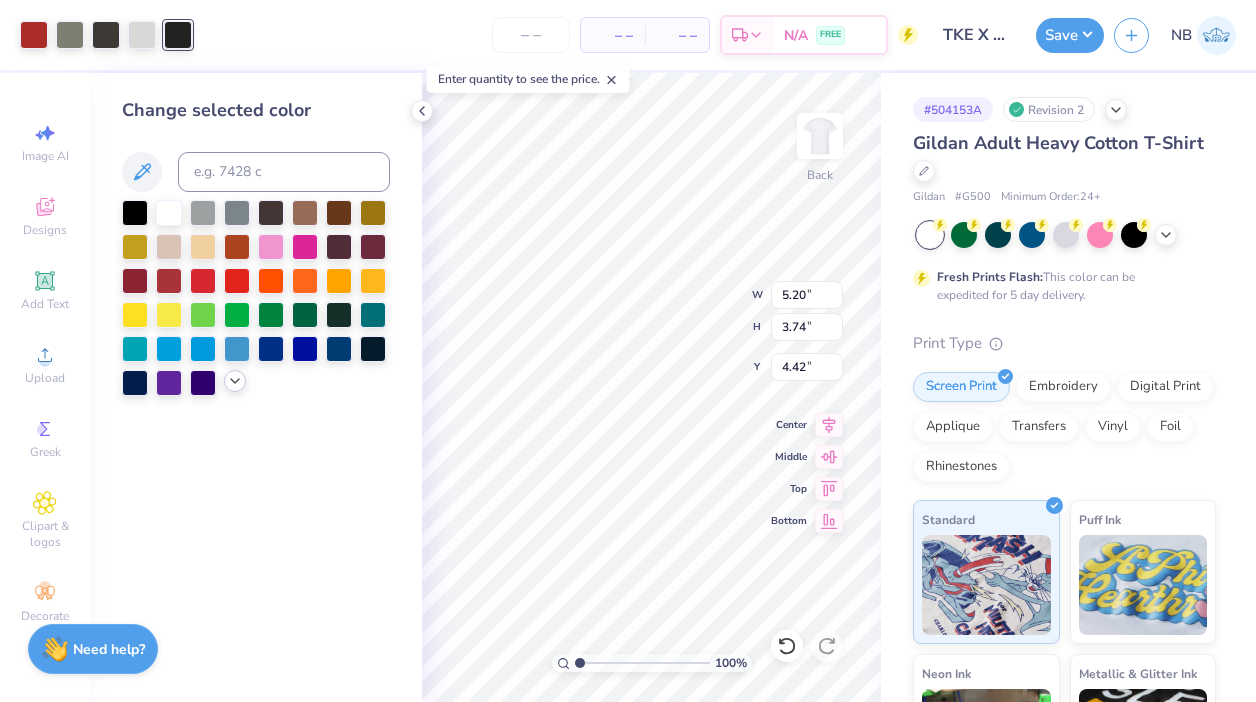 click 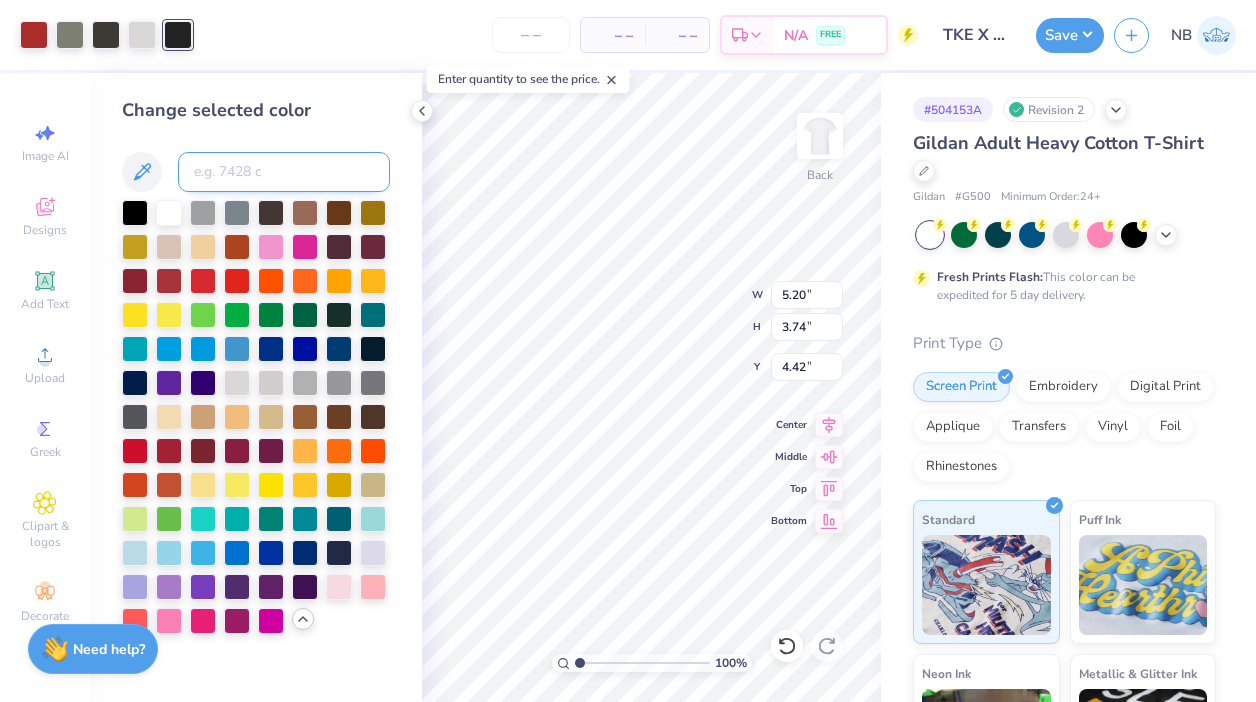 click at bounding box center [284, 172] 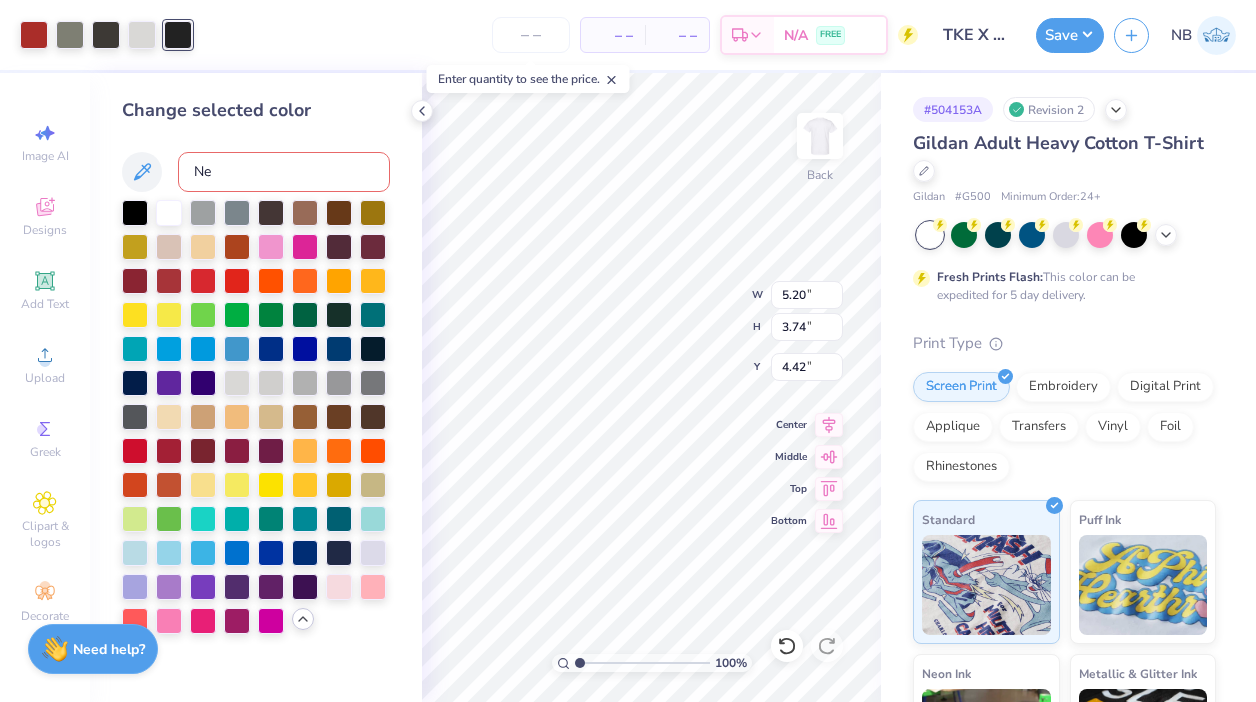 type on "N" 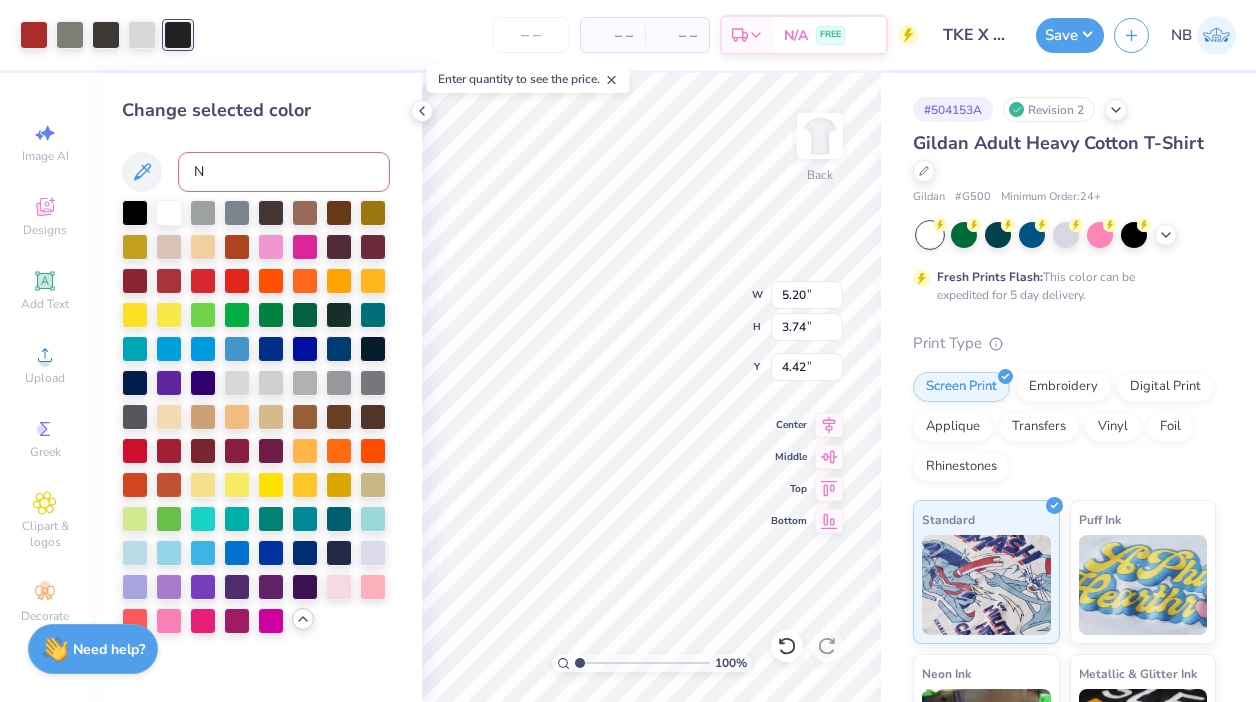 type 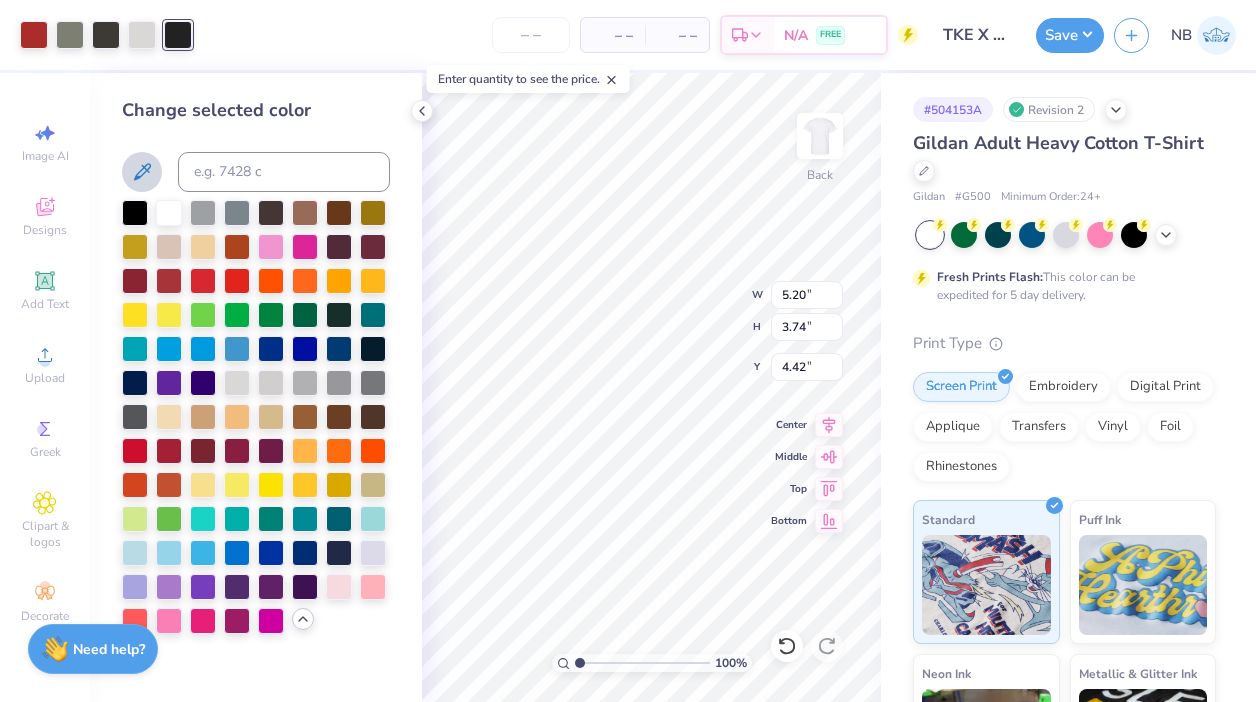 click 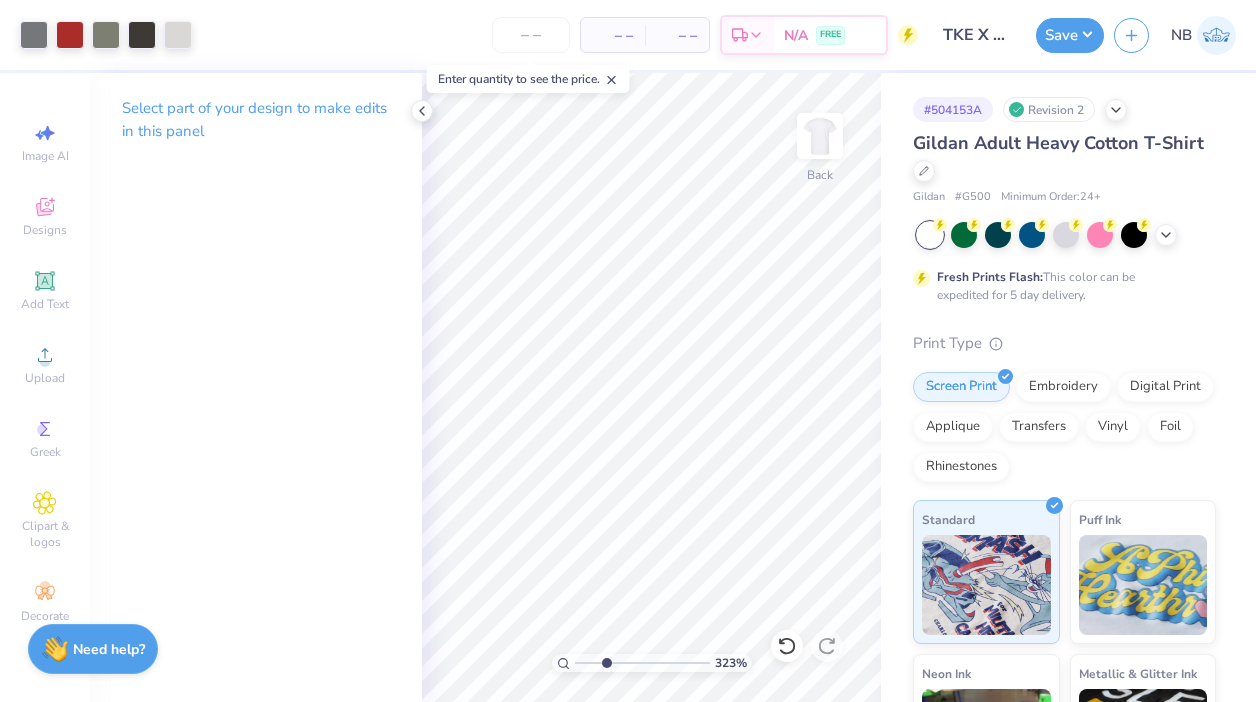 drag, startPoint x: 580, startPoint y: 666, endPoint x: 604, endPoint y: 674, distance: 25.298222 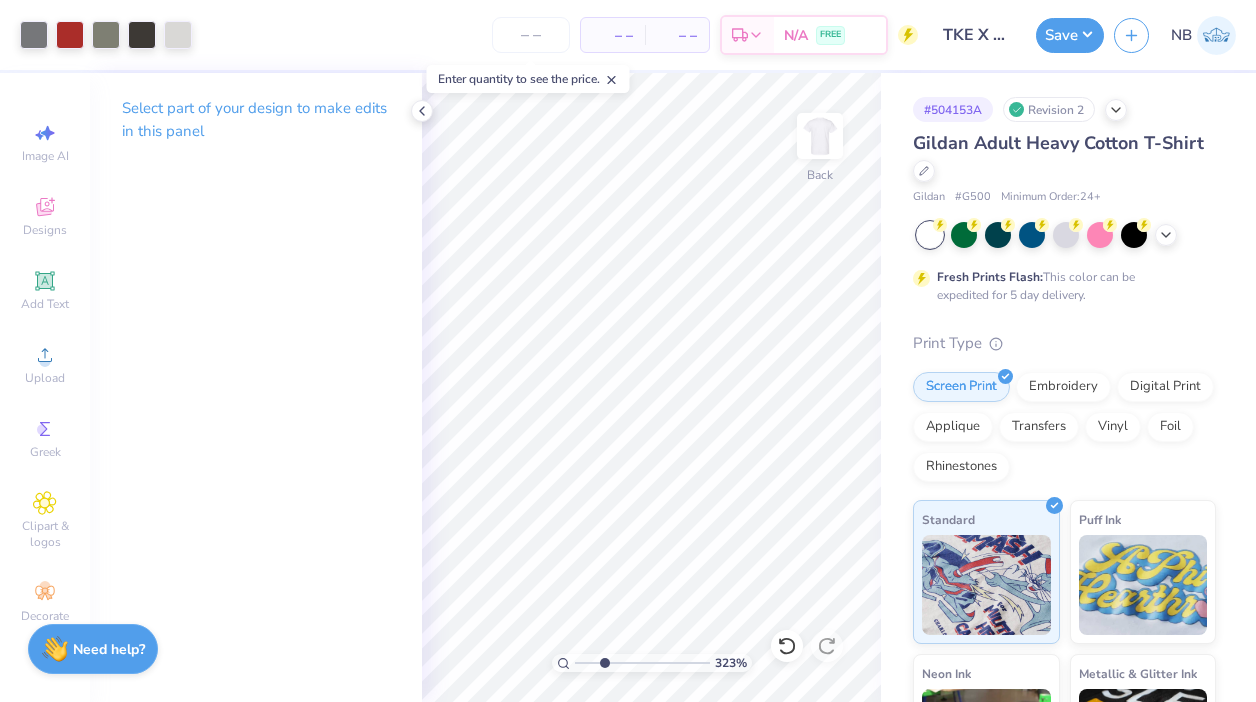 click at bounding box center (642, 663) 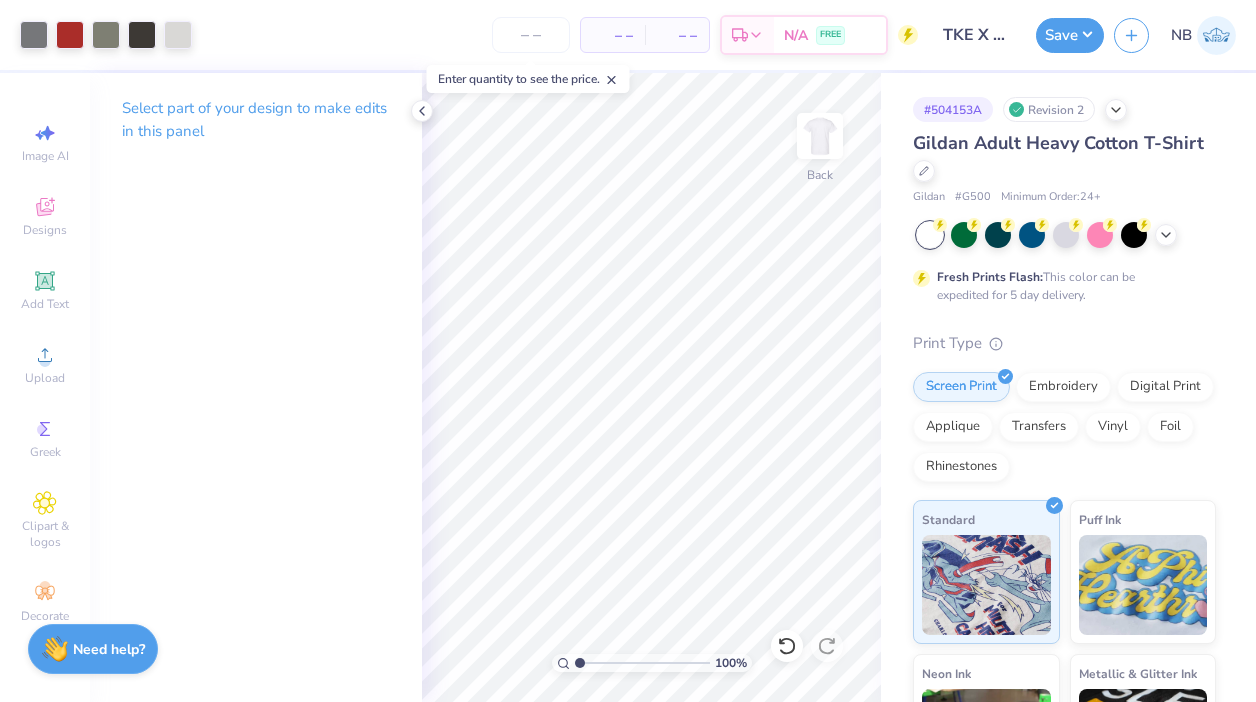 drag, startPoint x: 601, startPoint y: 661, endPoint x: 566, endPoint y: 660, distance: 35.014282 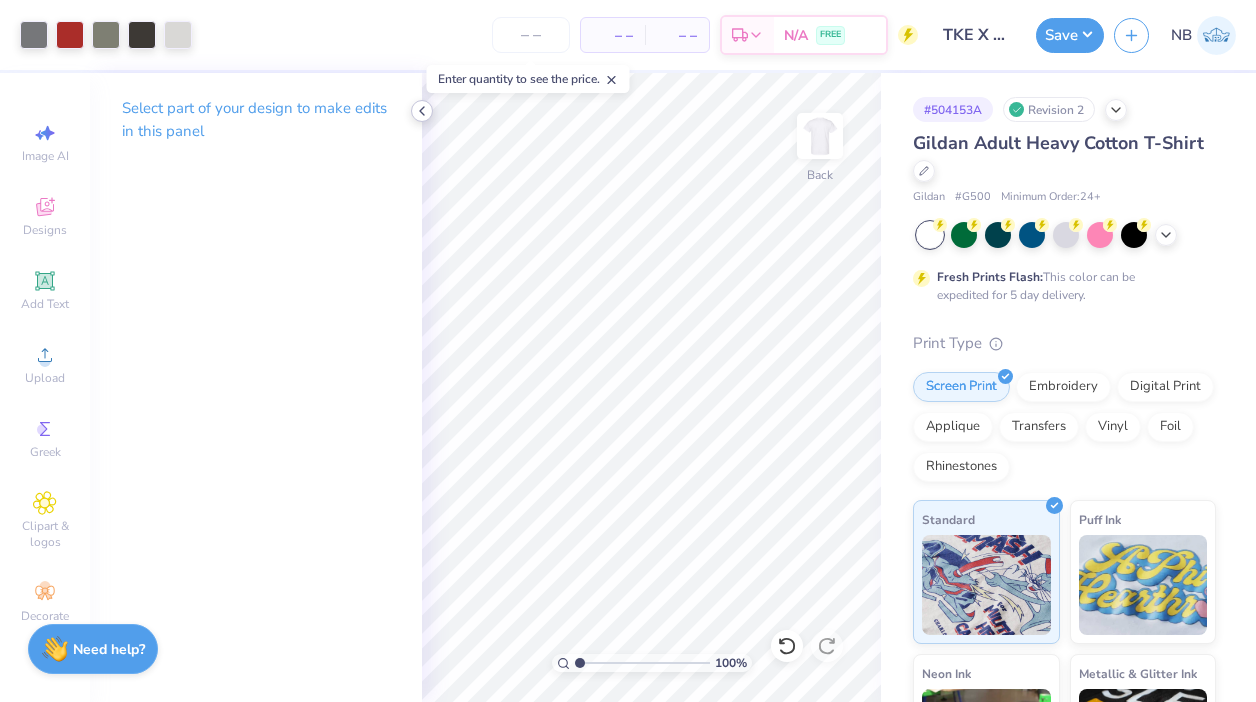 click 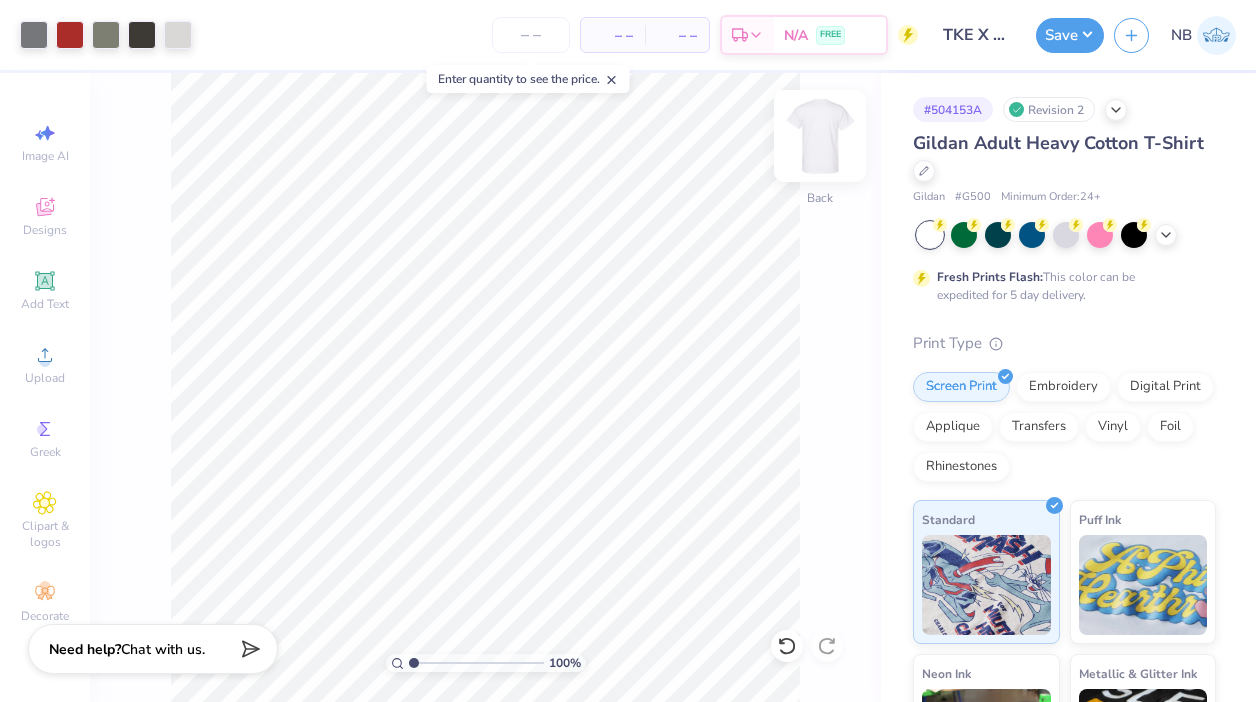 click at bounding box center [820, 136] 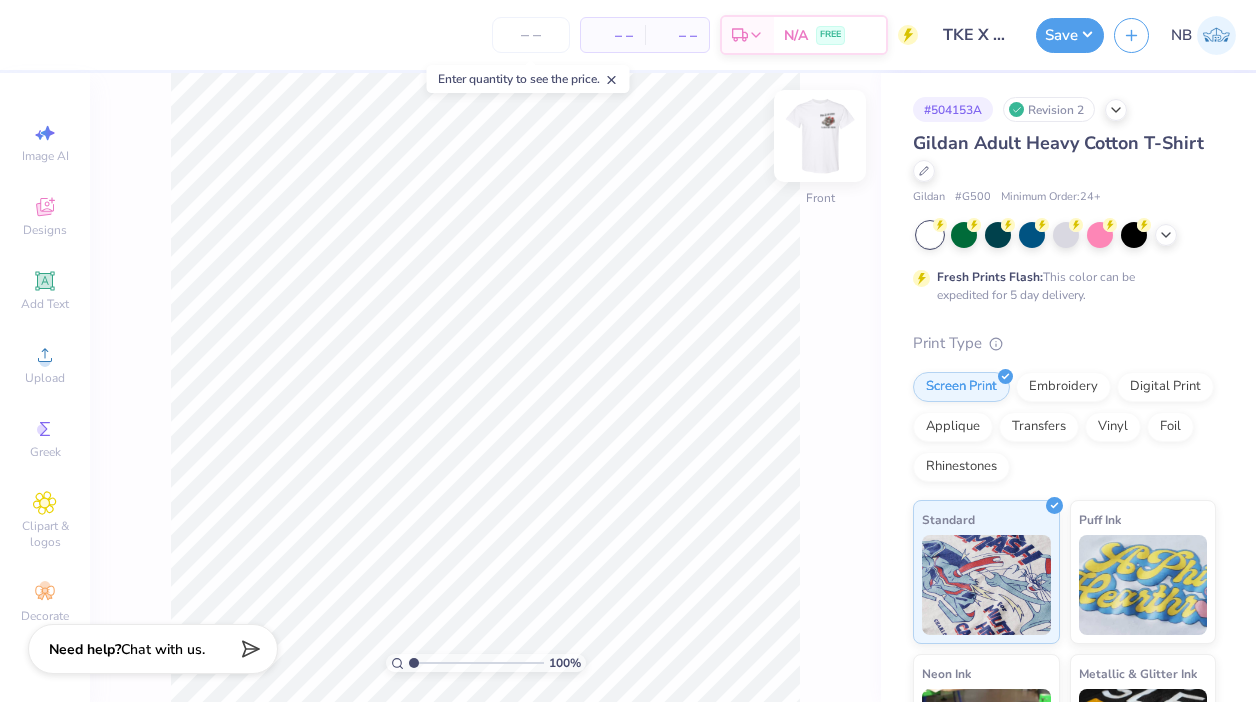 click at bounding box center (820, 136) 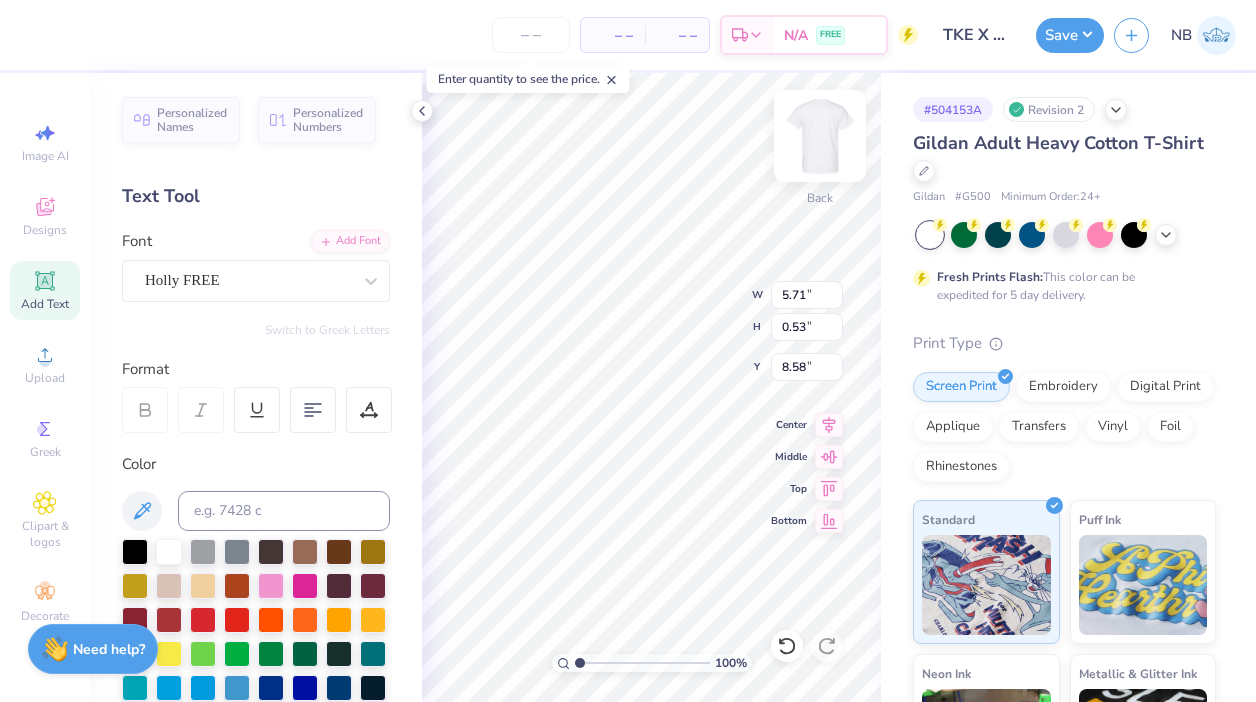 click at bounding box center [820, 136] 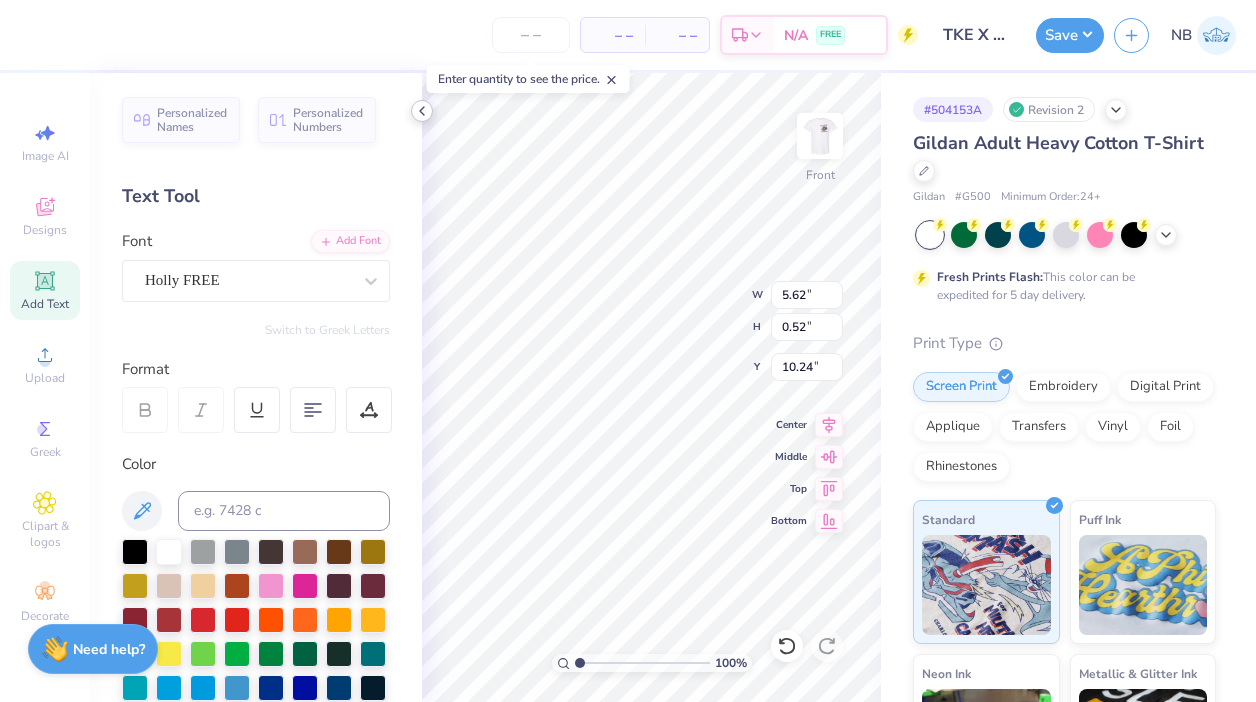click 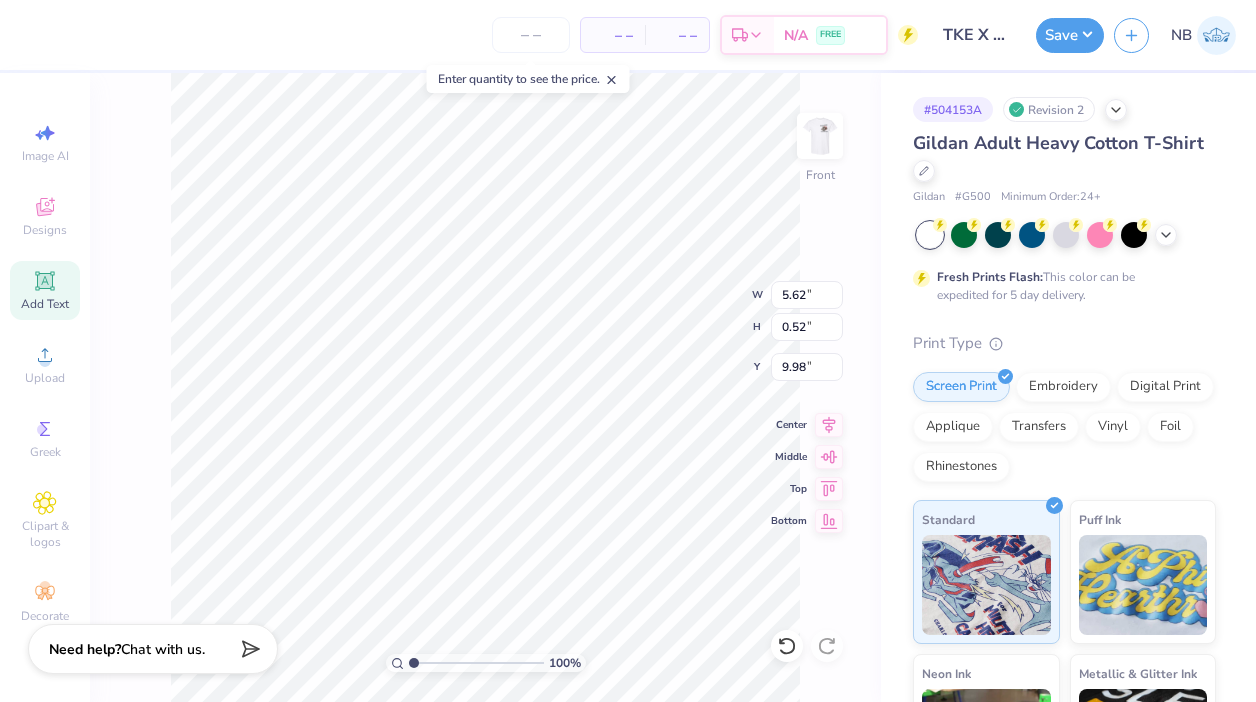 type on "9.98" 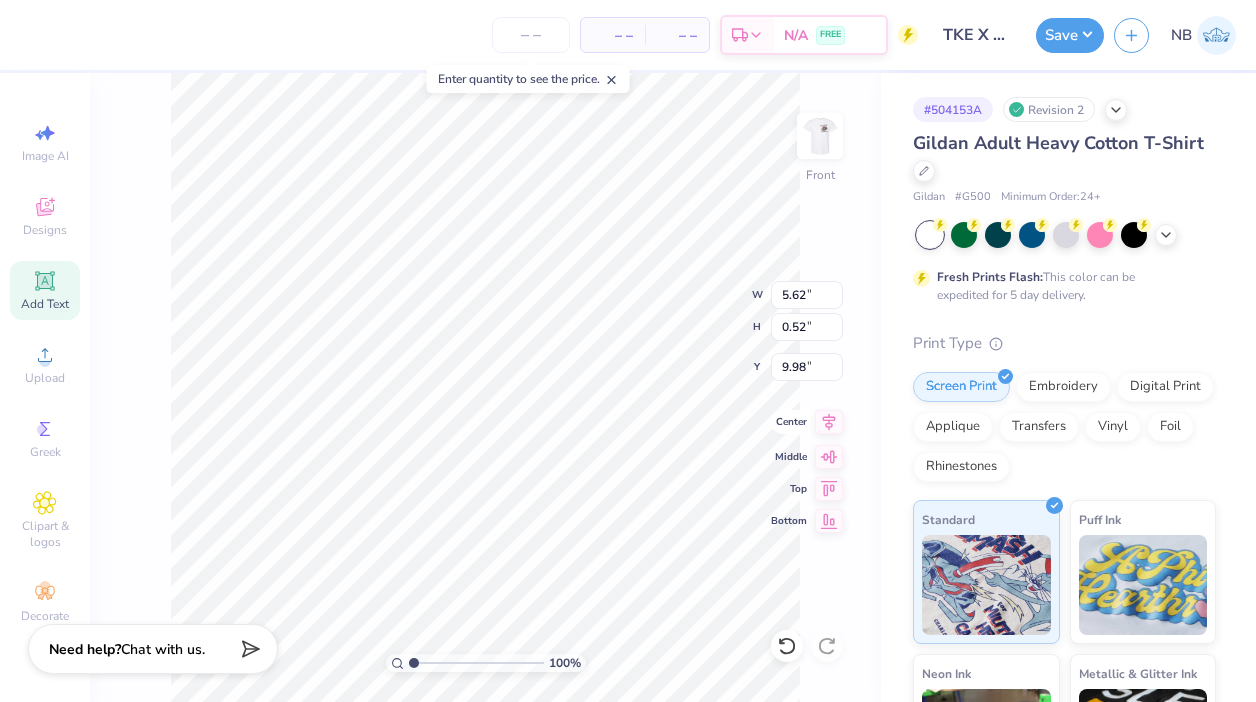 click 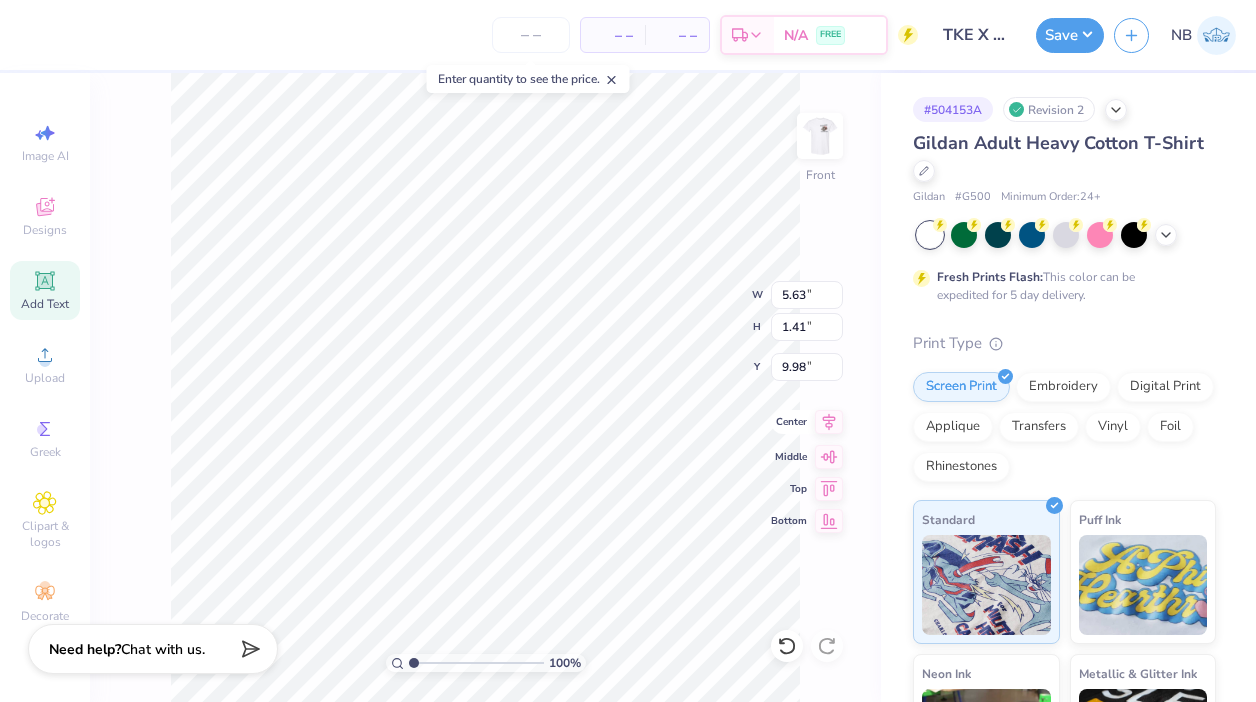 type on "5.63" 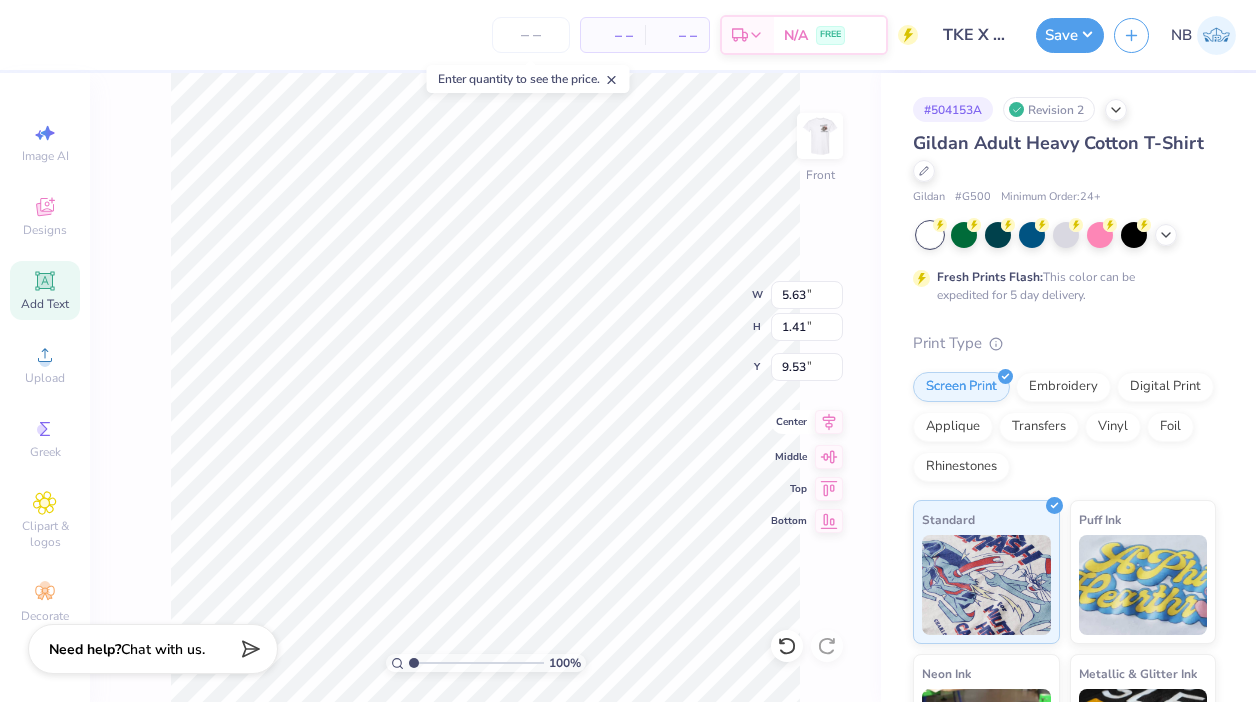 type on "9.54" 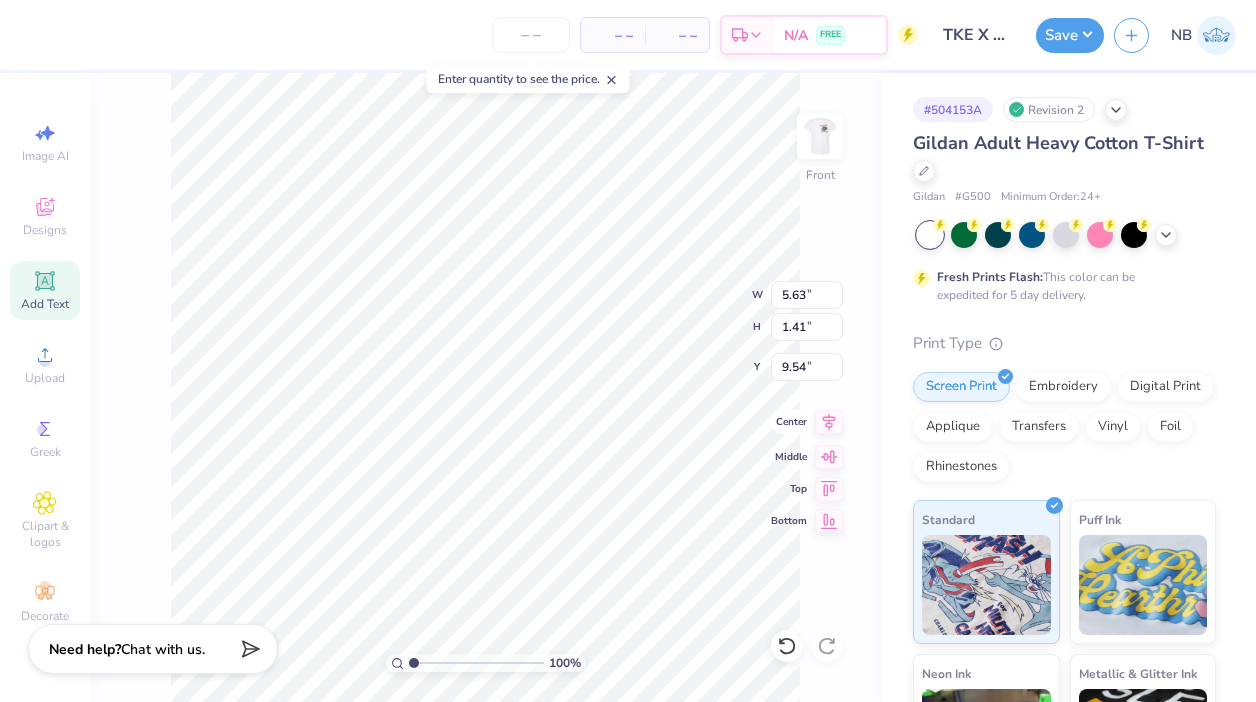 scroll, scrollTop: 0, scrollLeft: 5, axis: horizontal 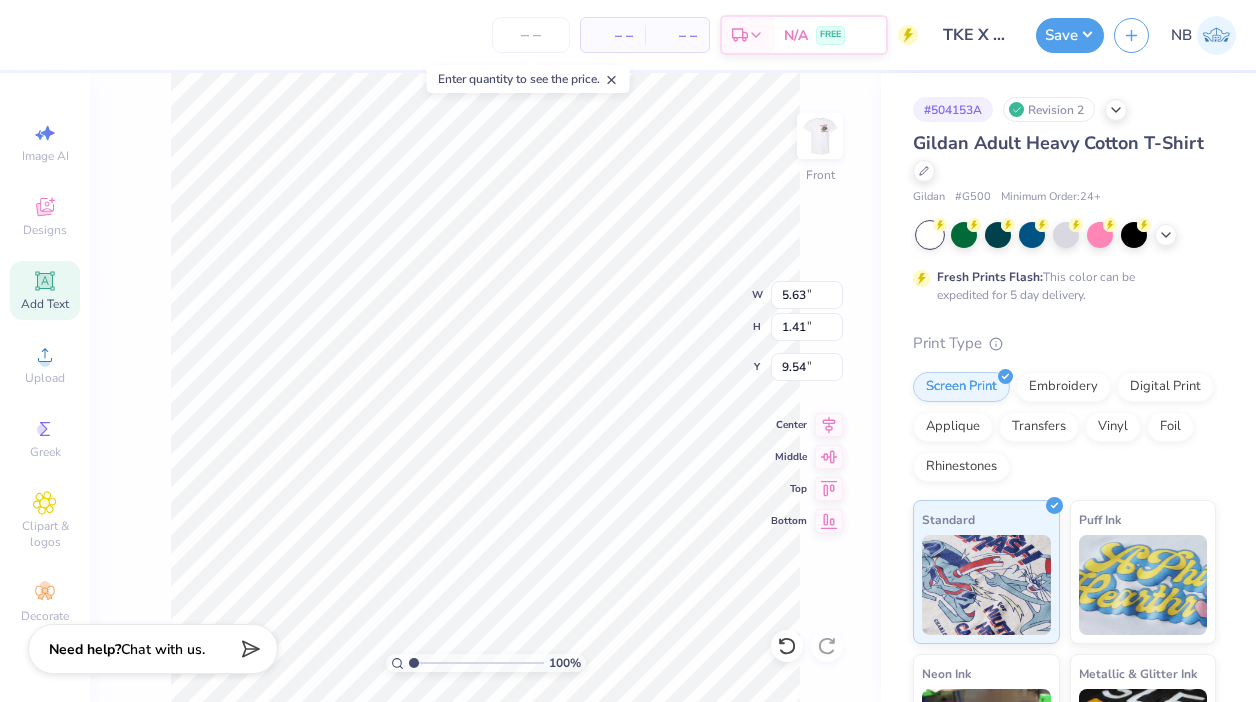 click 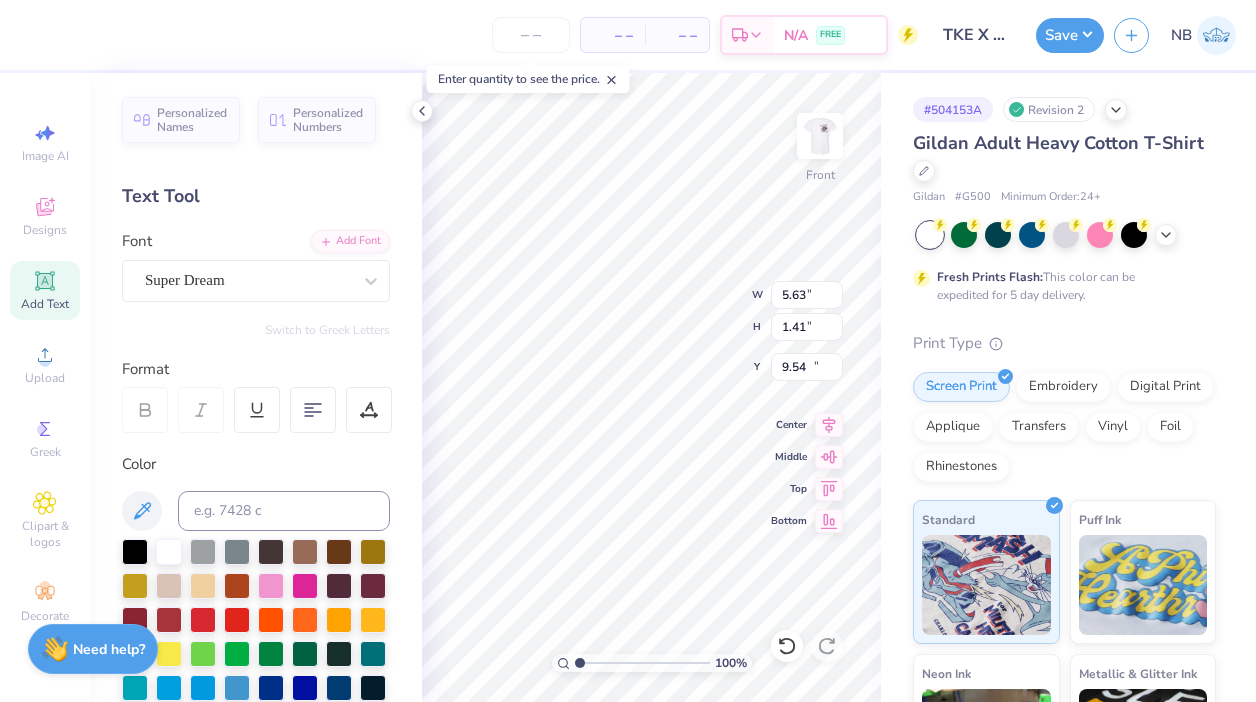 type on "5.91" 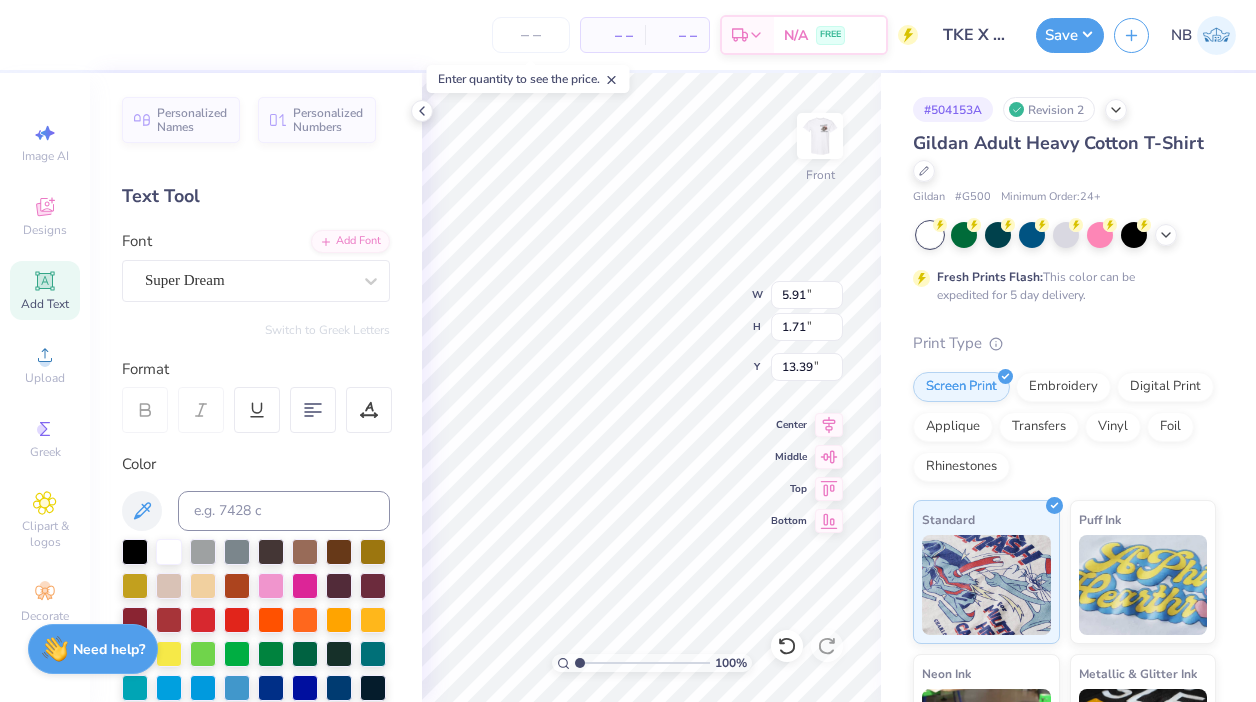 type on "EXT" 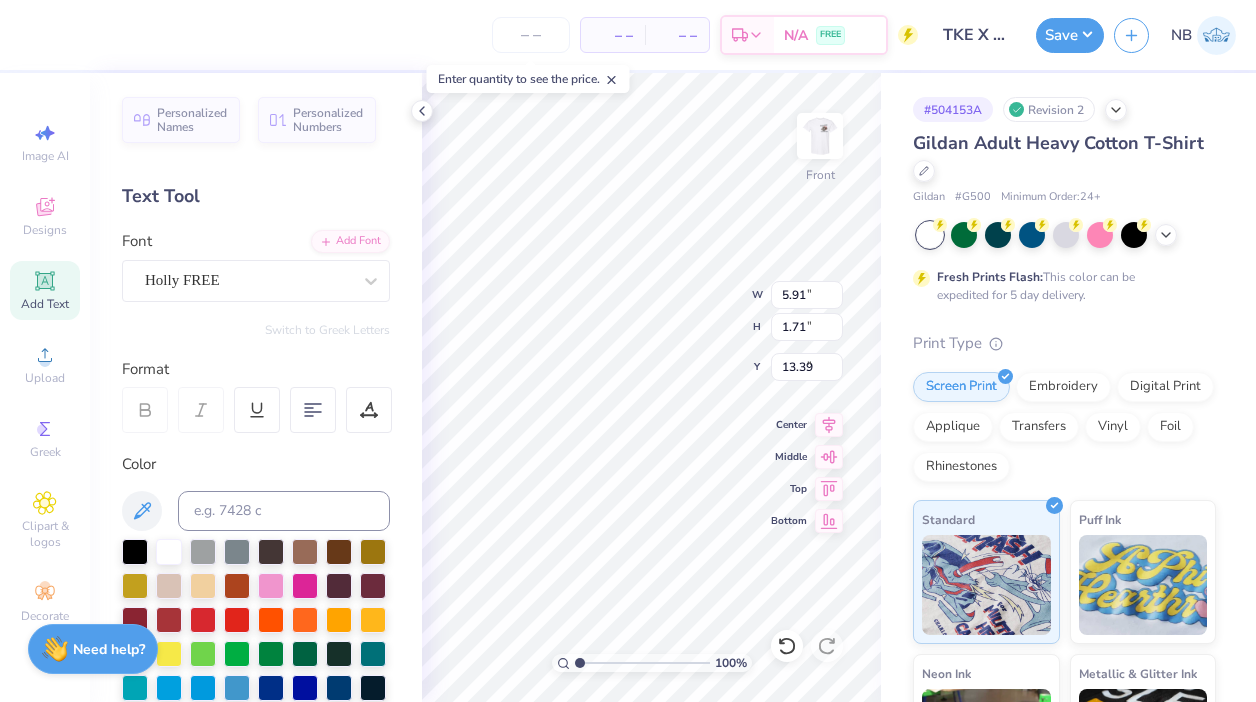 type on "5.63" 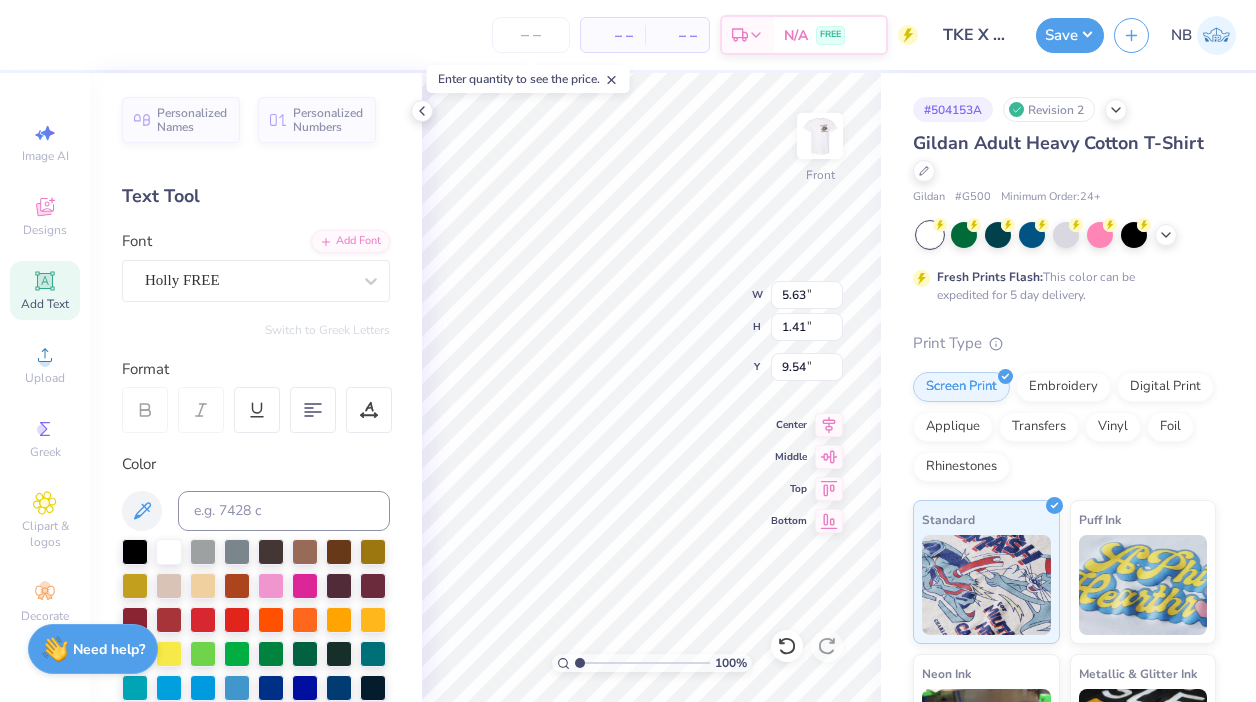 scroll, scrollTop: 0, scrollLeft: 3, axis: horizontal 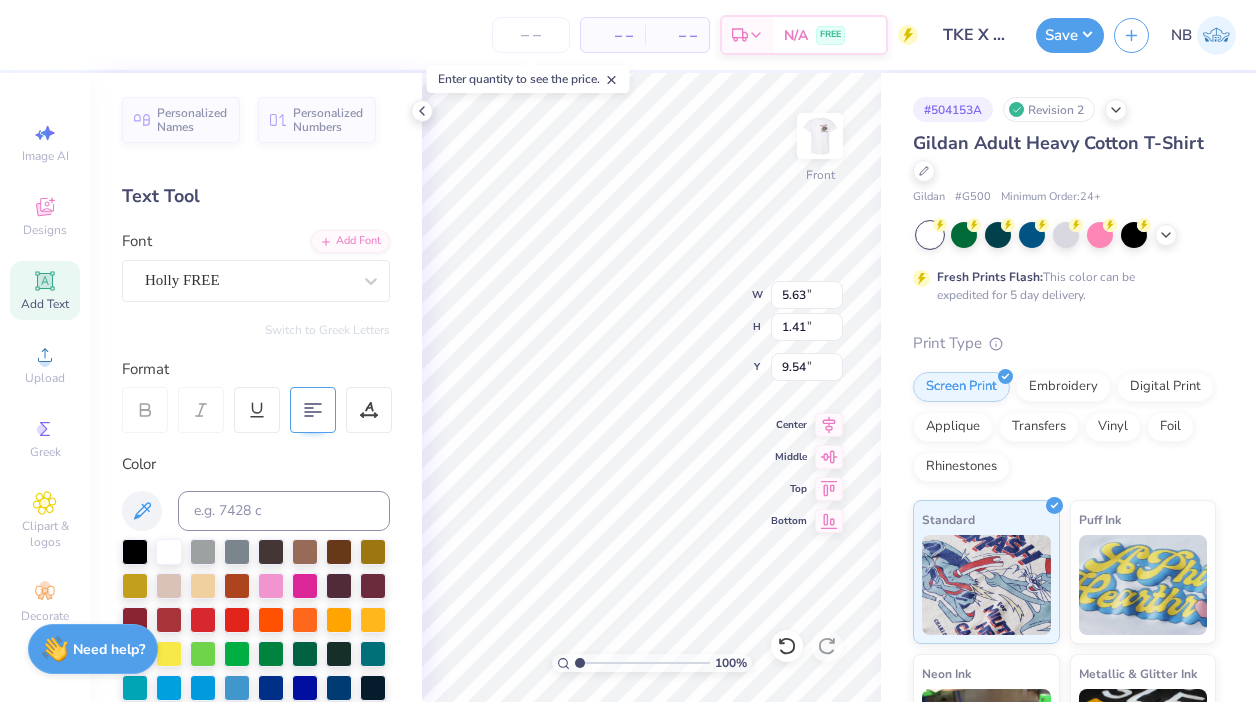 click at bounding box center [313, 410] 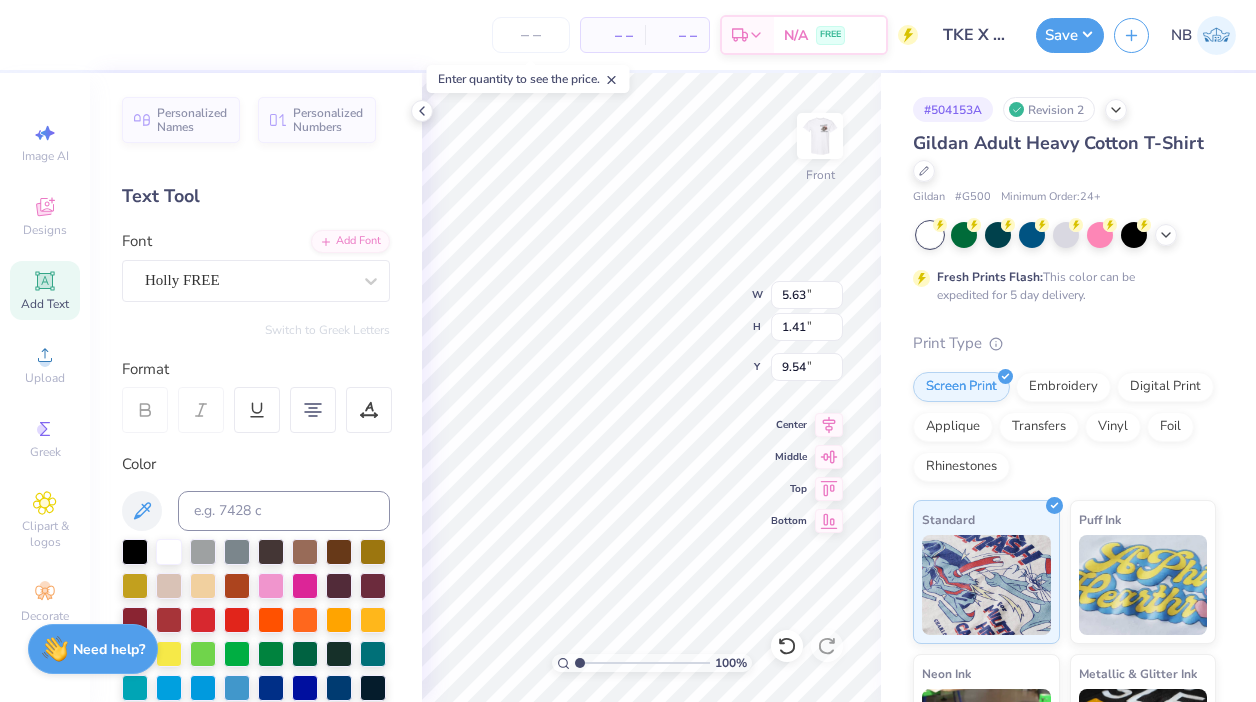 scroll, scrollTop: 1, scrollLeft: 4, axis: both 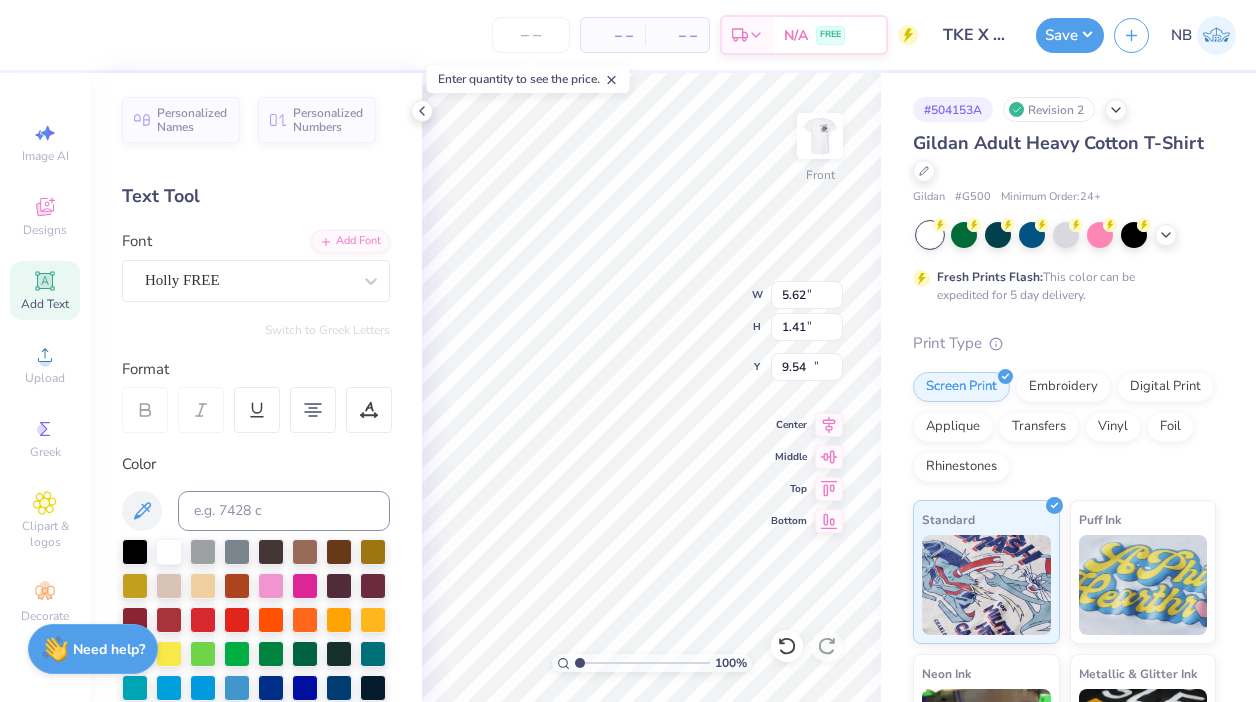 type on "2.97" 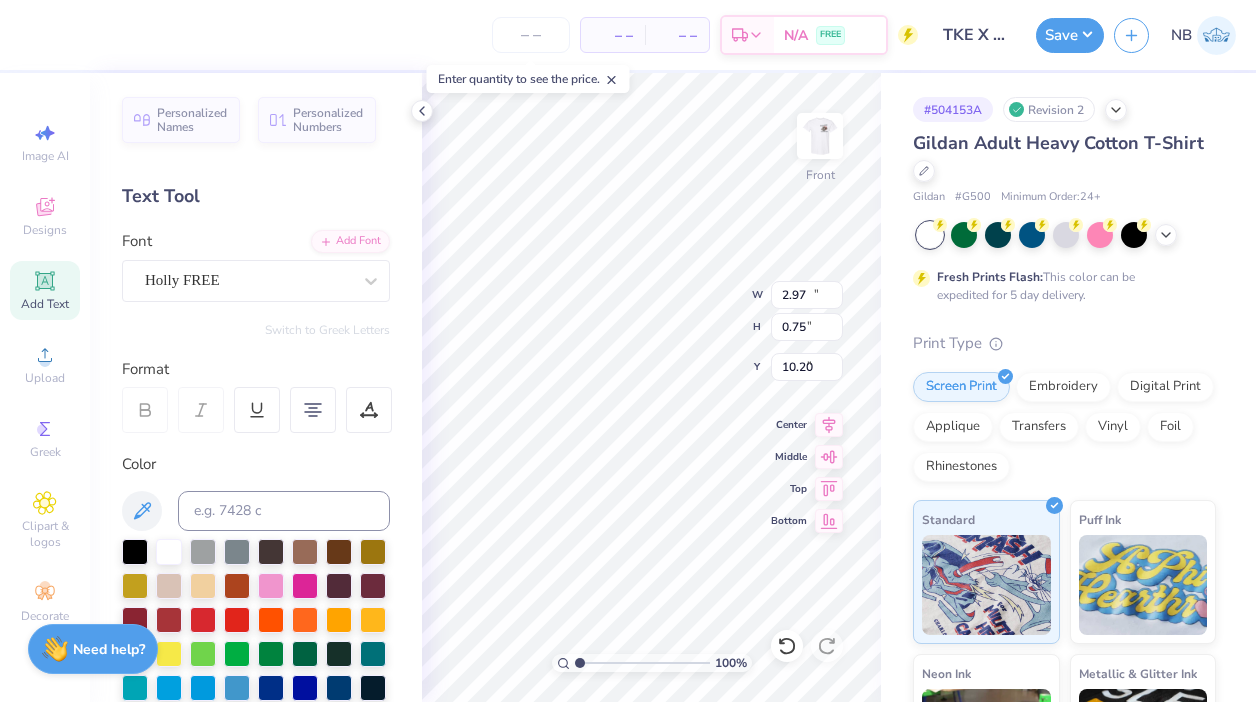 type on "10.14" 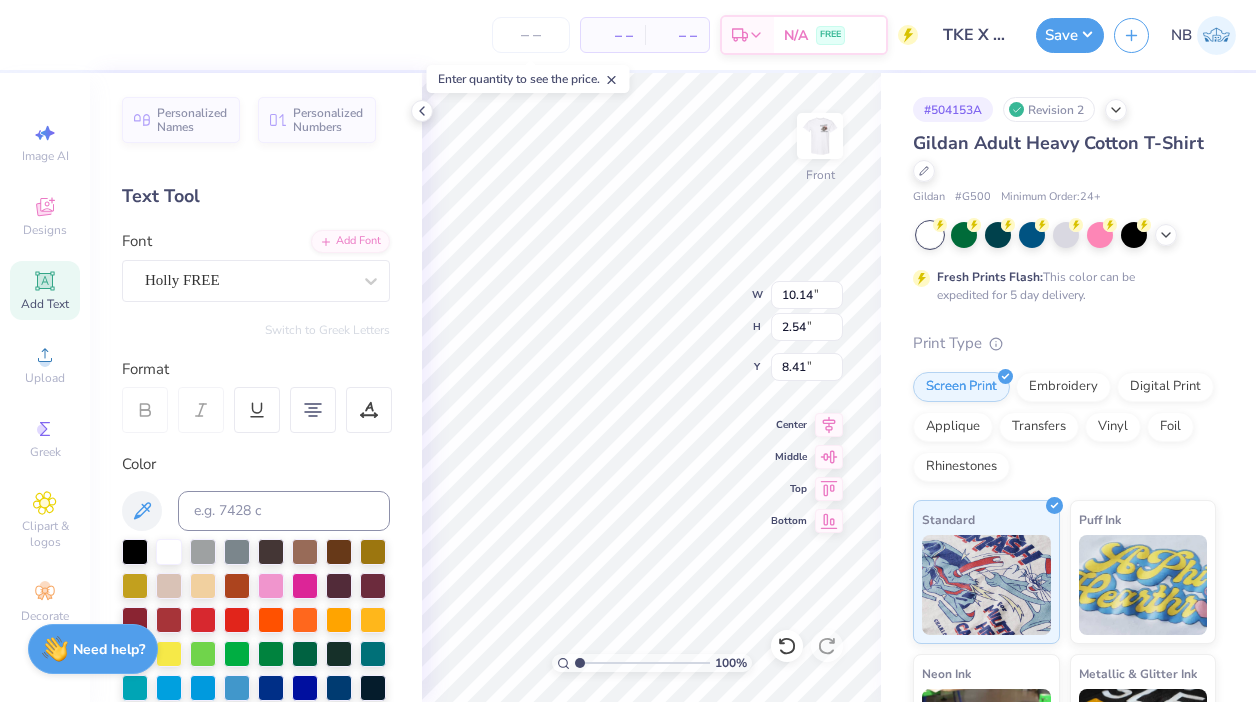type on "10.97" 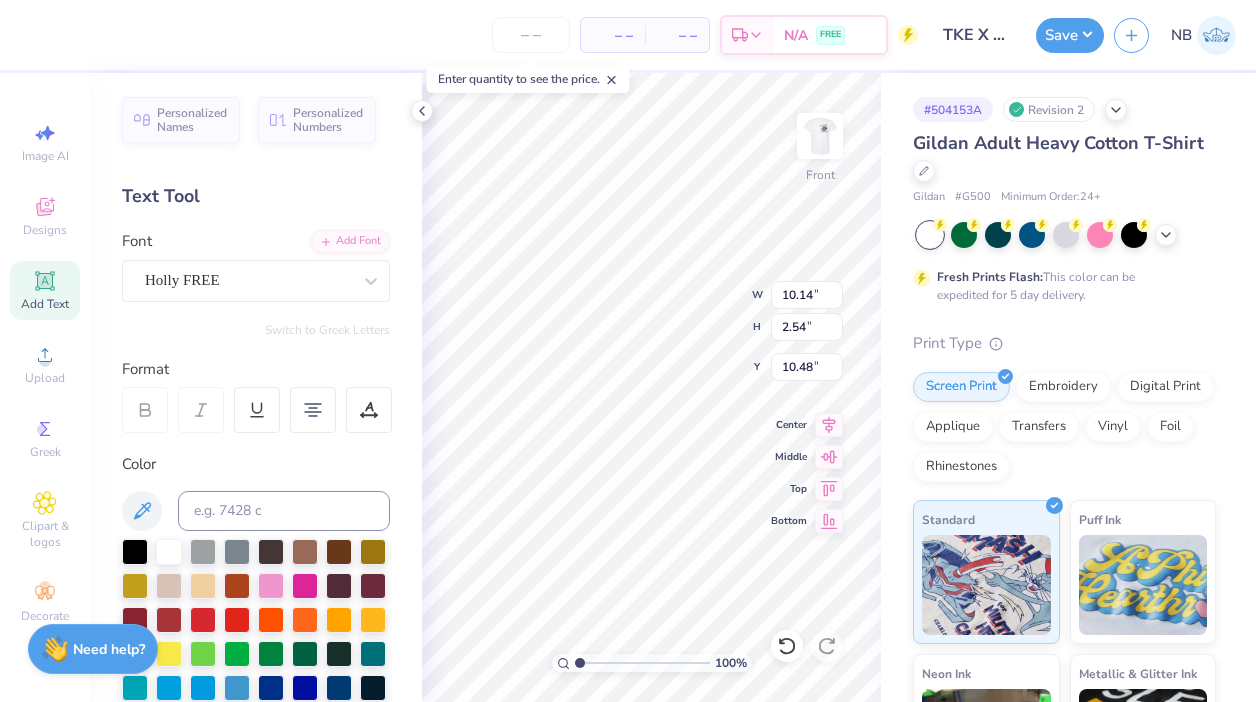 type on "10.71" 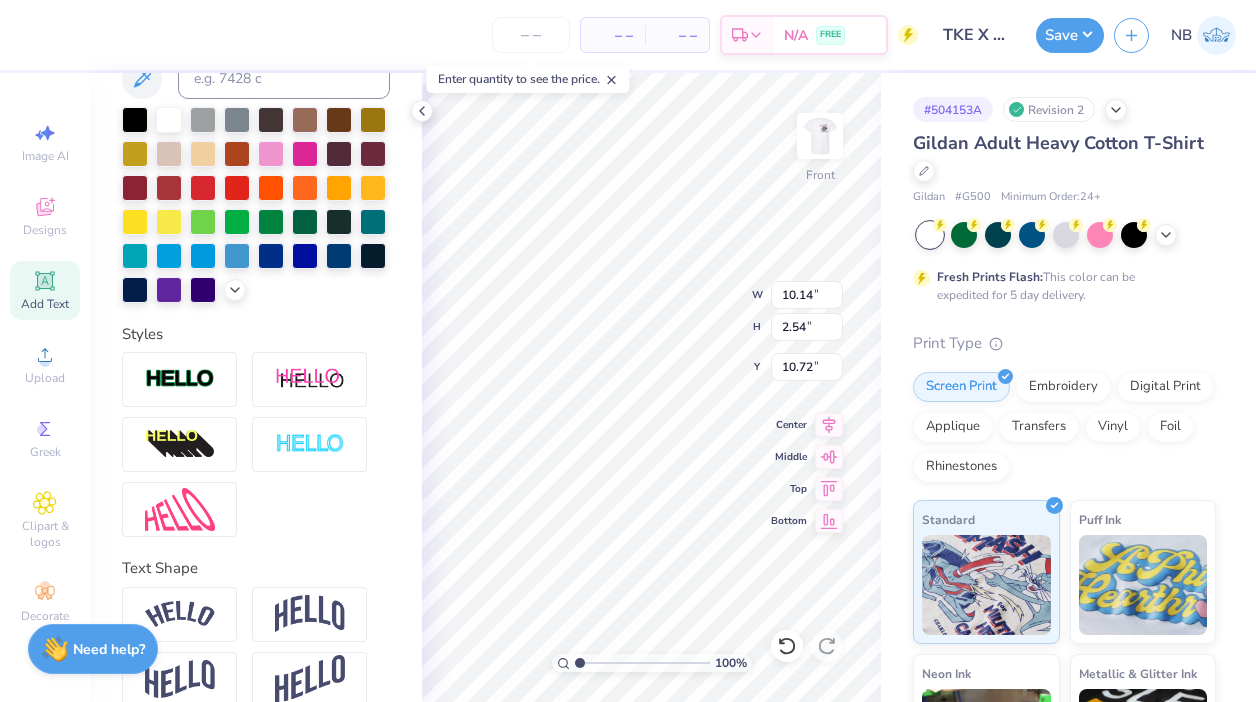 scroll, scrollTop: 460, scrollLeft: 0, axis: vertical 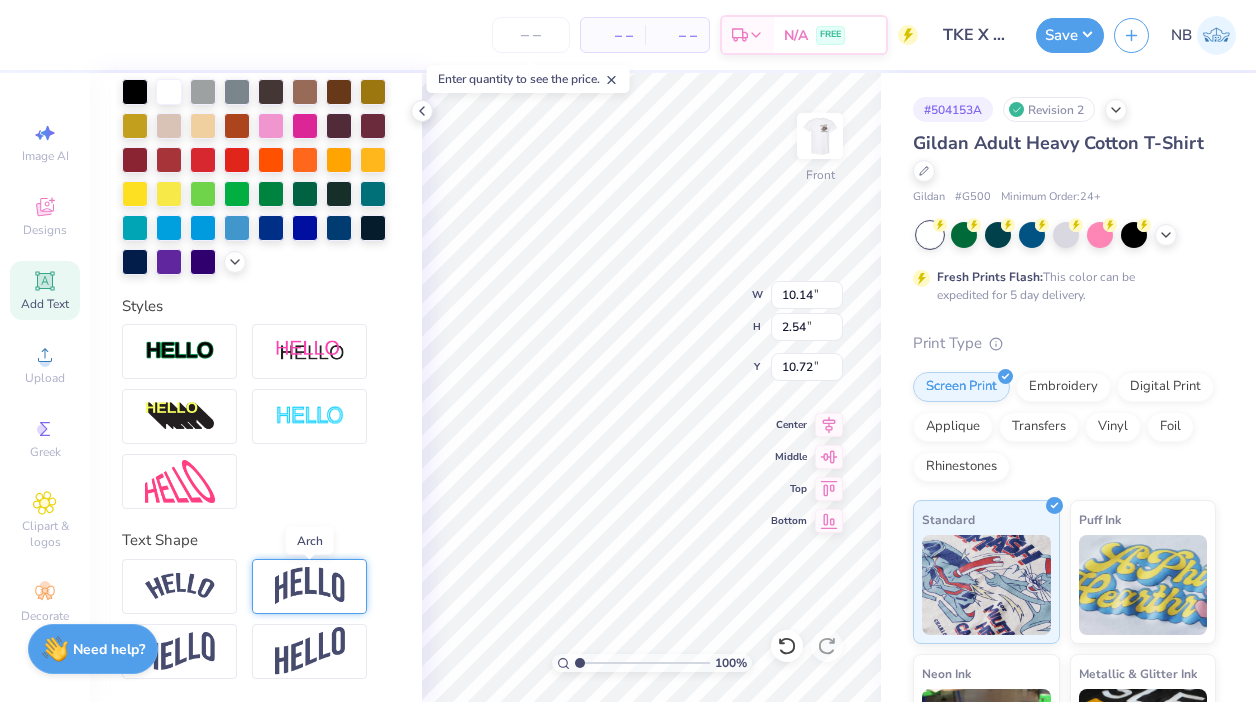 click at bounding box center [310, 586] 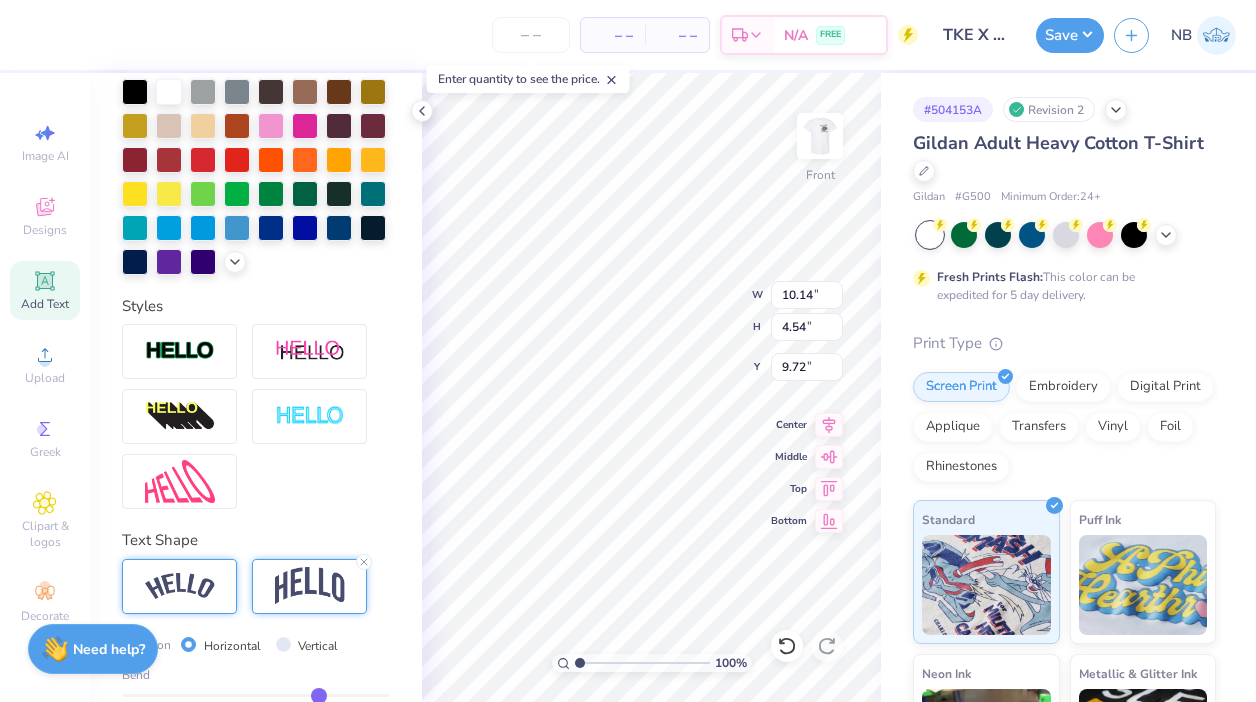 click at bounding box center (179, 586) 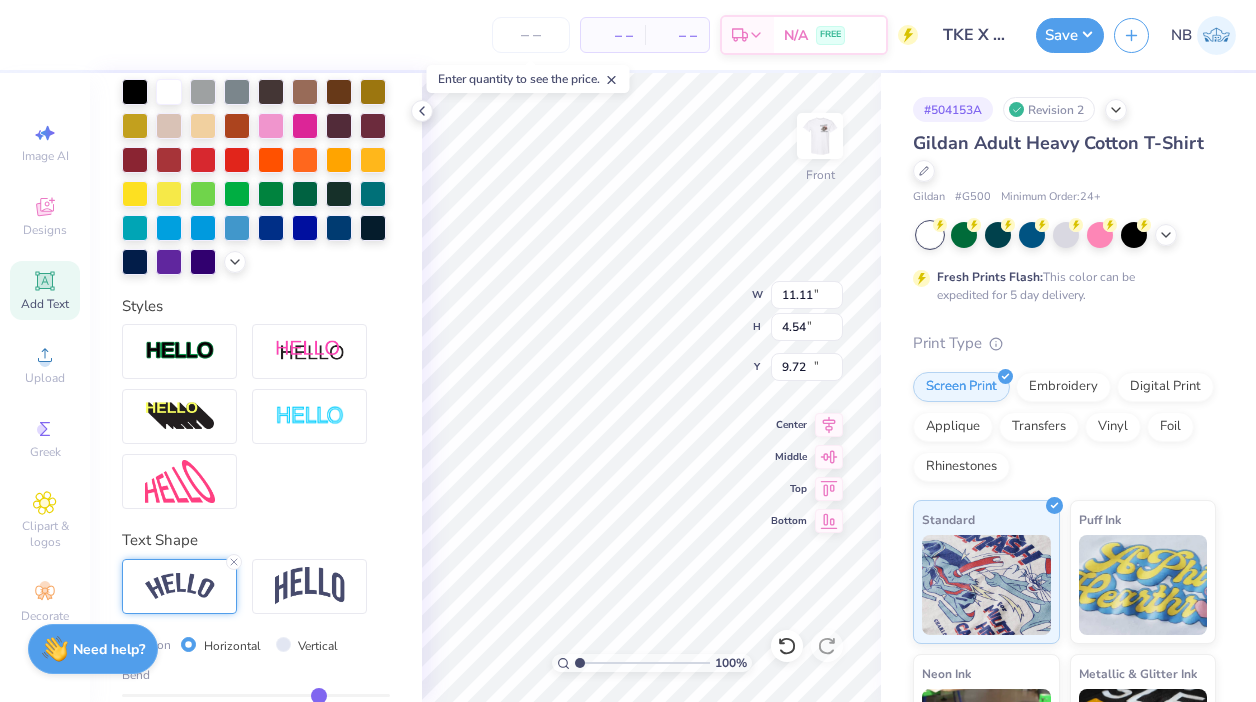 type on "11.11" 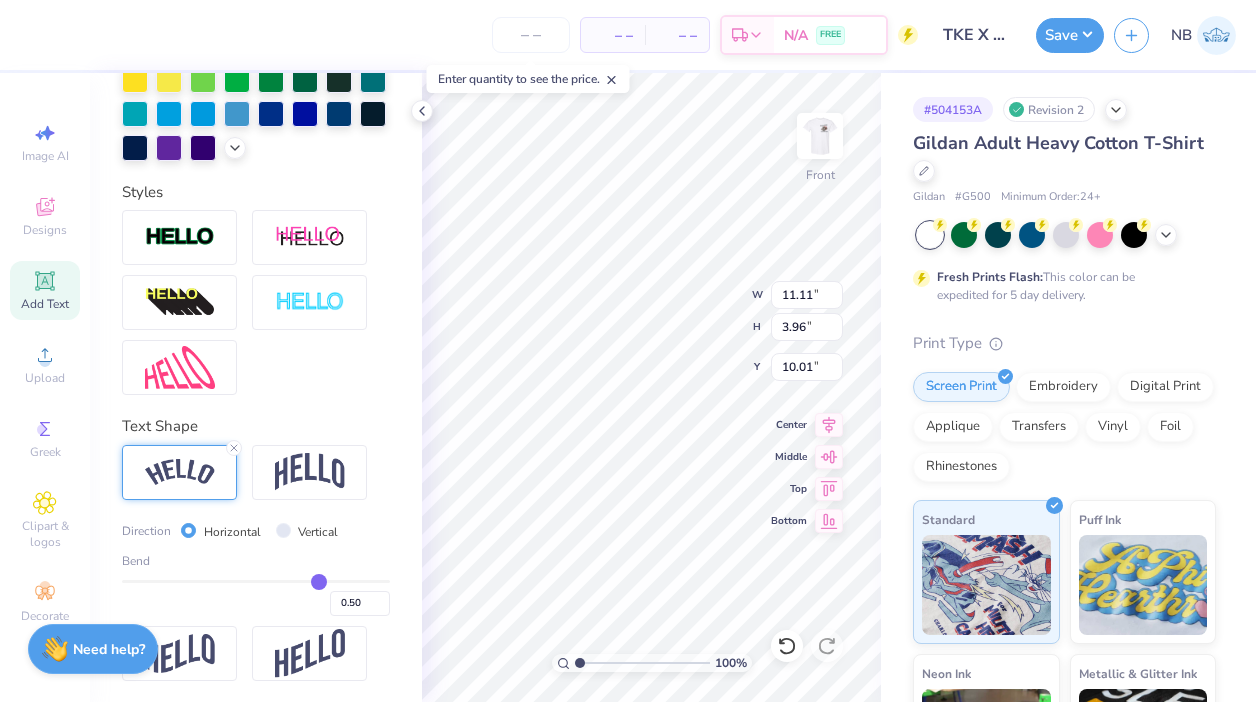 scroll, scrollTop: 577, scrollLeft: 0, axis: vertical 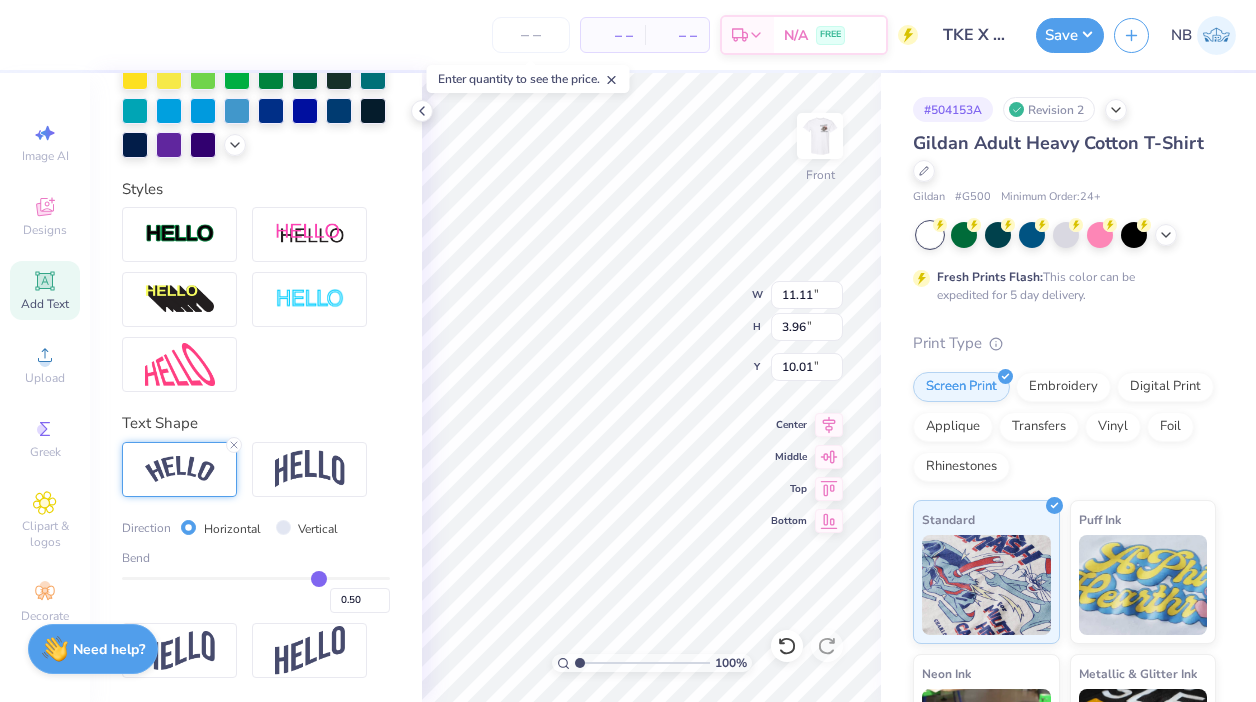 type on "0.49" 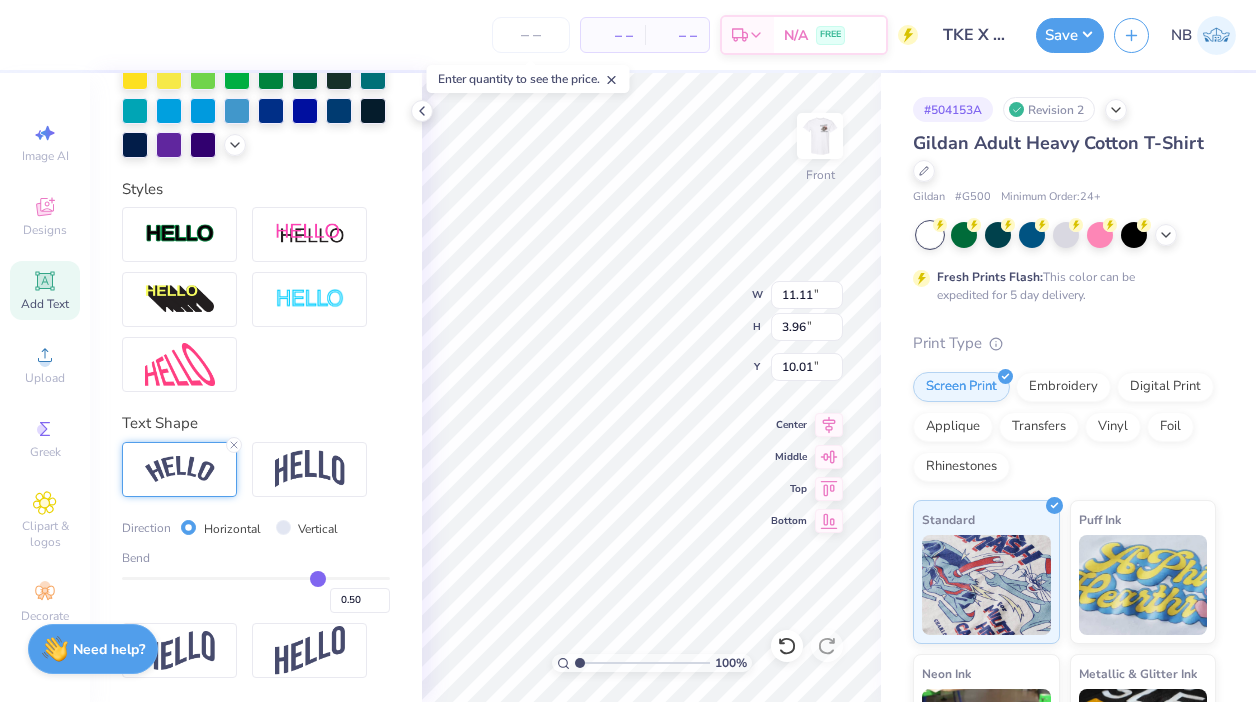 type on "0.49" 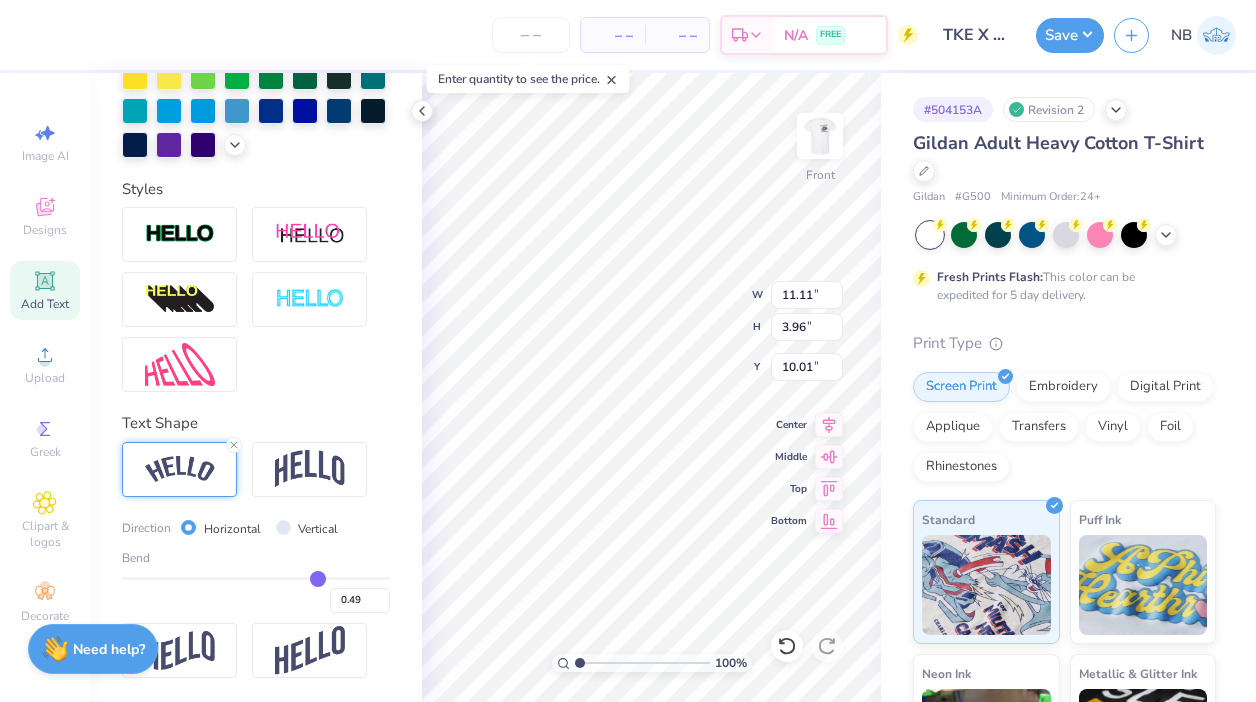 type on "0.48" 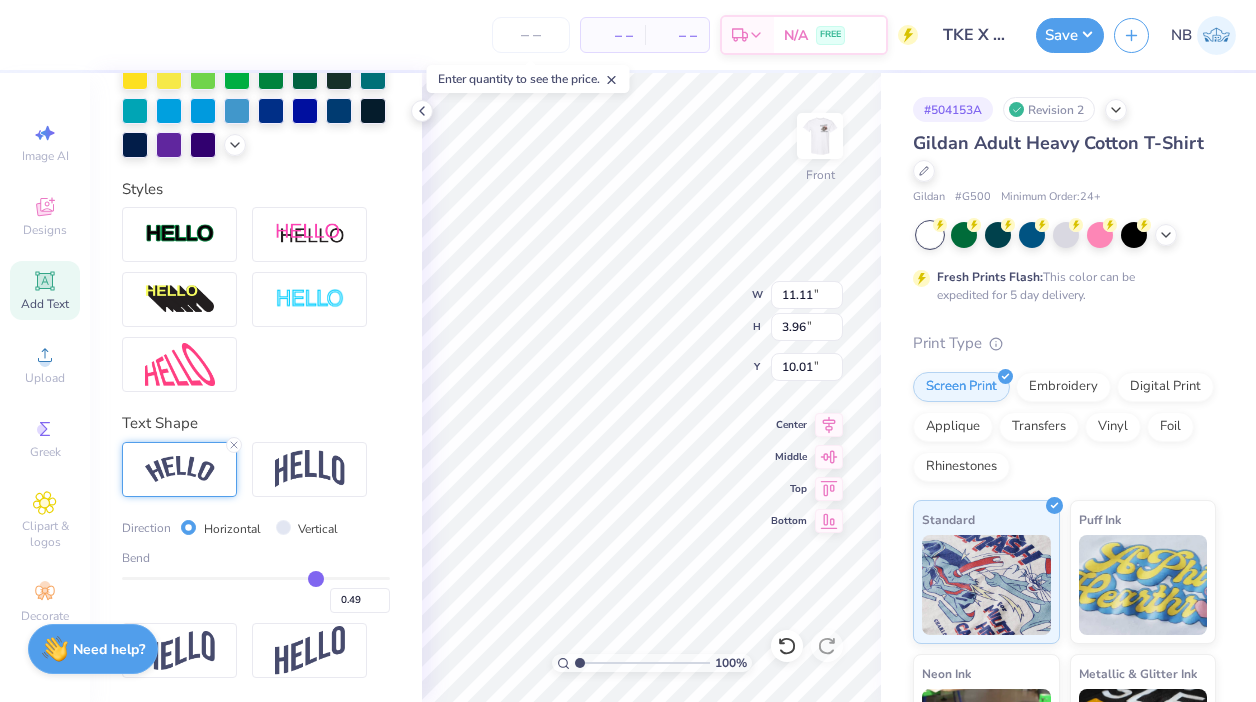 type on "0.48" 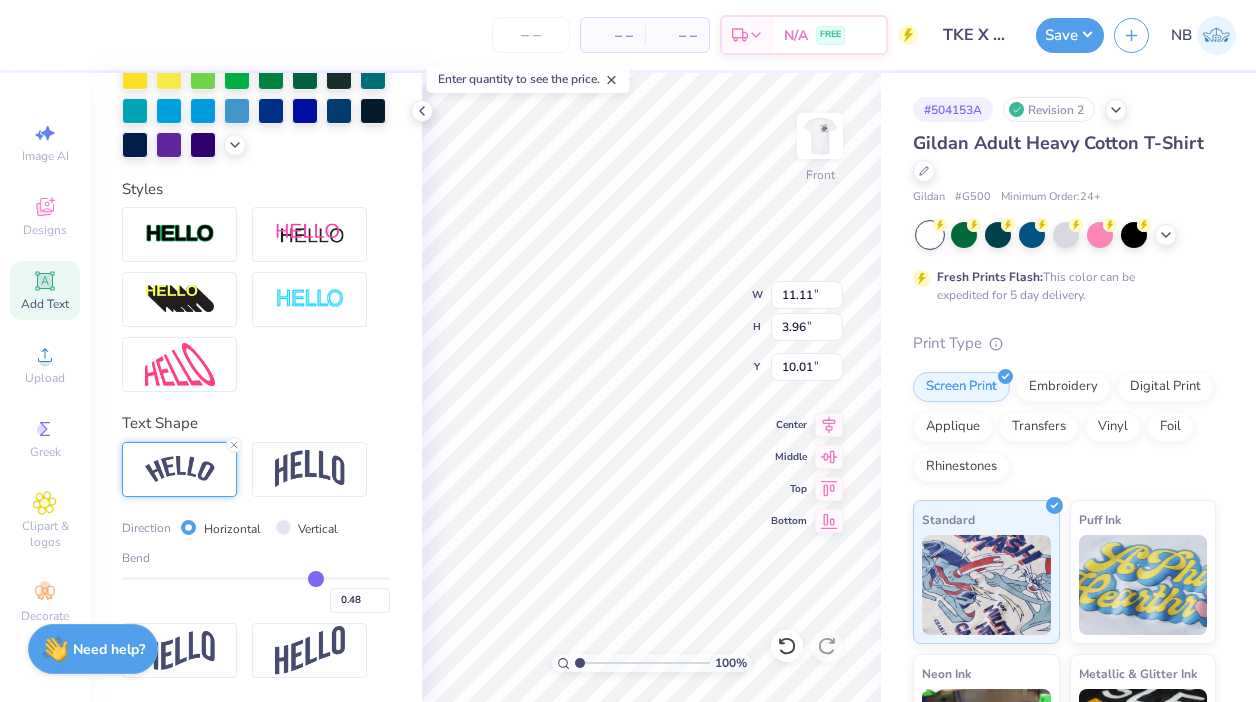 type on "0.47" 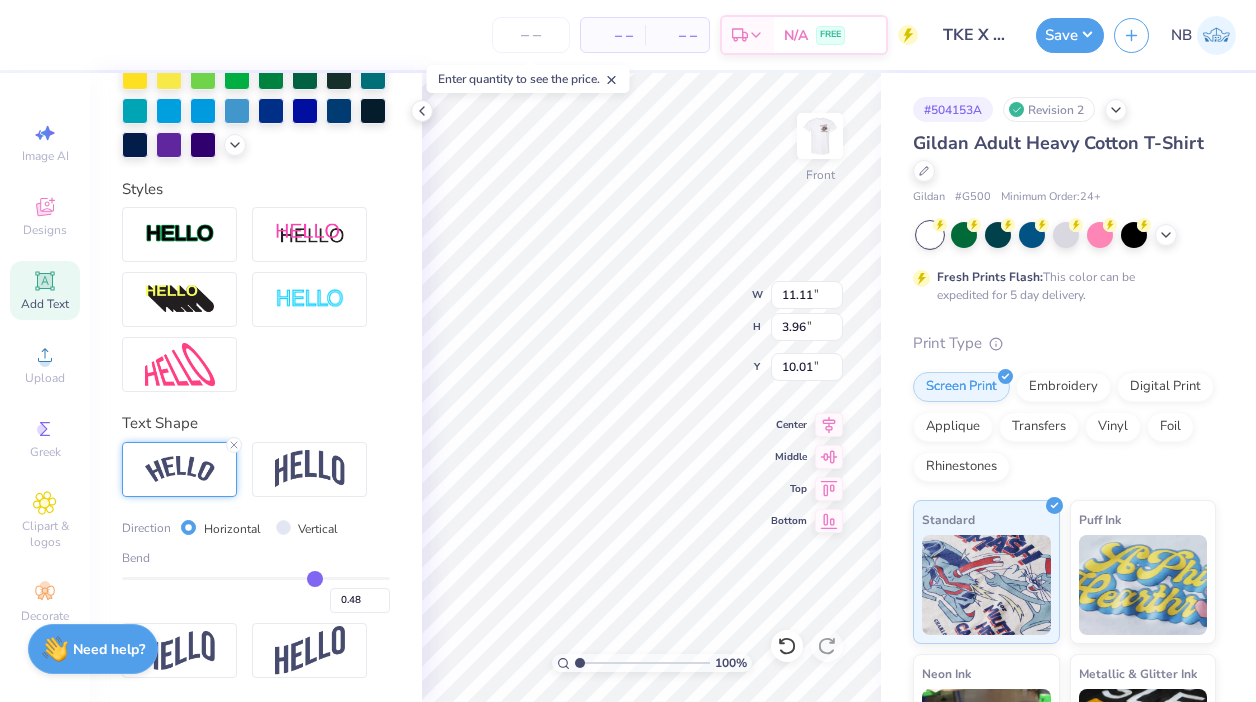 type on "0.47" 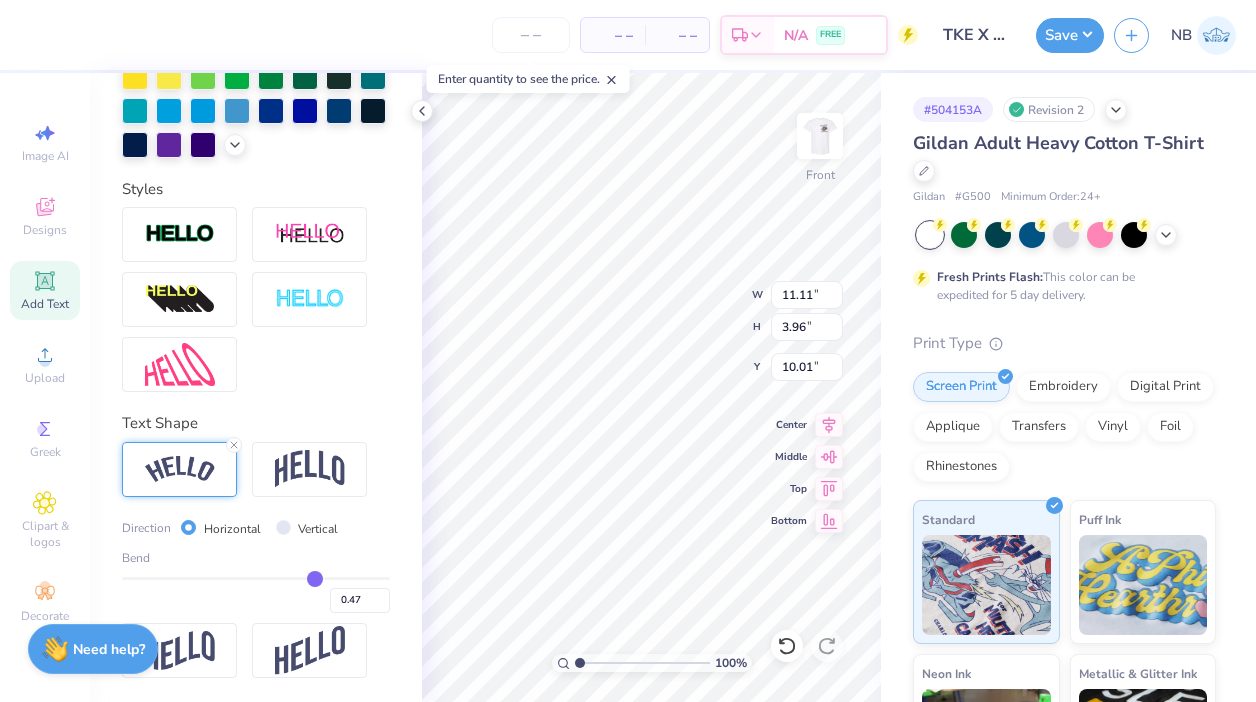 type on "0.46" 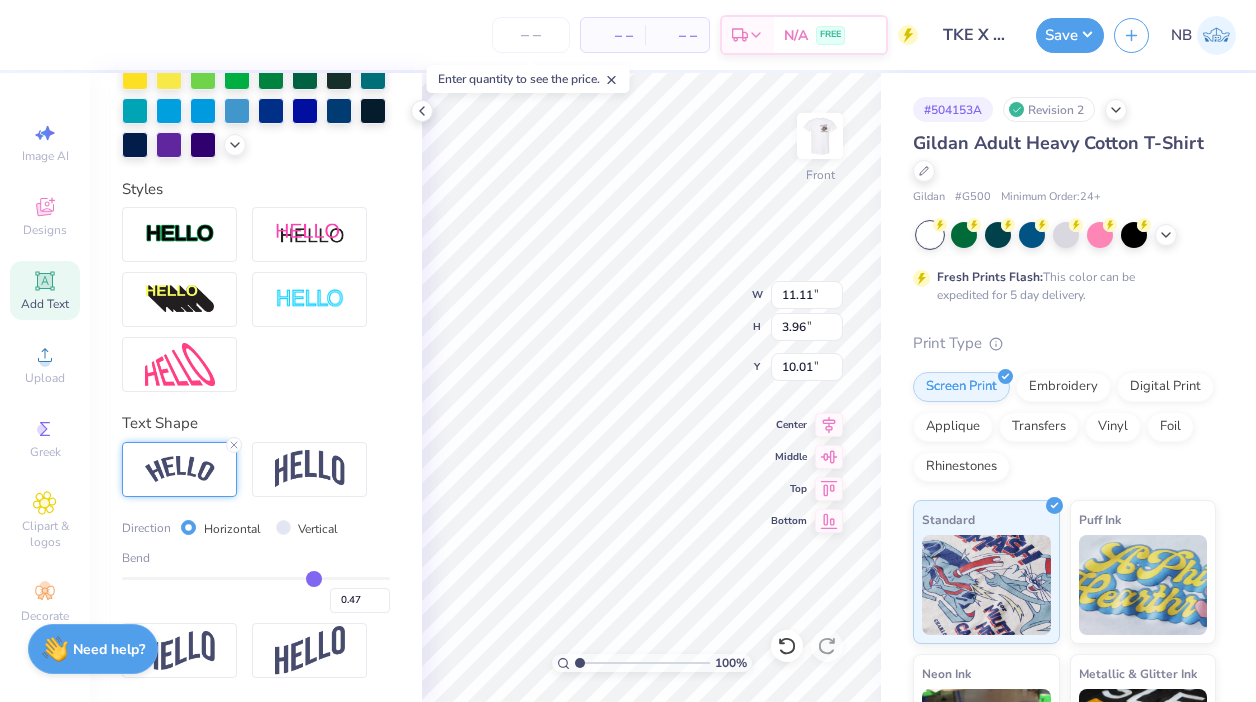 type on "0.46" 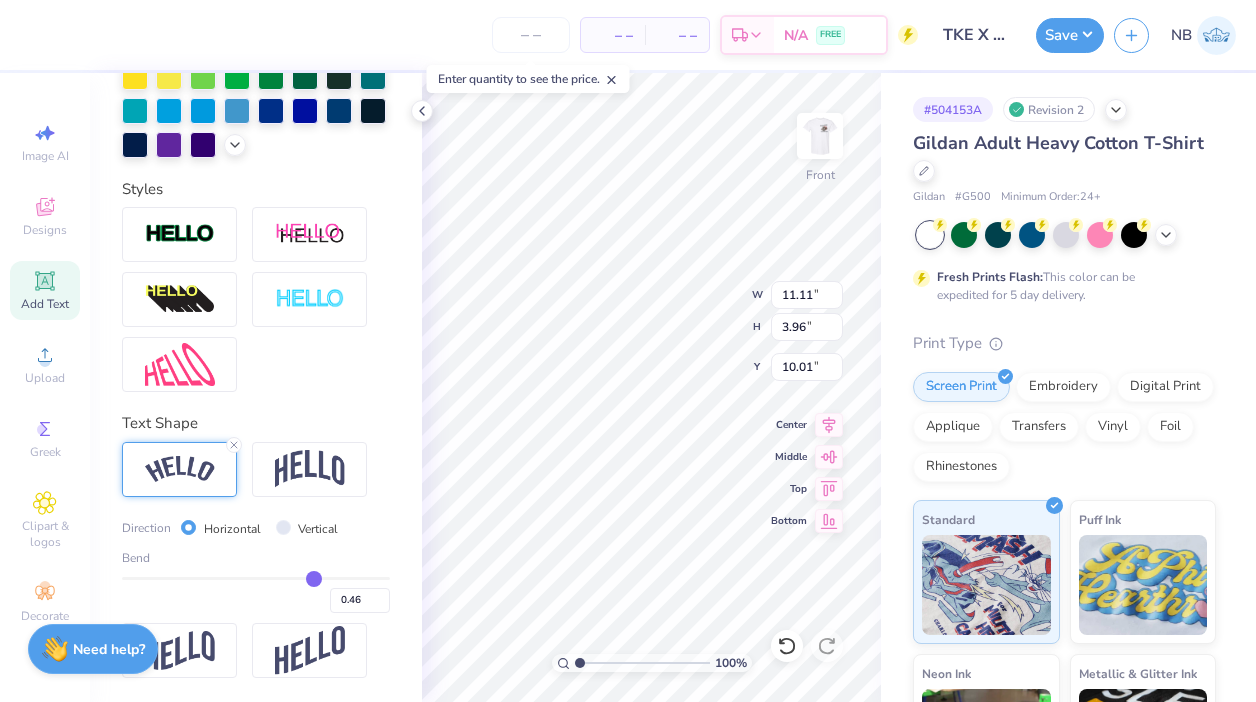 type on "0.45" 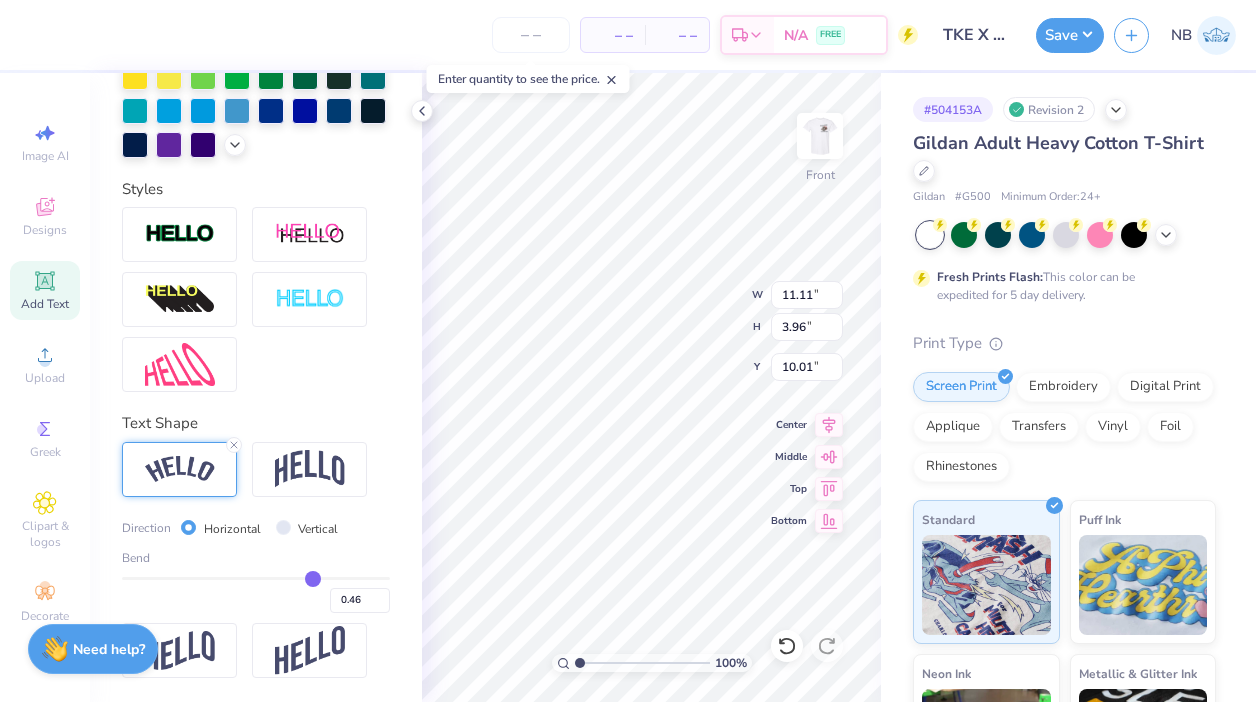type on "0.45" 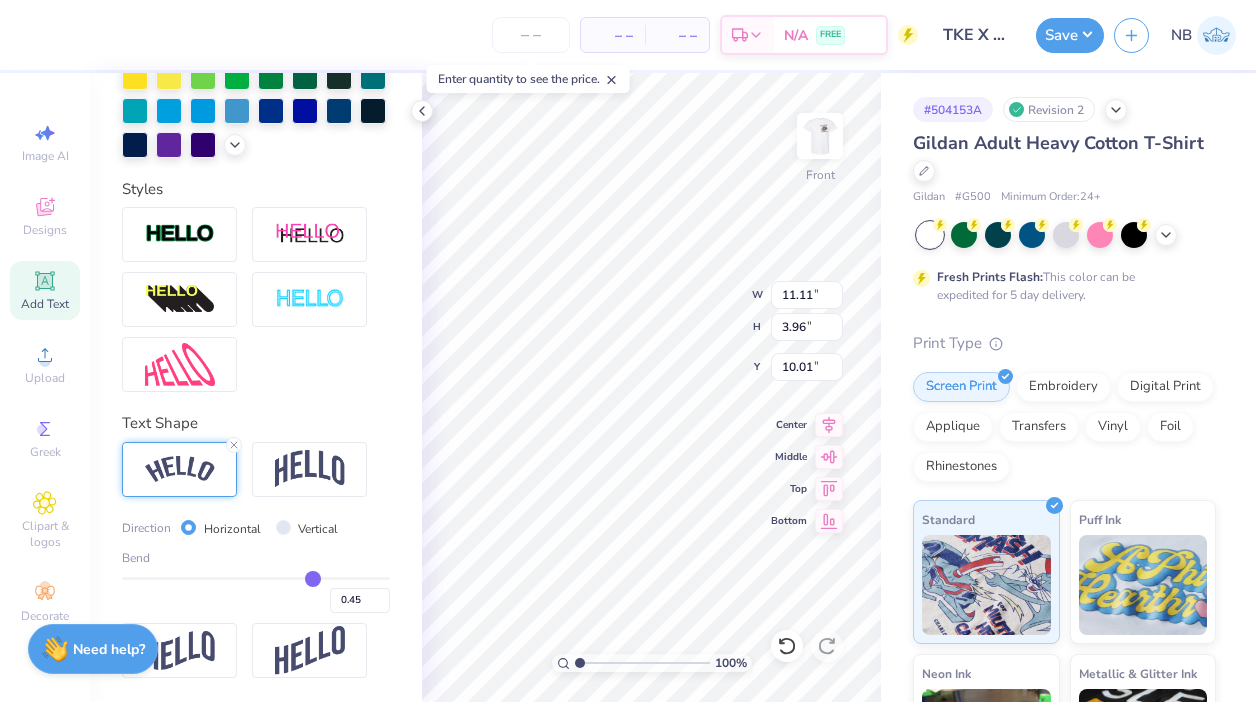 type on "0.44" 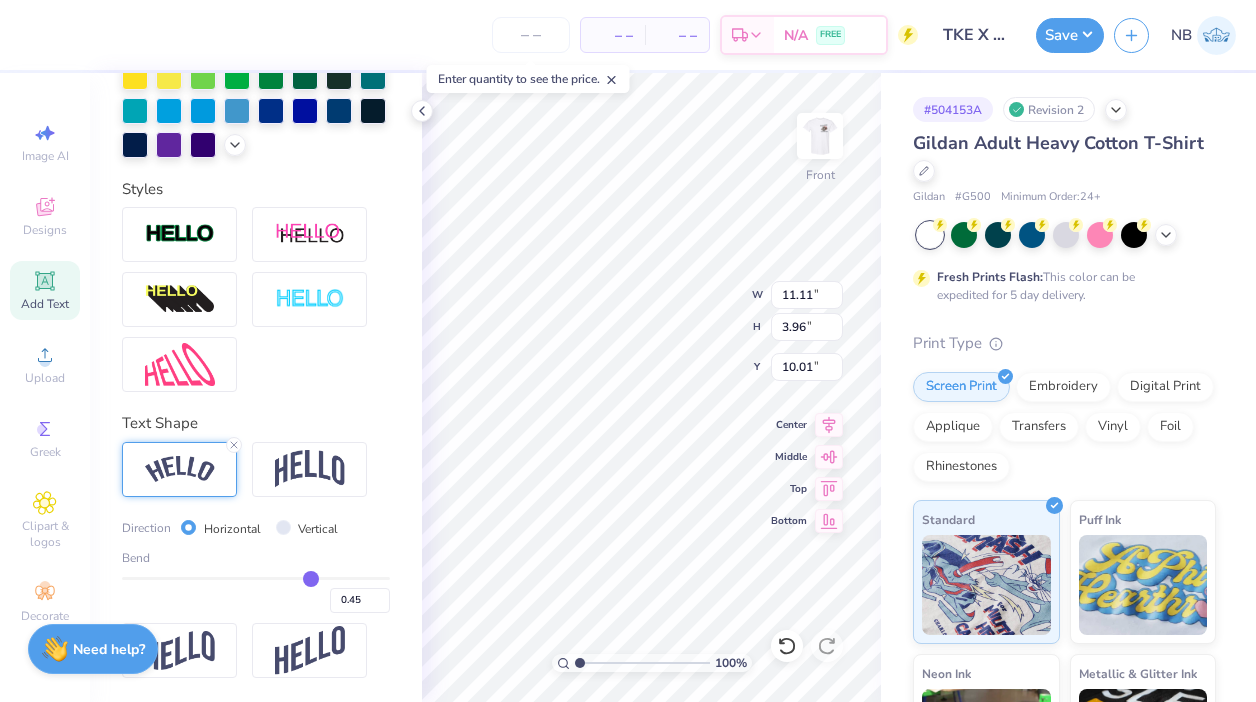 type on "0.44" 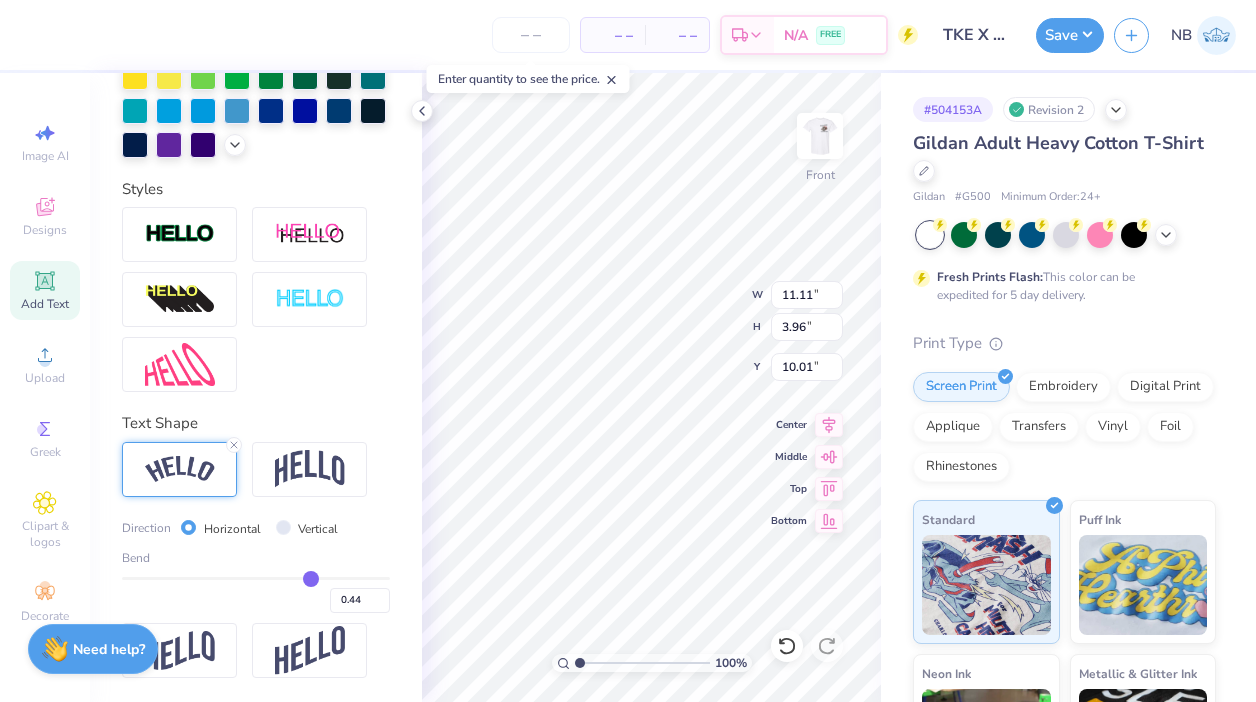type on "0.43" 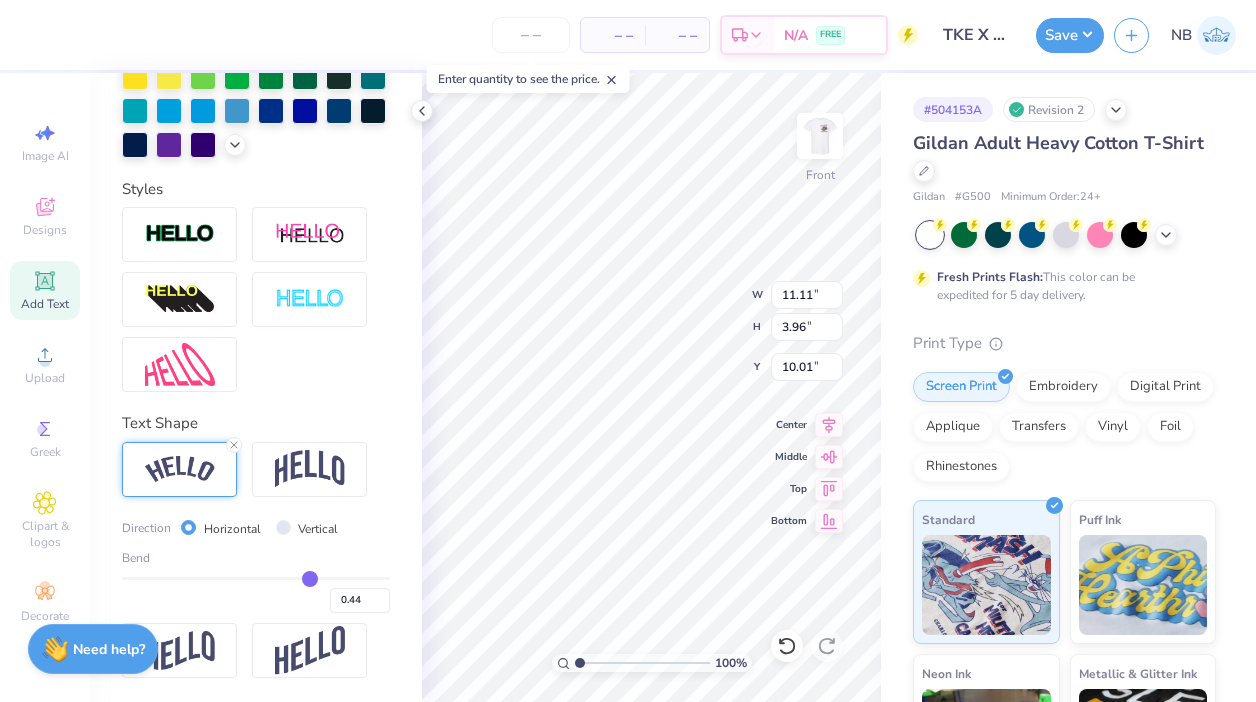 type on "0.43" 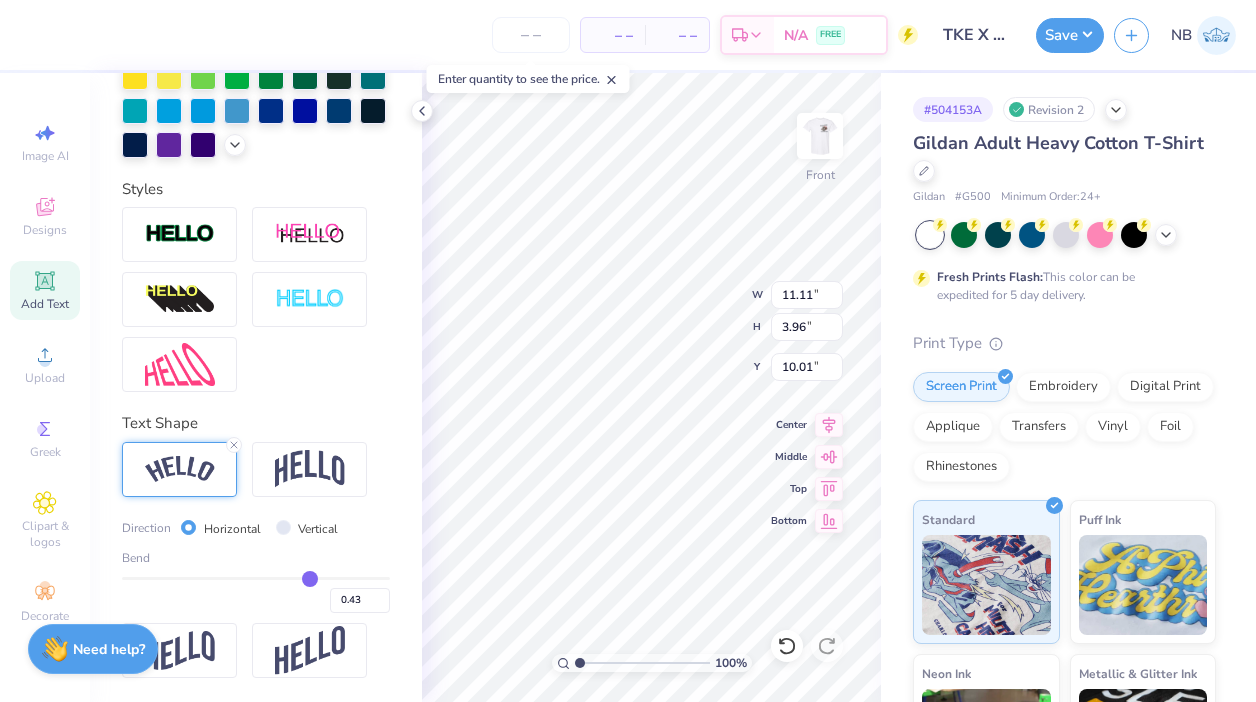 type on "0.42" 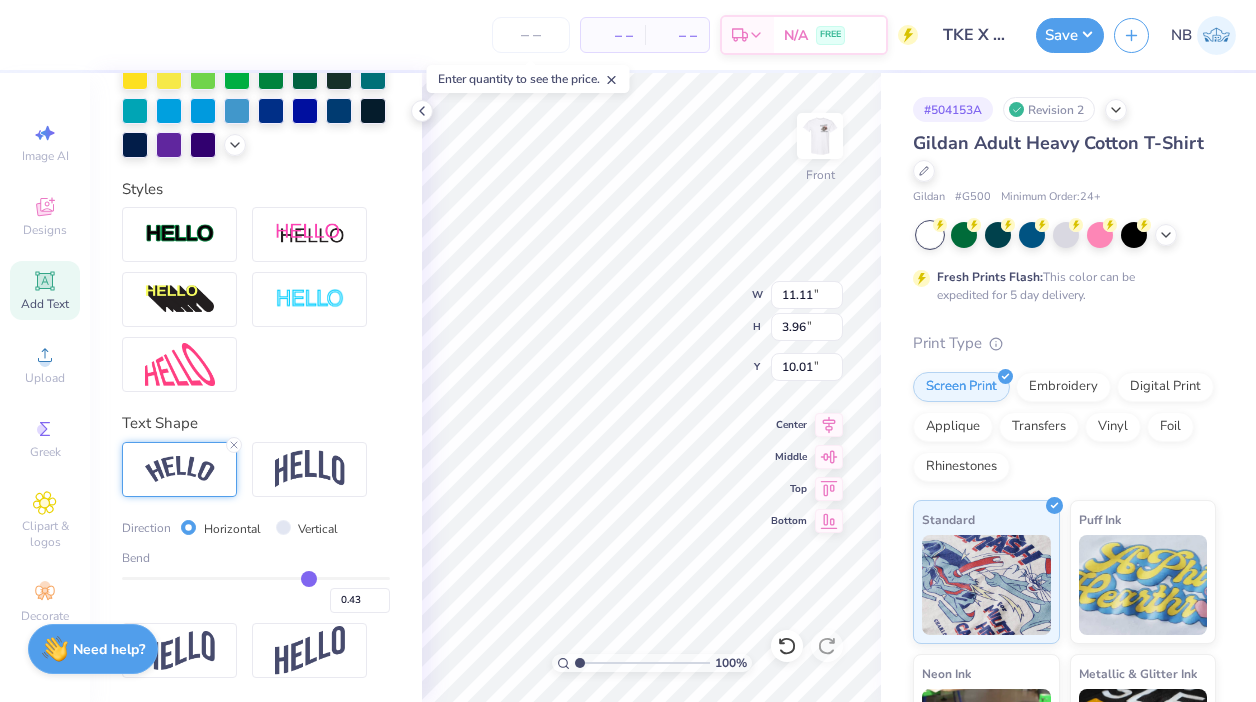 type on "0.42" 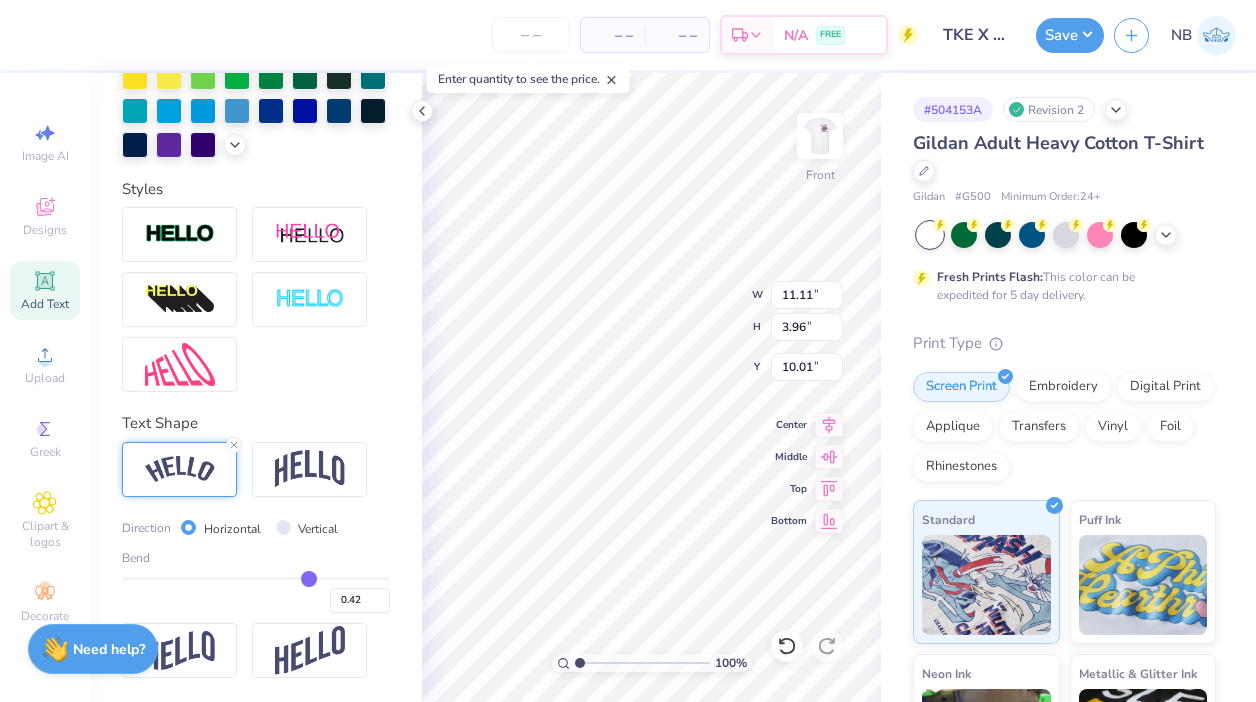 type on "0.41" 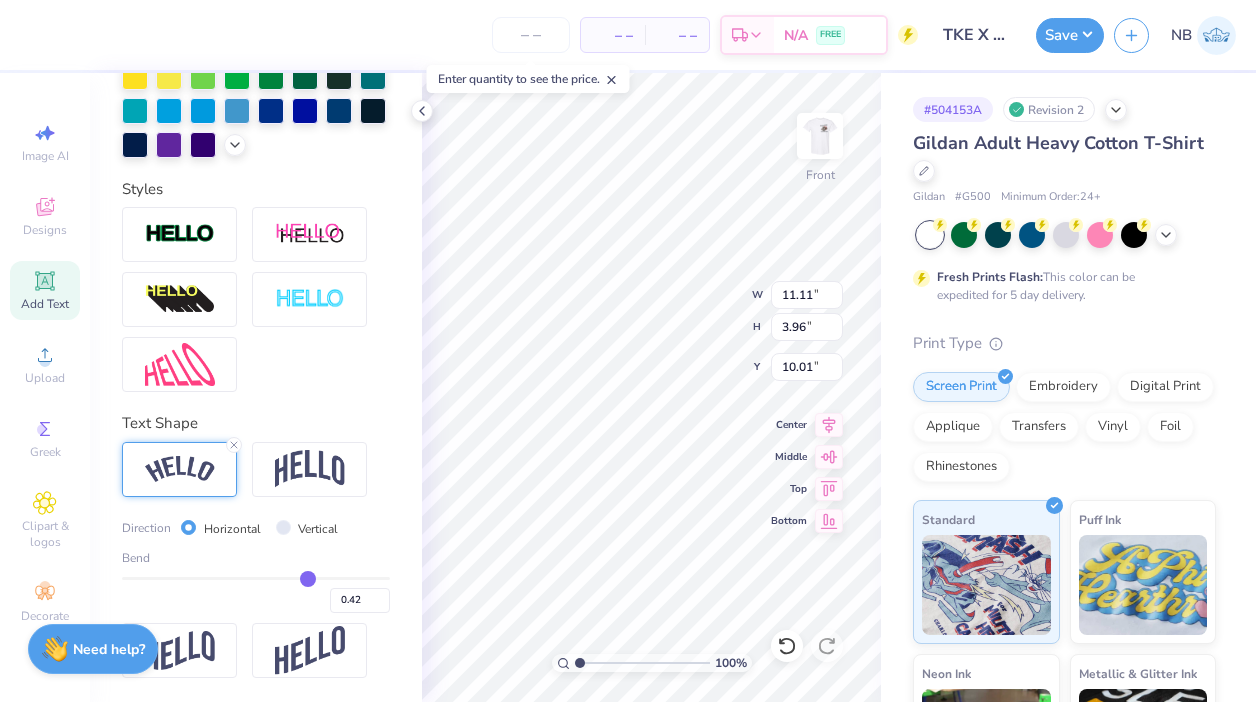 type on "0.41" 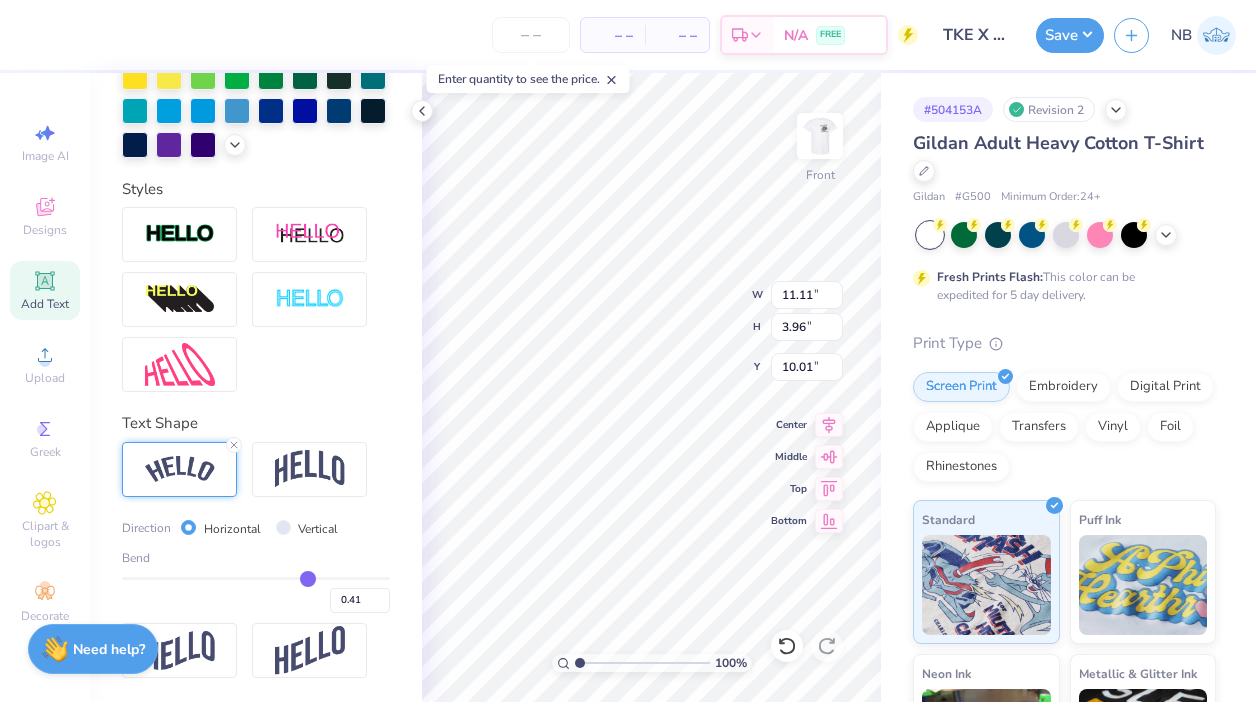 type on "0.4" 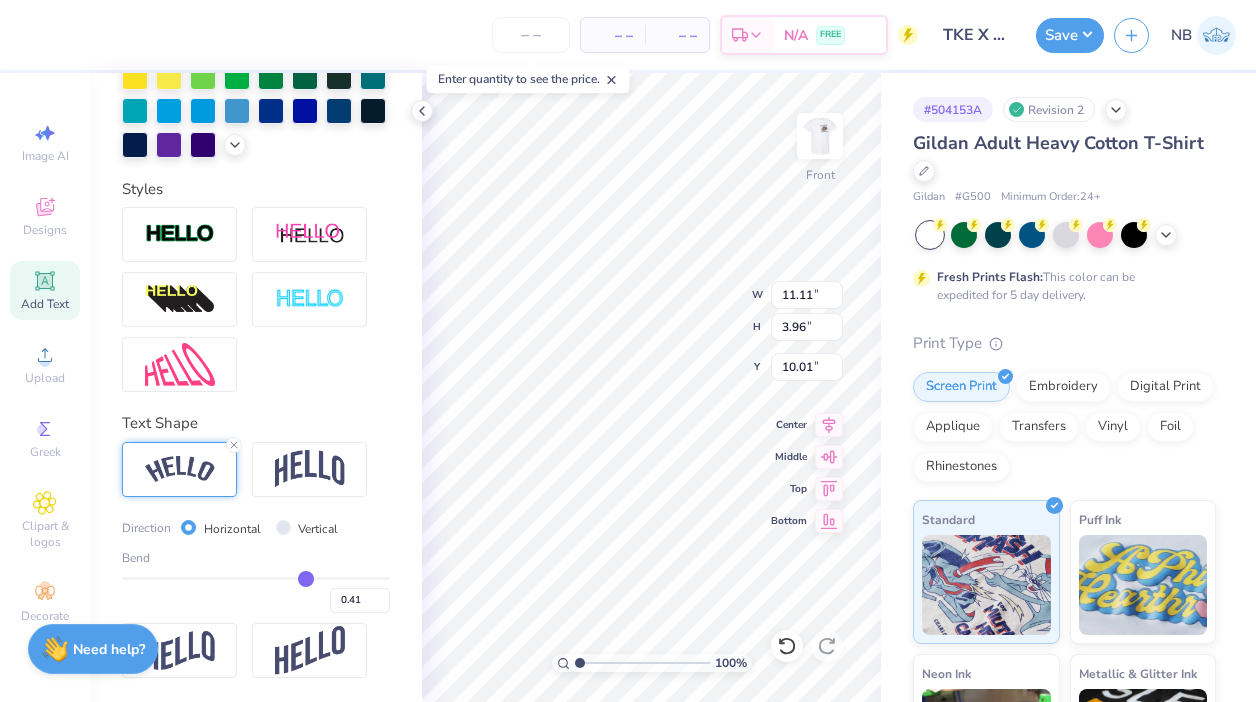 type on "0.40" 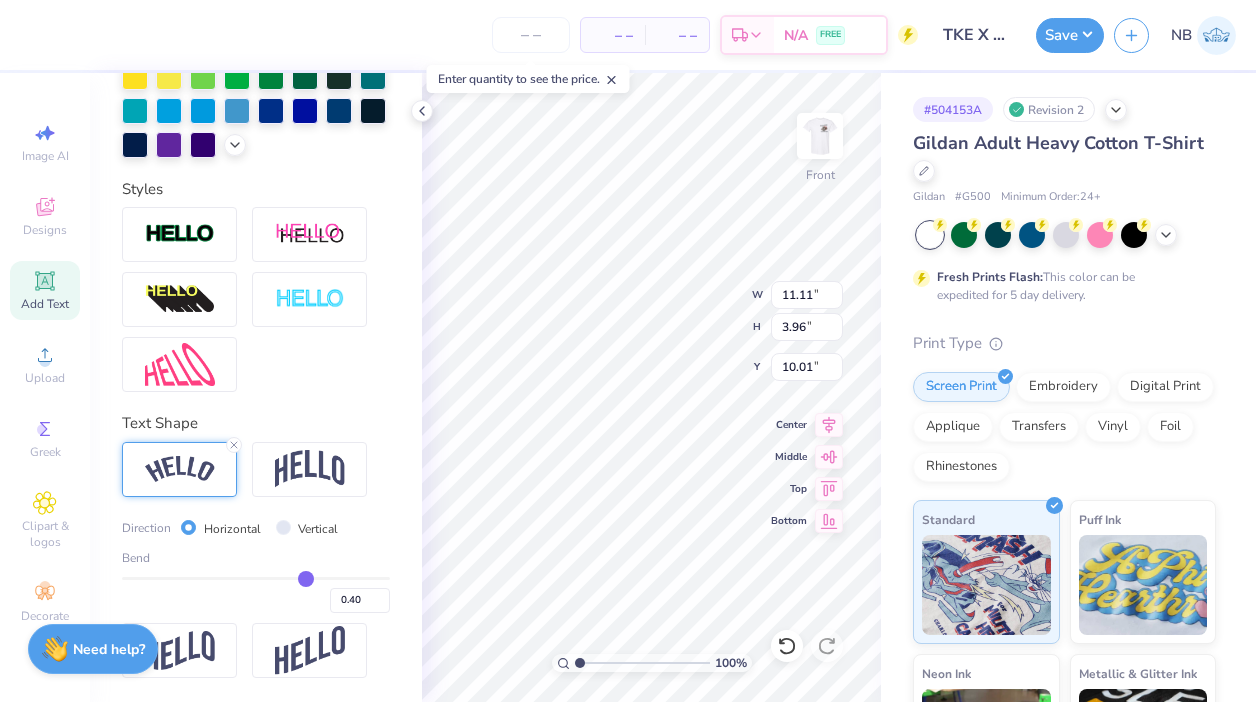 type on "0.39" 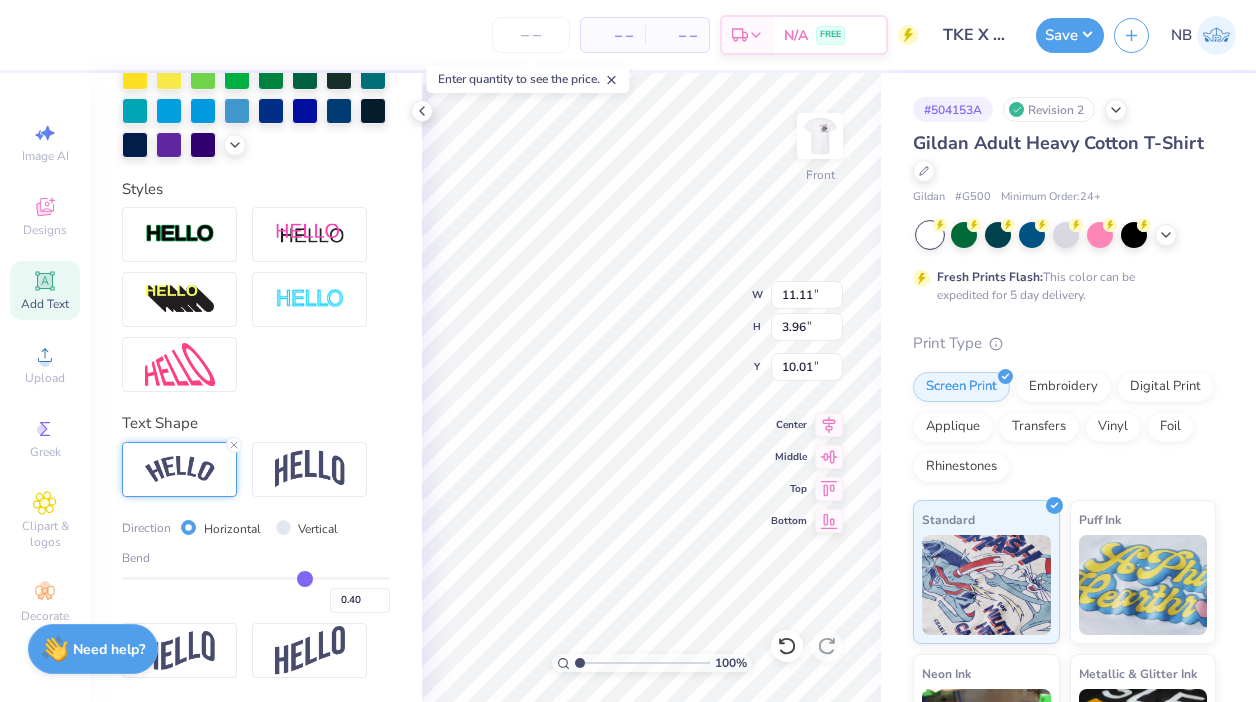 type on "0.39" 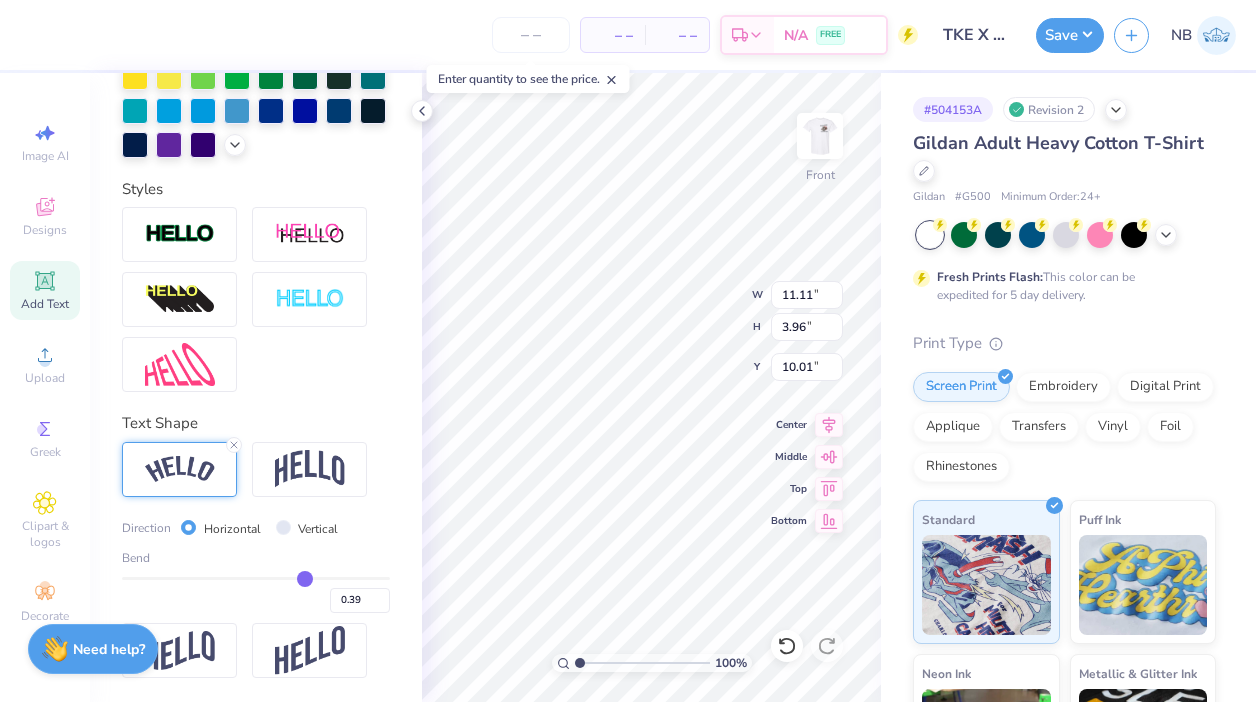 type on "0.38" 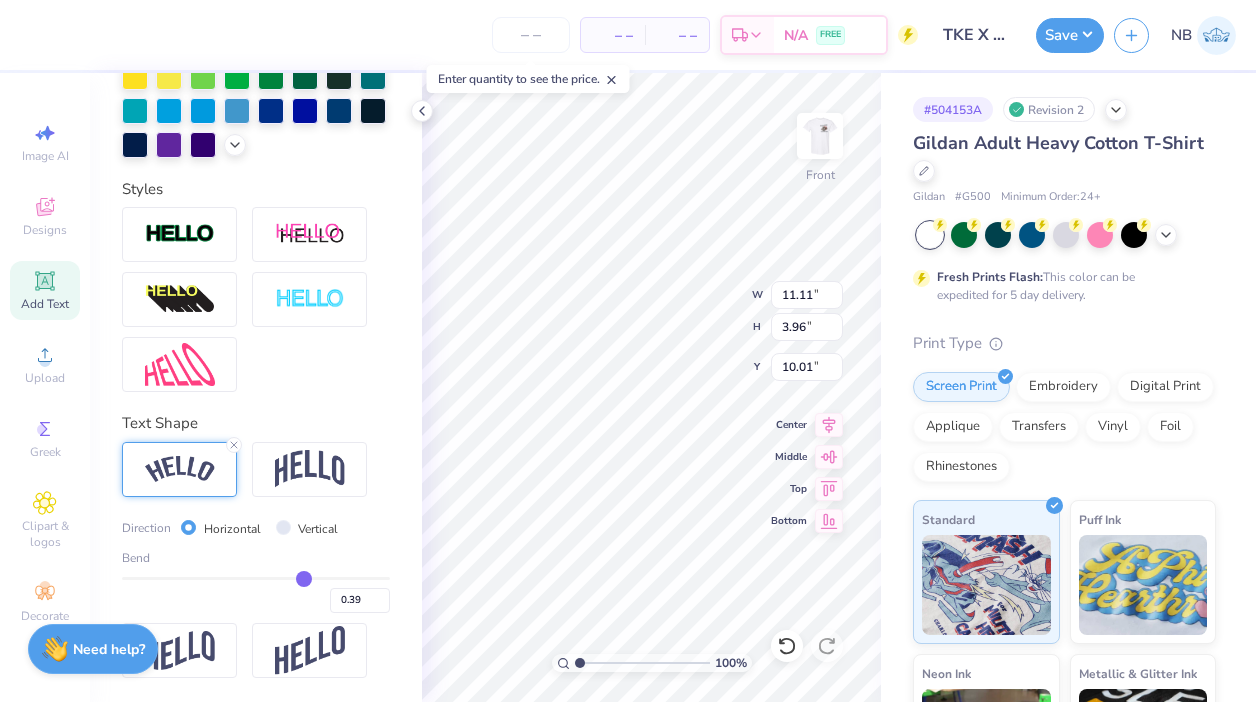 type on "0.38" 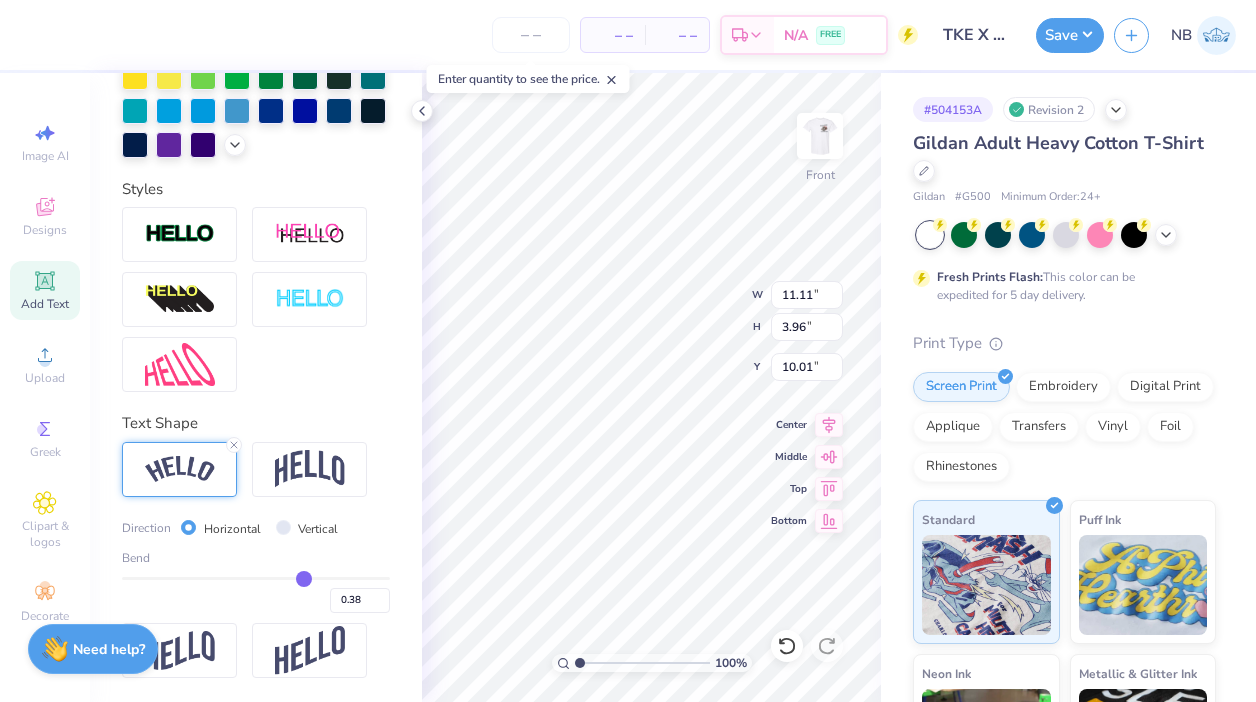 type on "0.37" 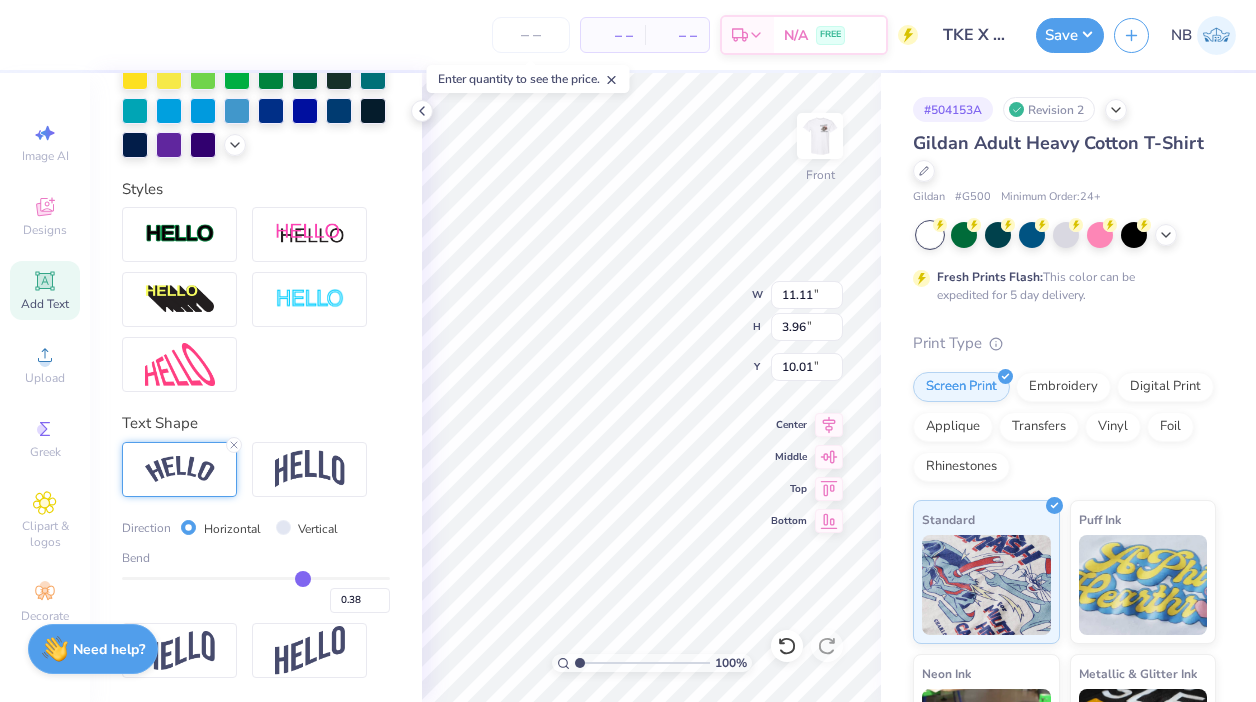 type on "0.37" 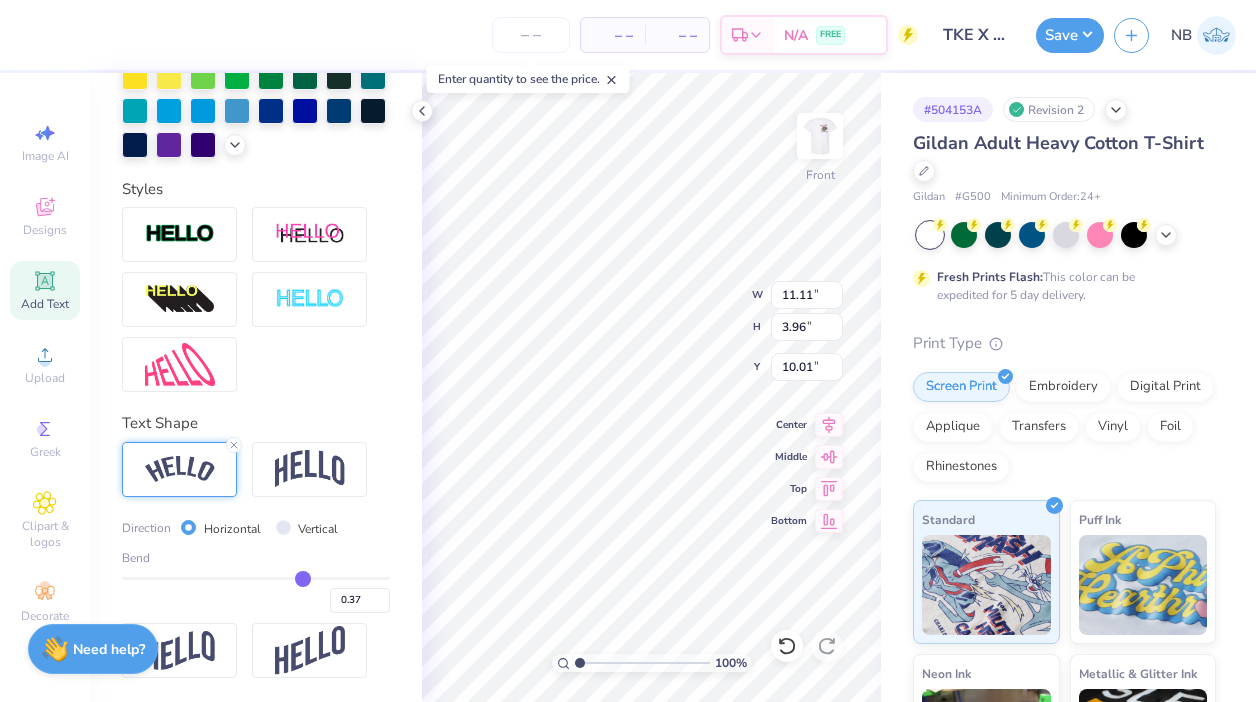 drag, startPoint x: 319, startPoint y: 580, endPoint x: 300, endPoint y: 580, distance: 19 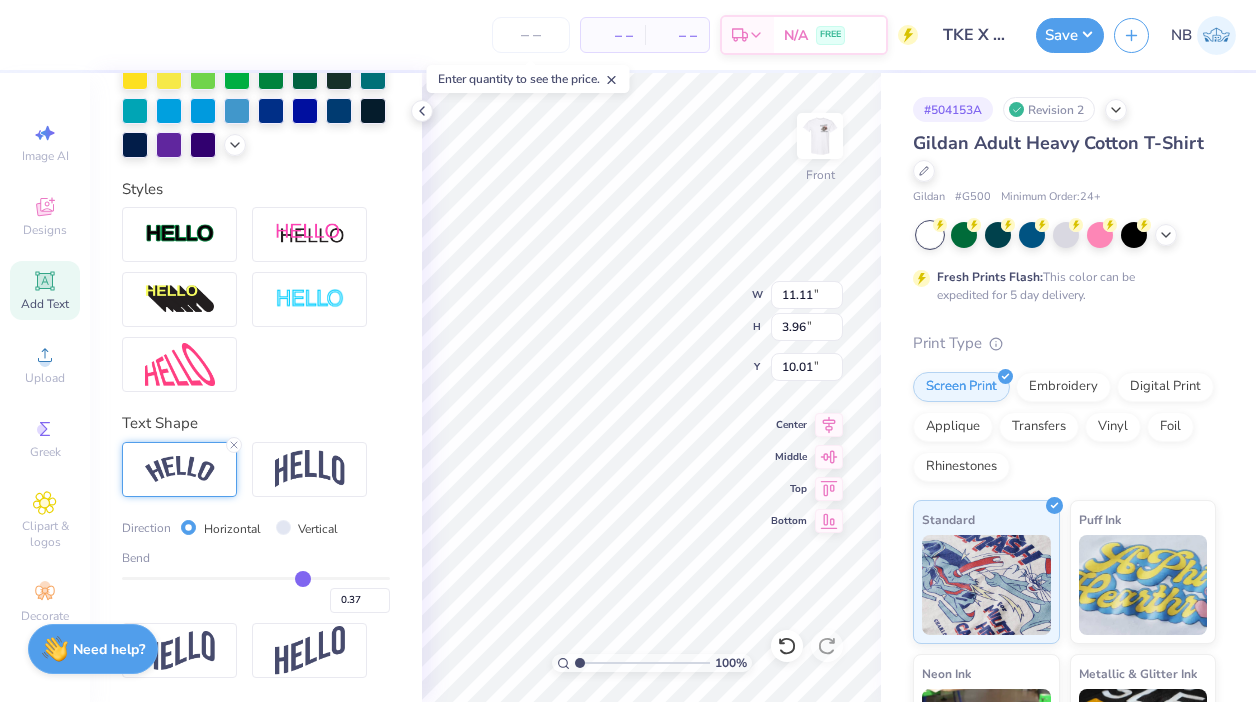 type on "10.87" 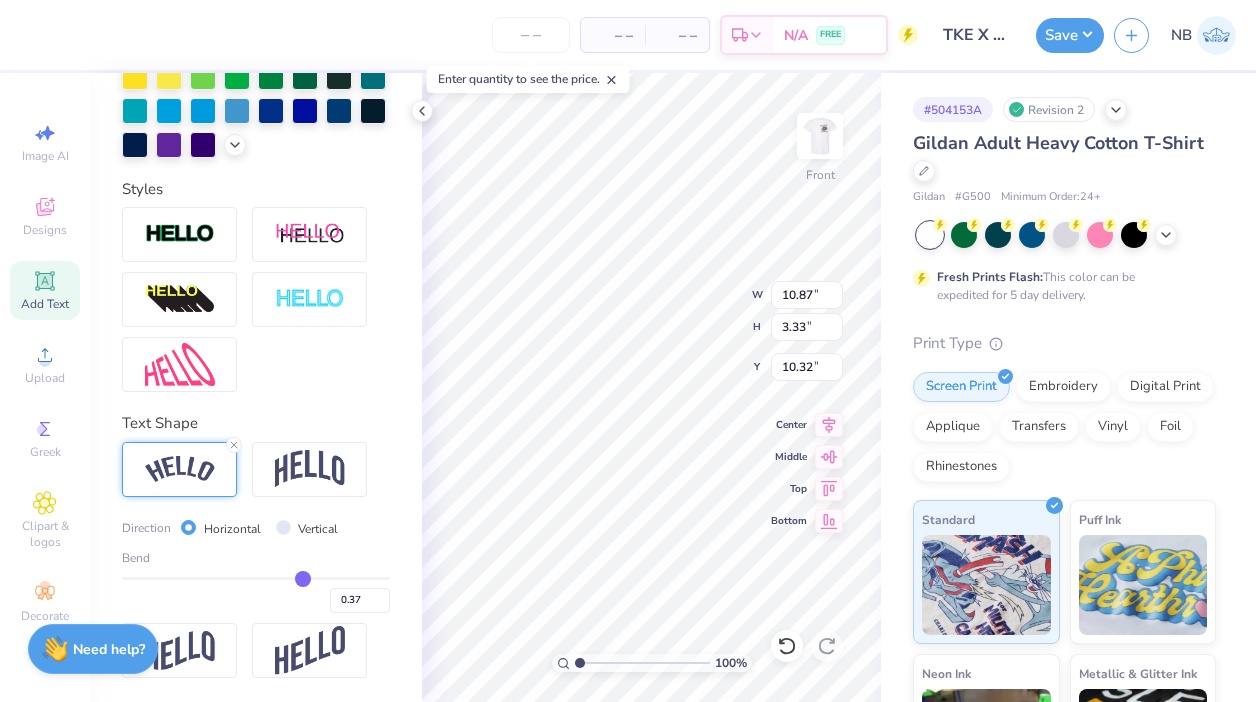 type on "0.36" 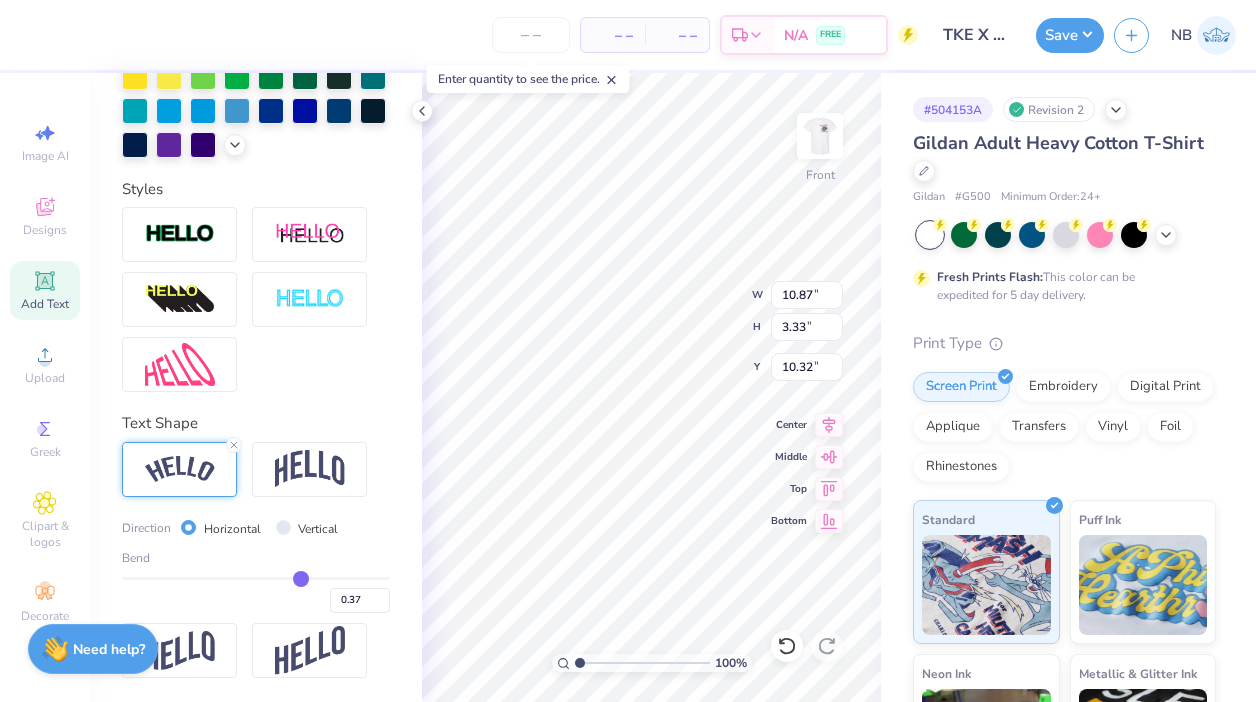 type on "0.36" 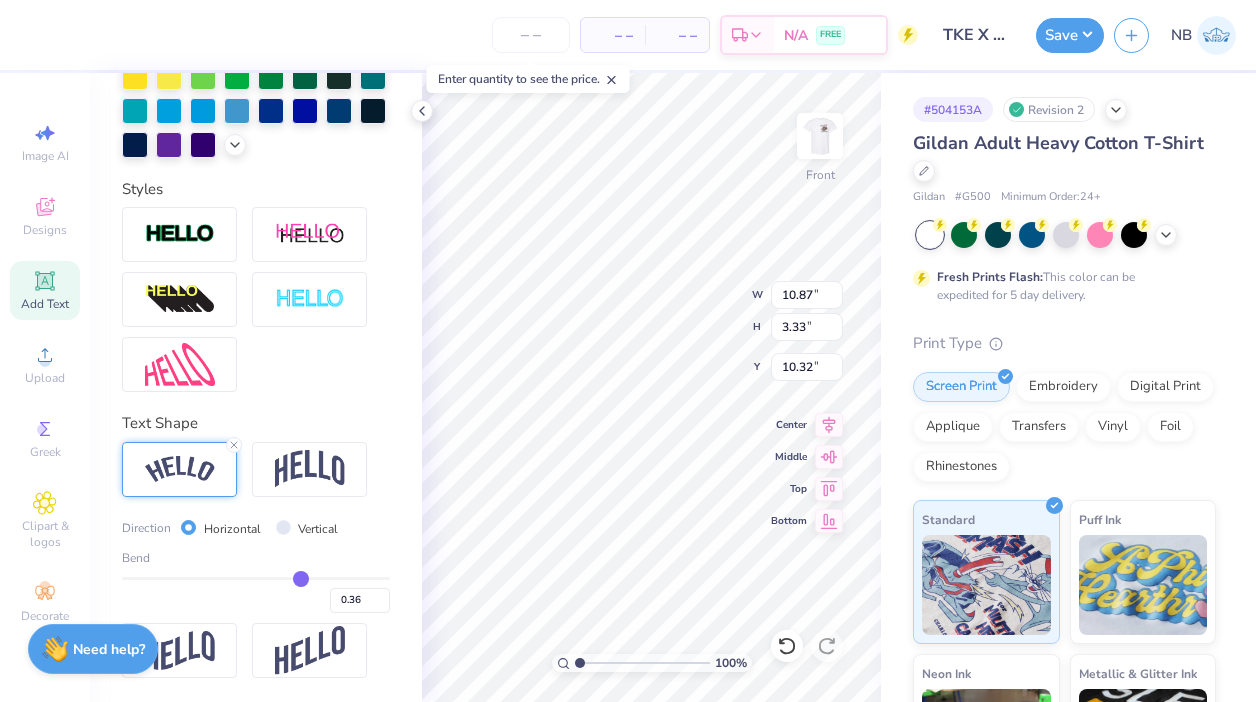type on "0.34" 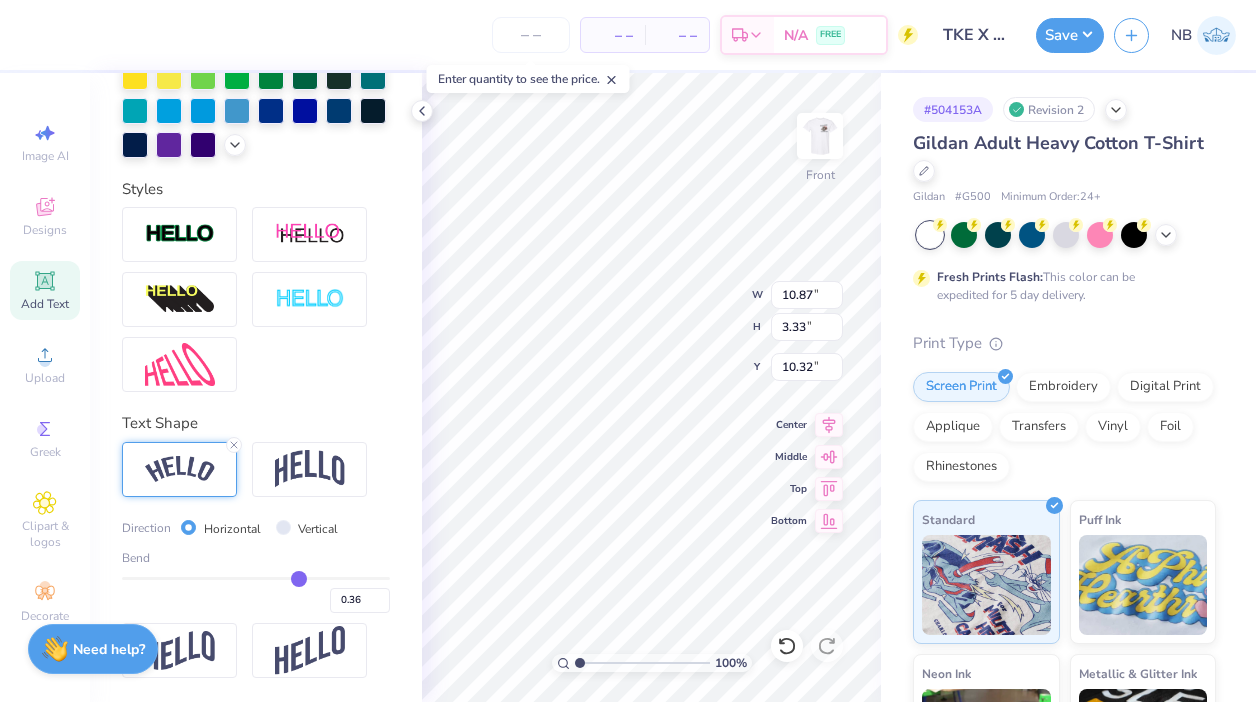 type on "0.34" 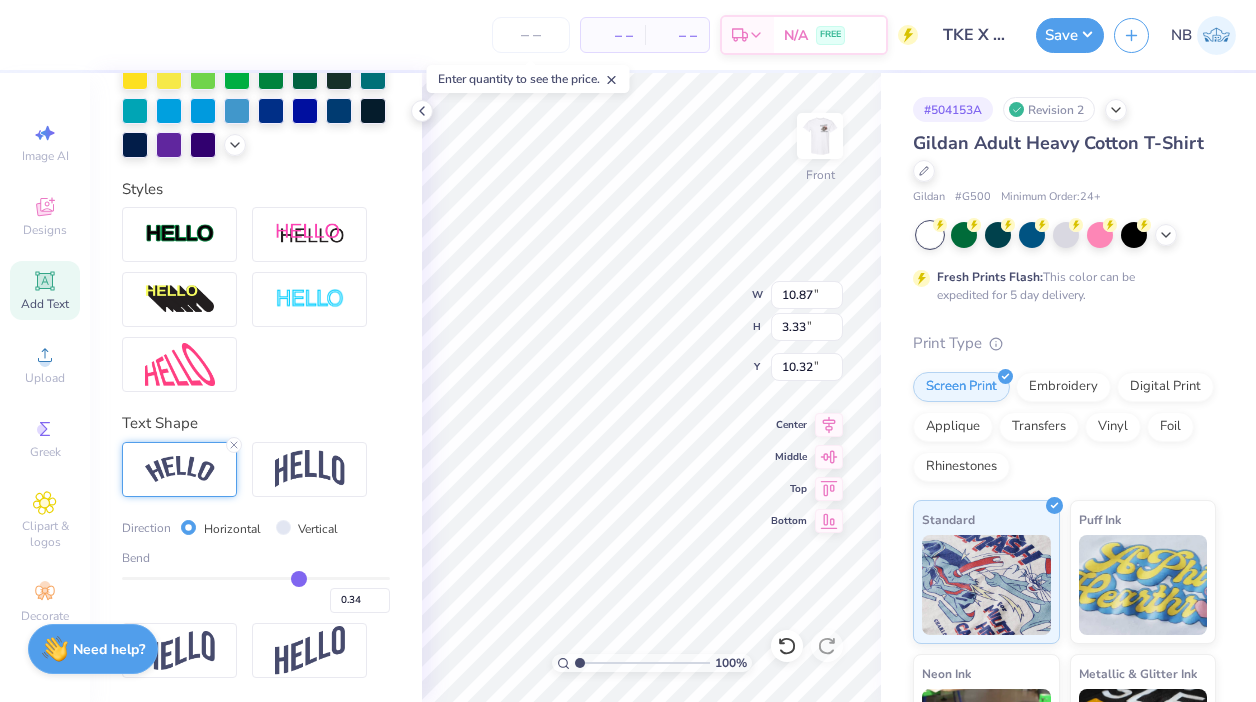 type on "0.32" 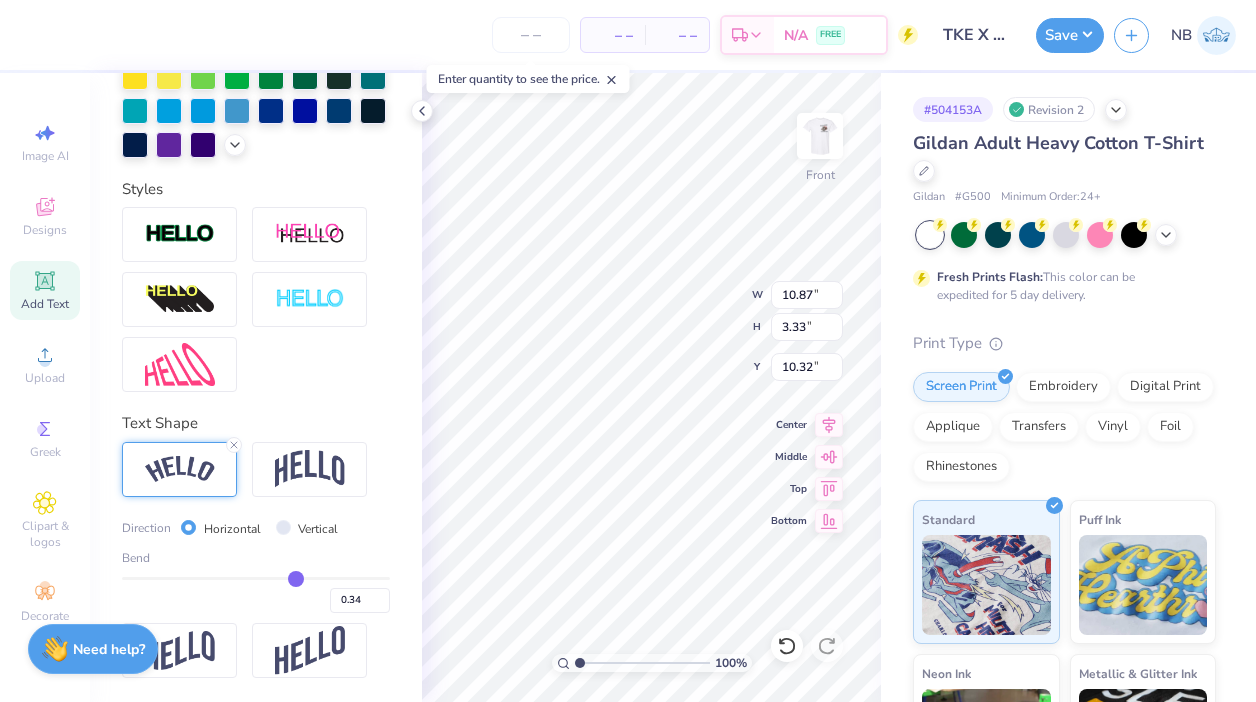 type on "0.32" 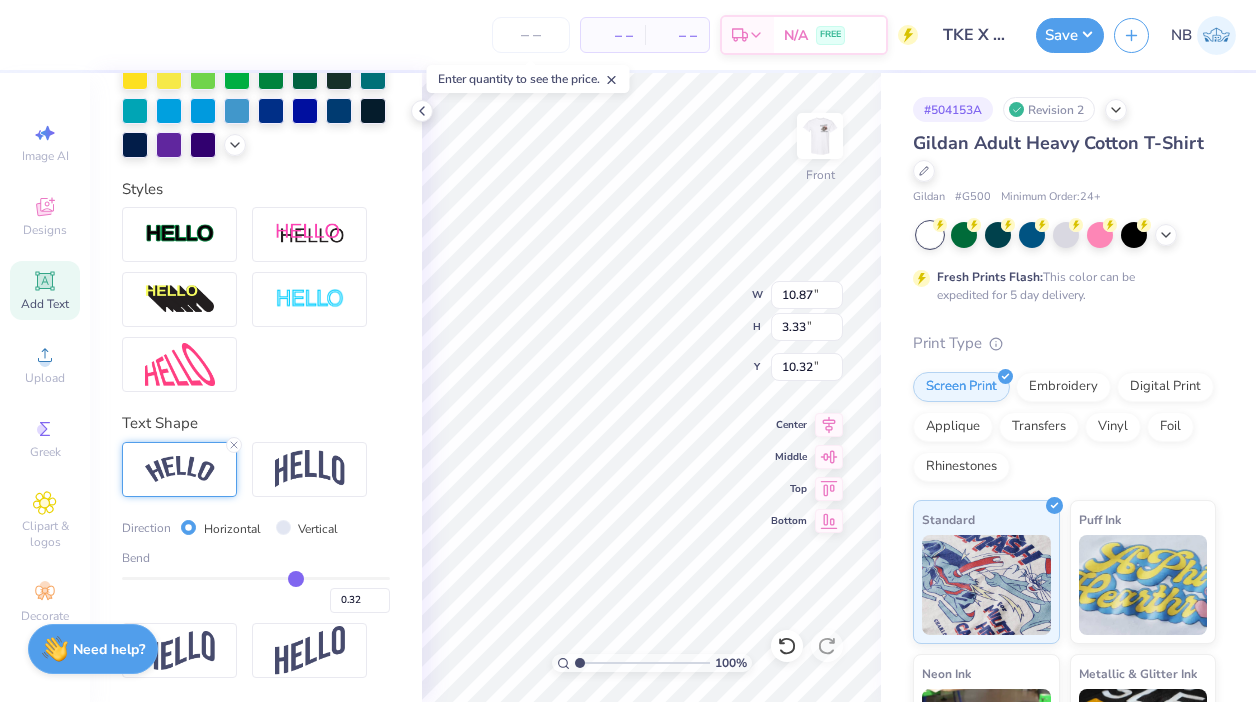 type on "0.29" 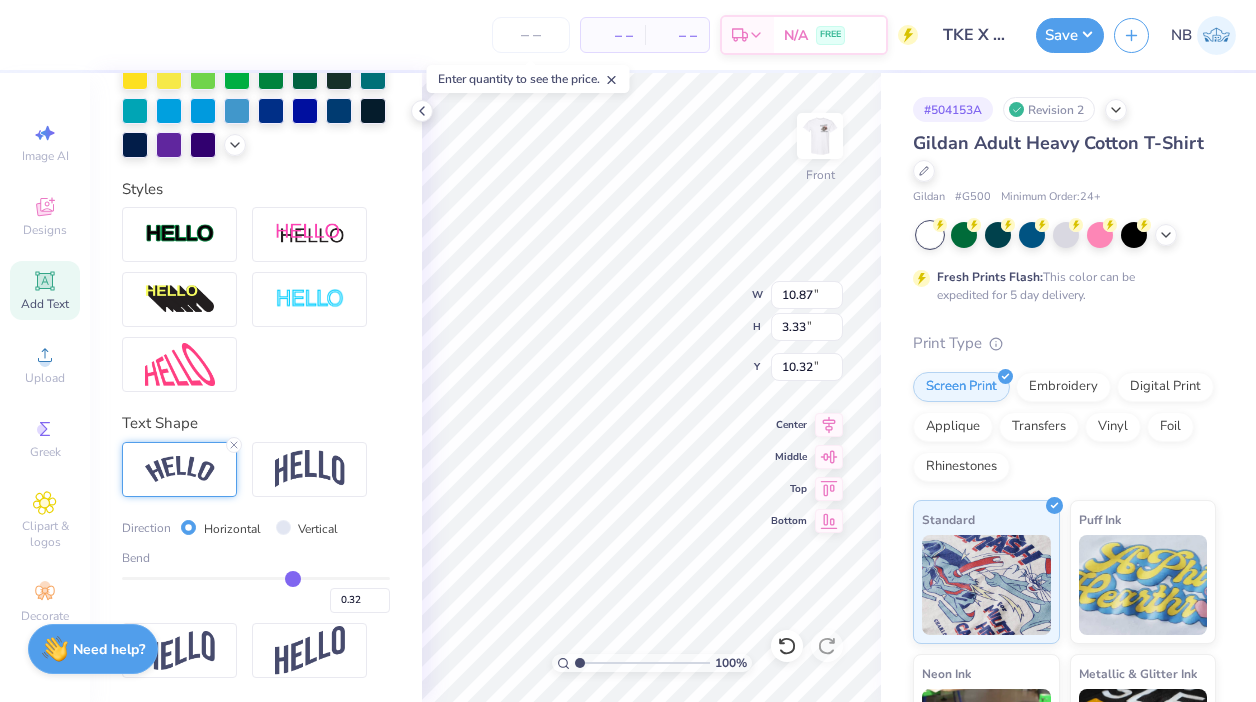 type on "0.29" 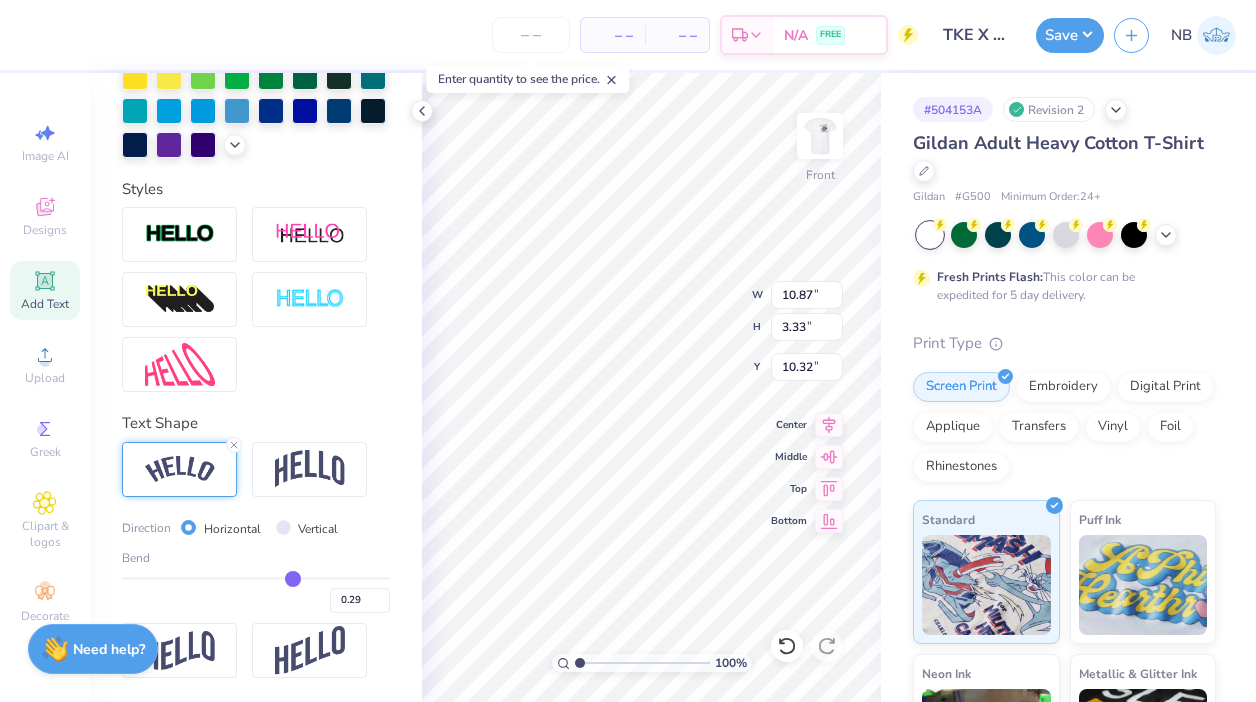 type on "0.24" 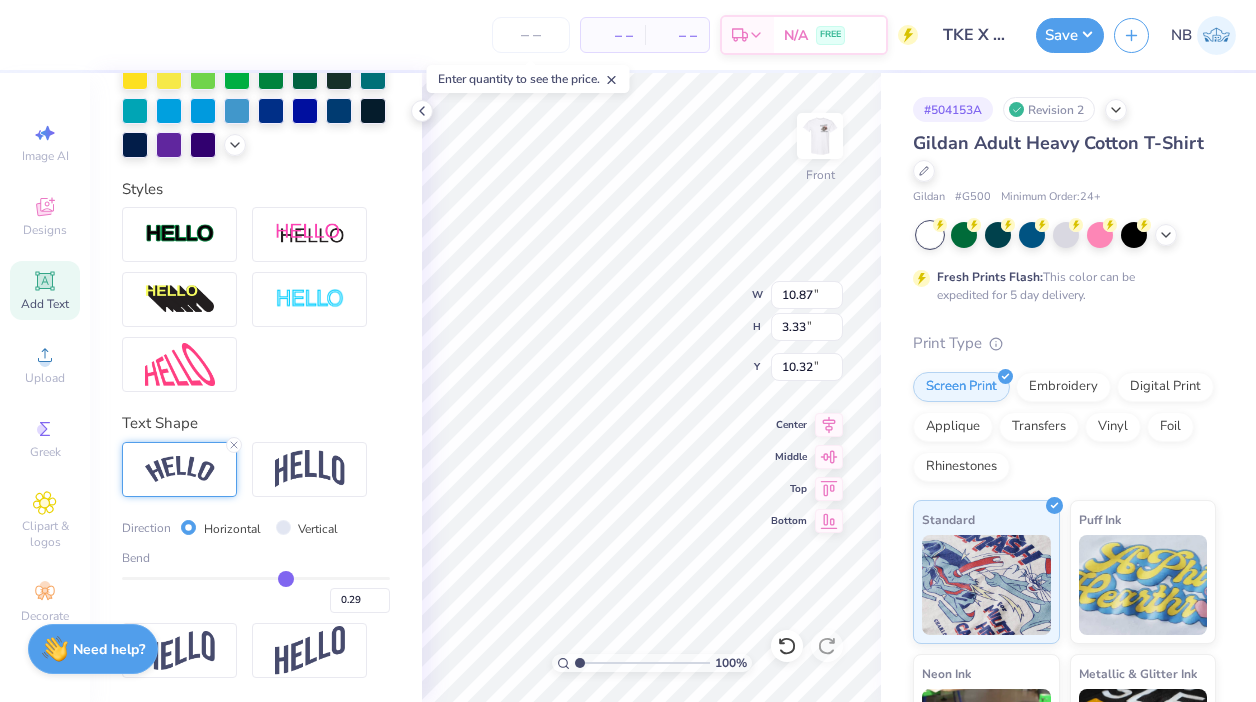type on "0.24" 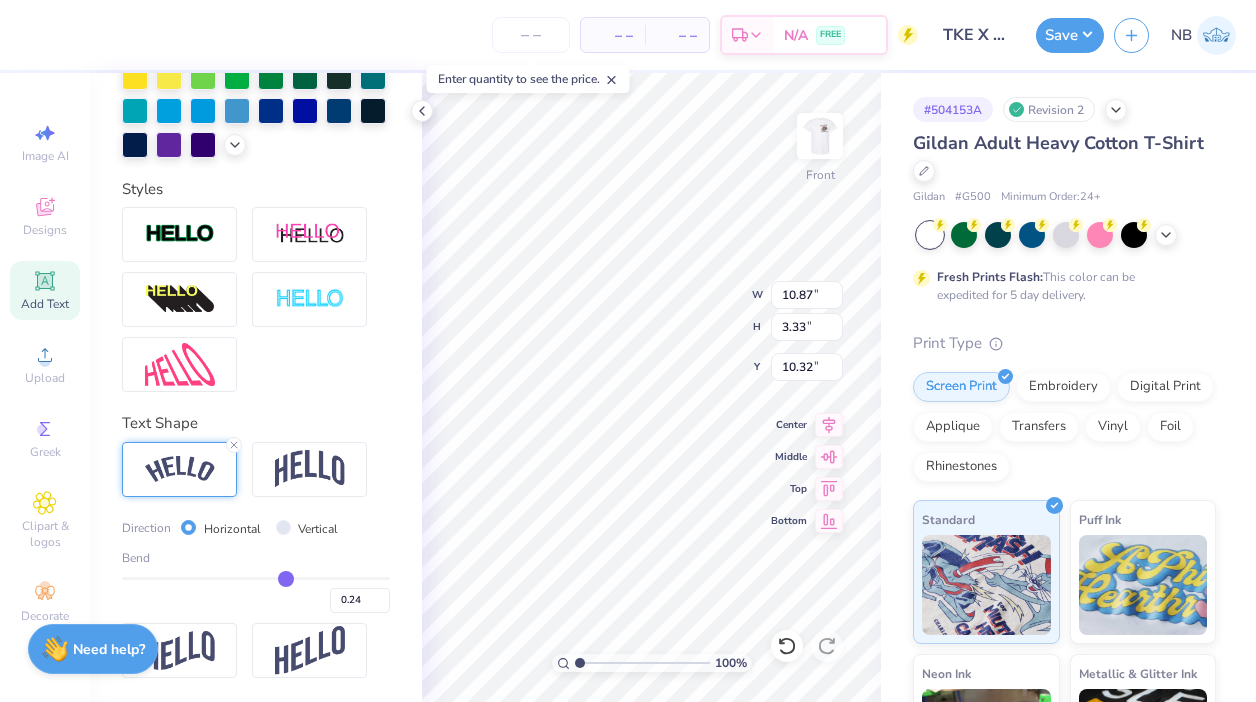 type on "0.22" 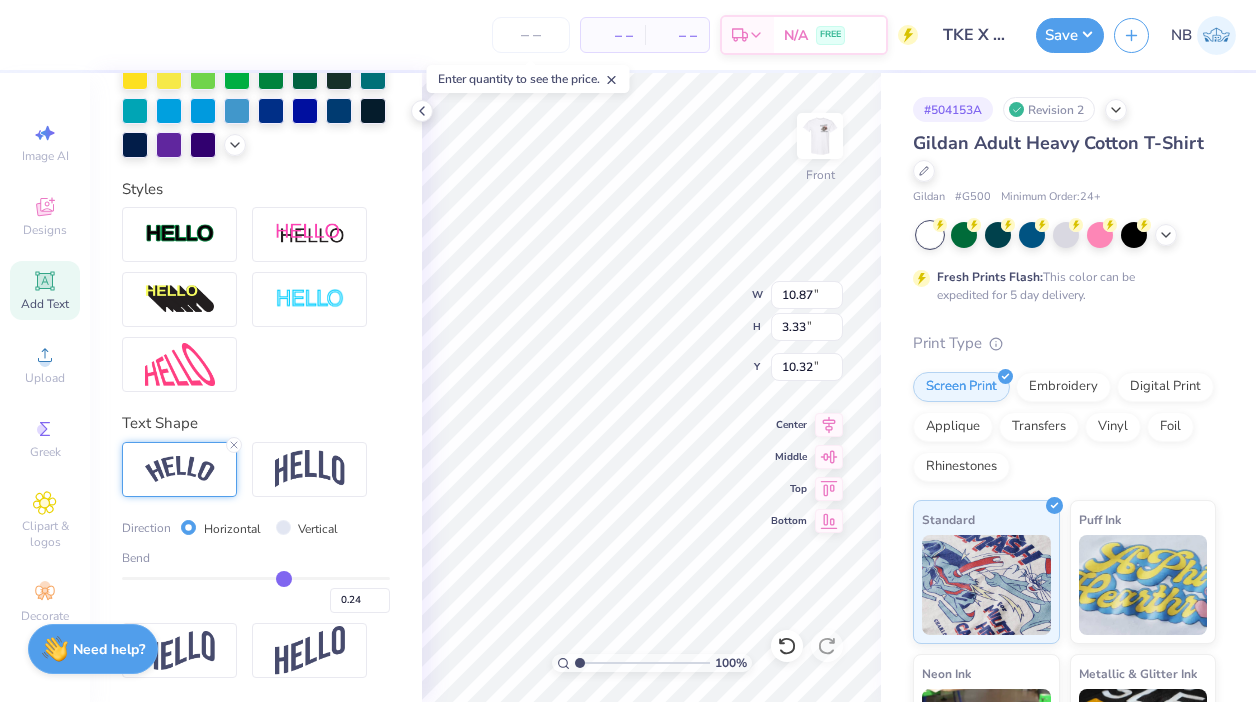 type on "0.22" 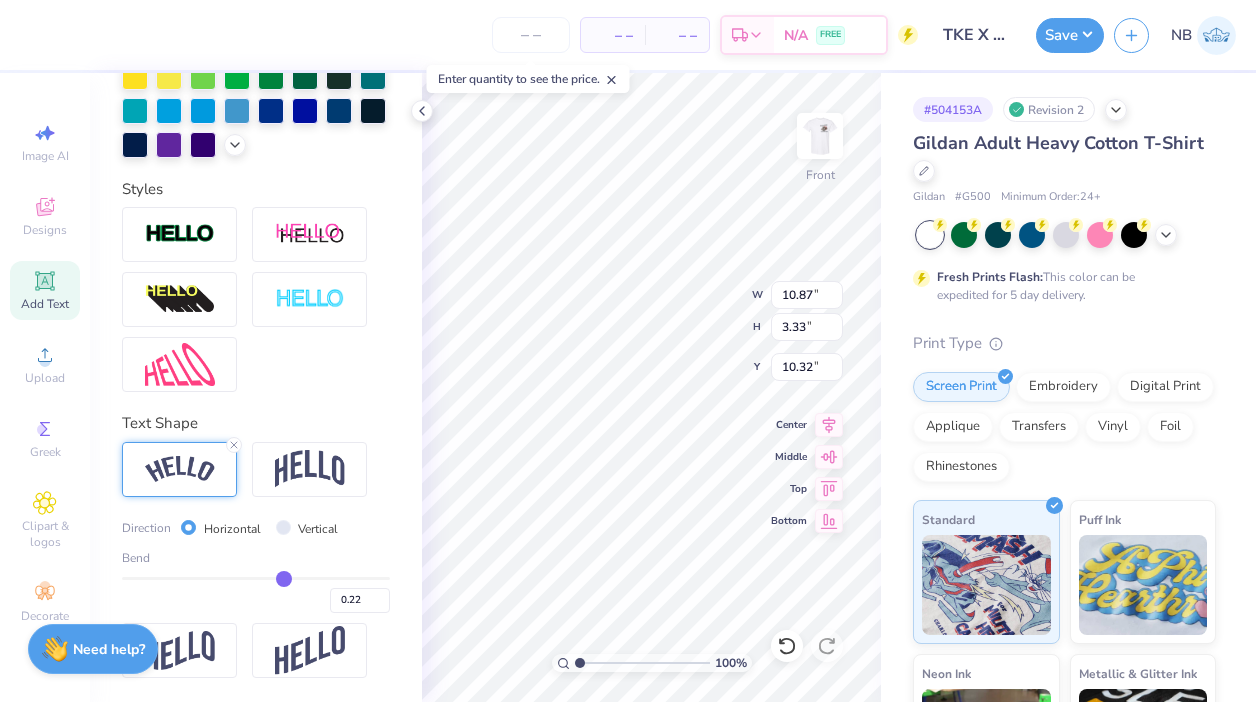 type on "0.19" 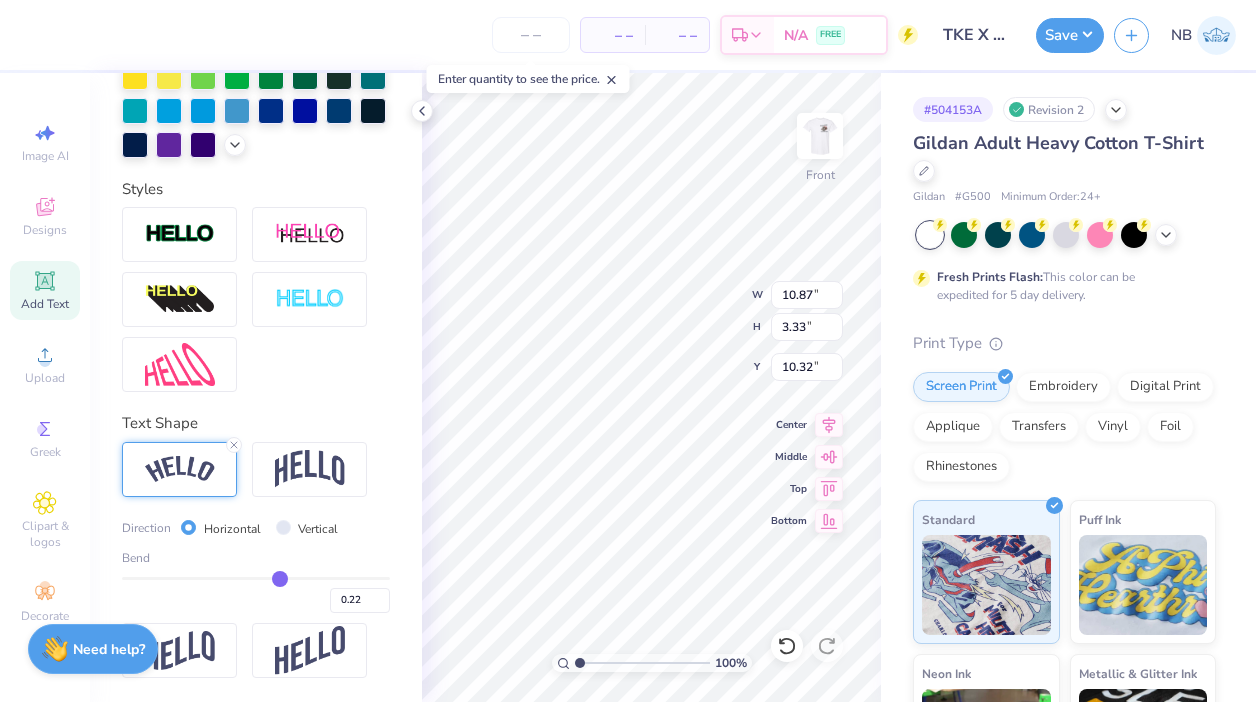 type on "0.19" 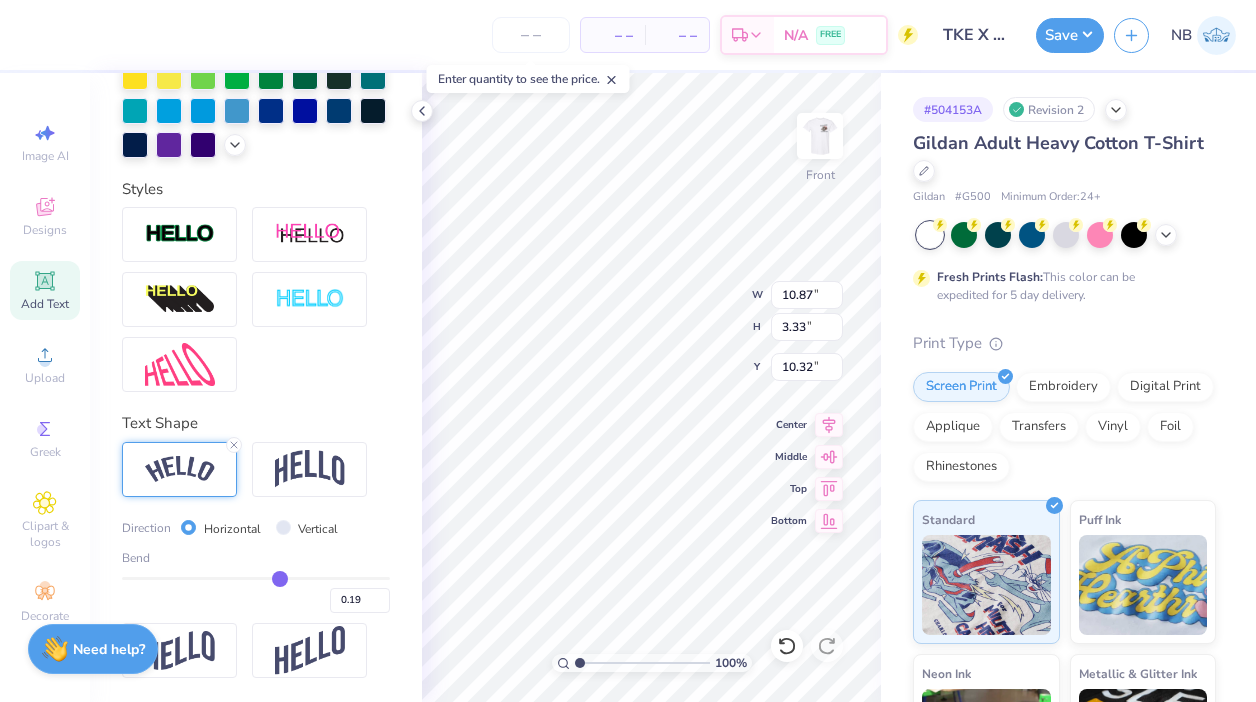 type on "0.17" 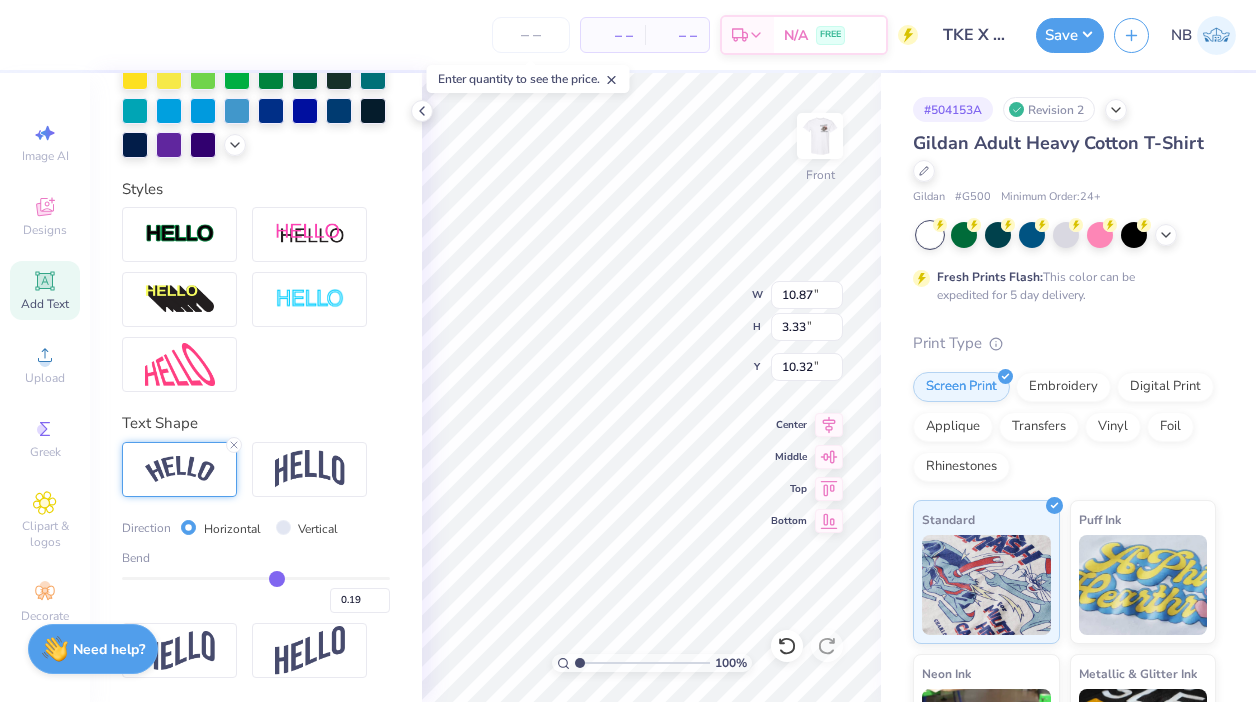 type on "0.17" 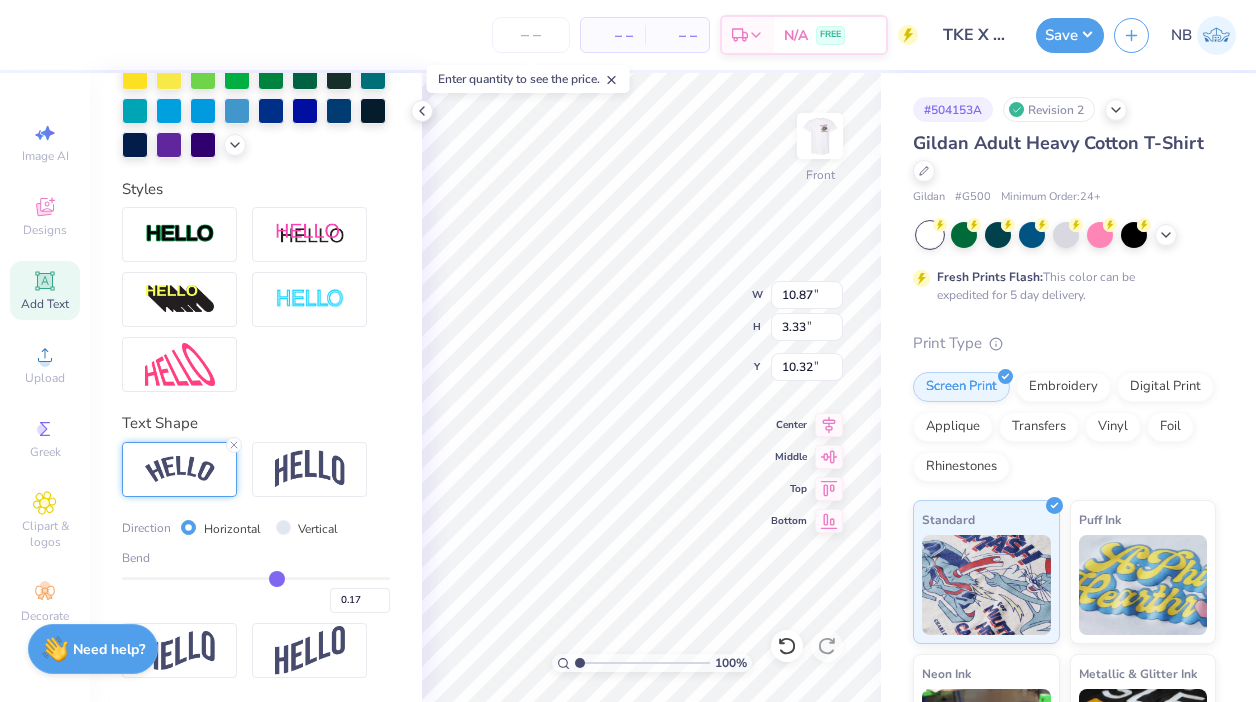 type on "0.16" 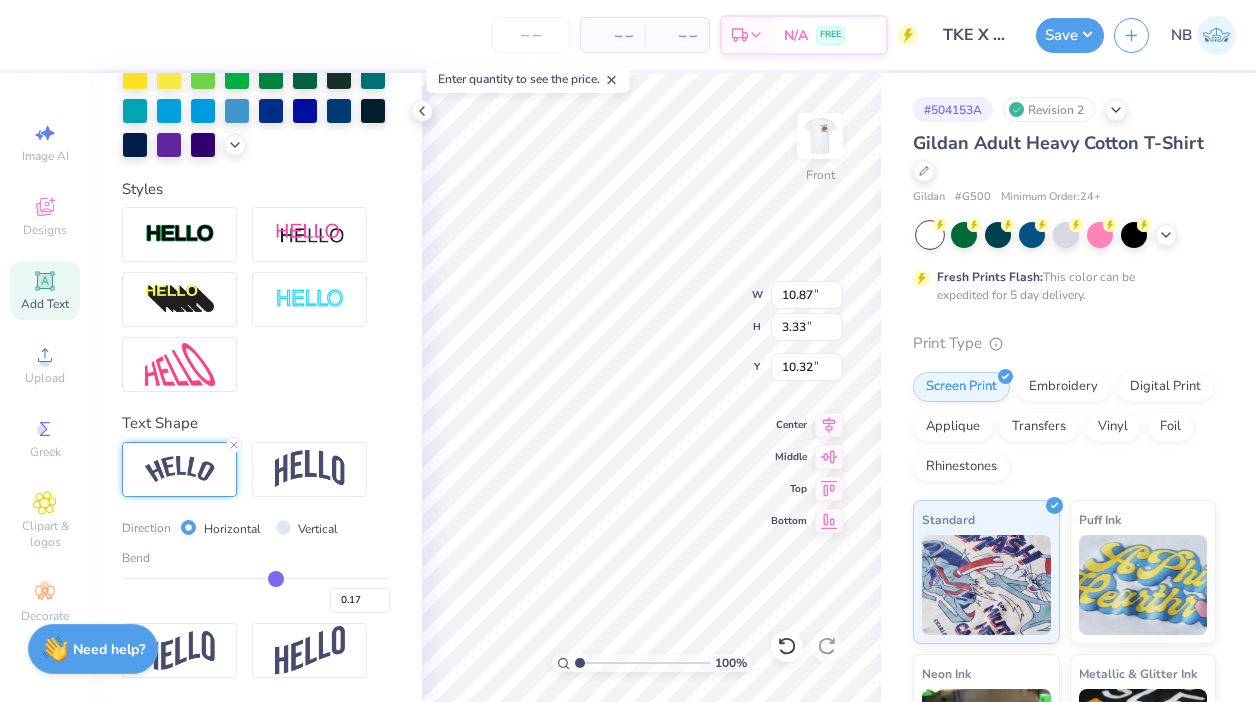 type on "0.16" 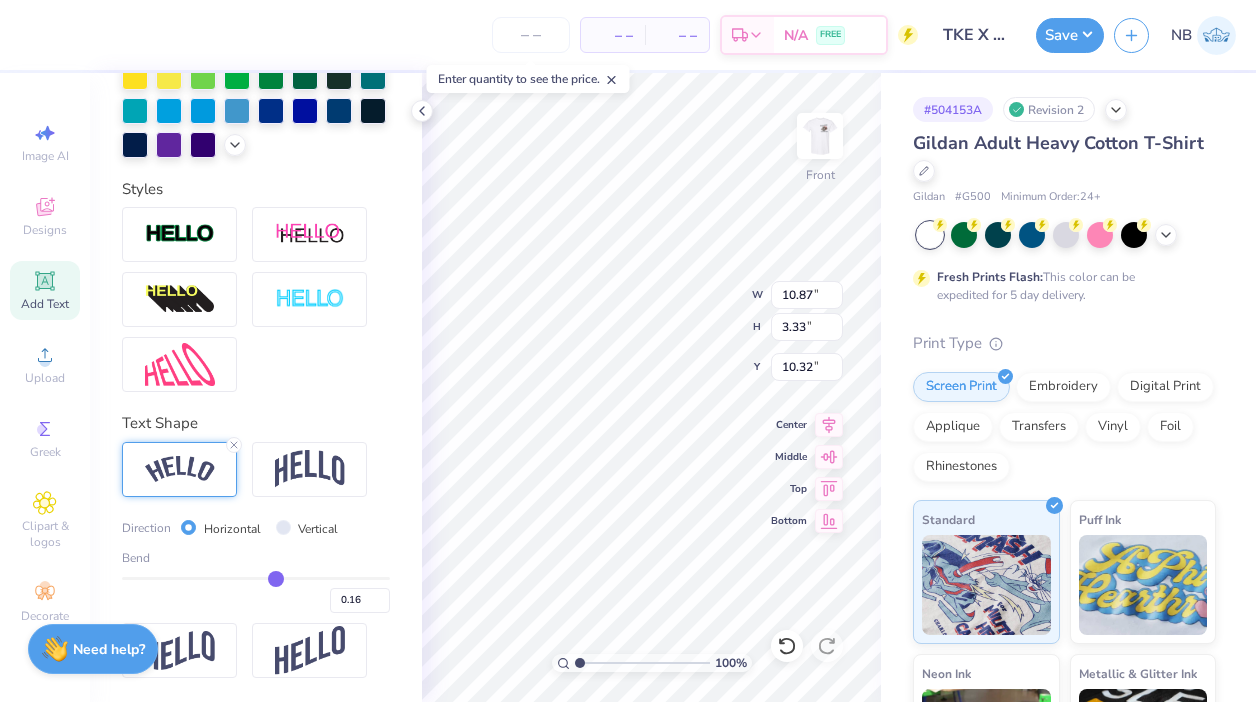 type on "0.15" 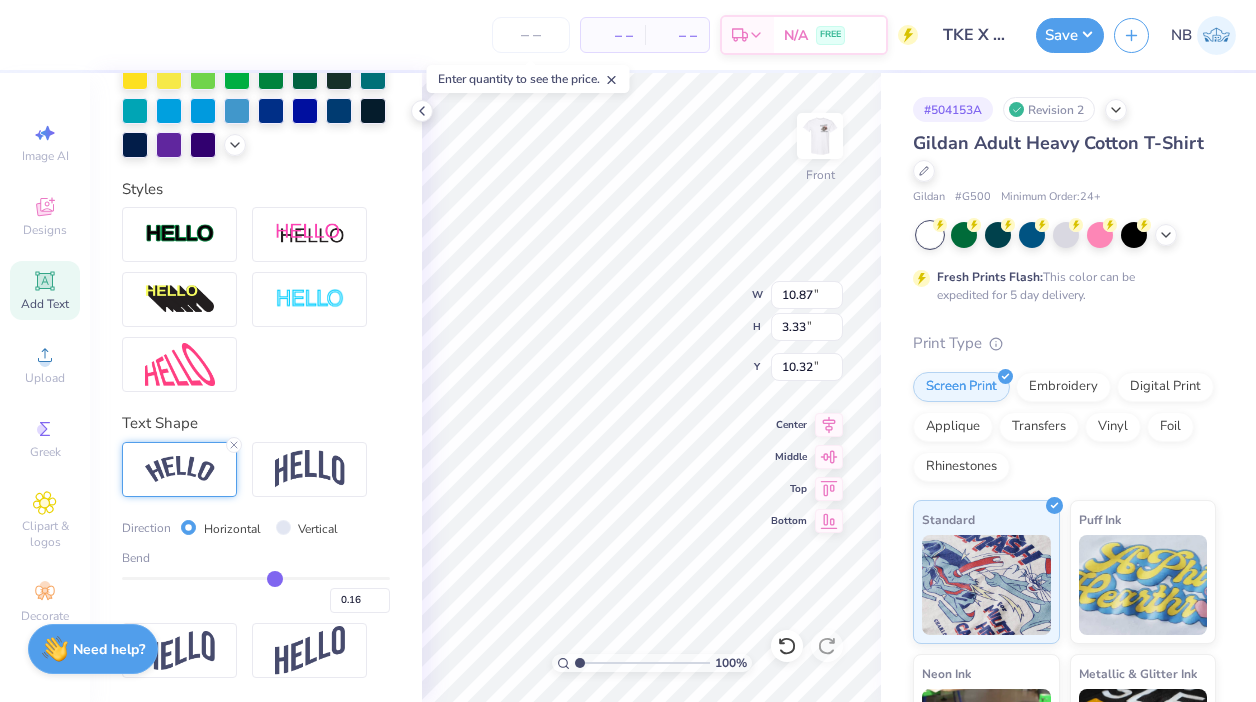 type on "0.15" 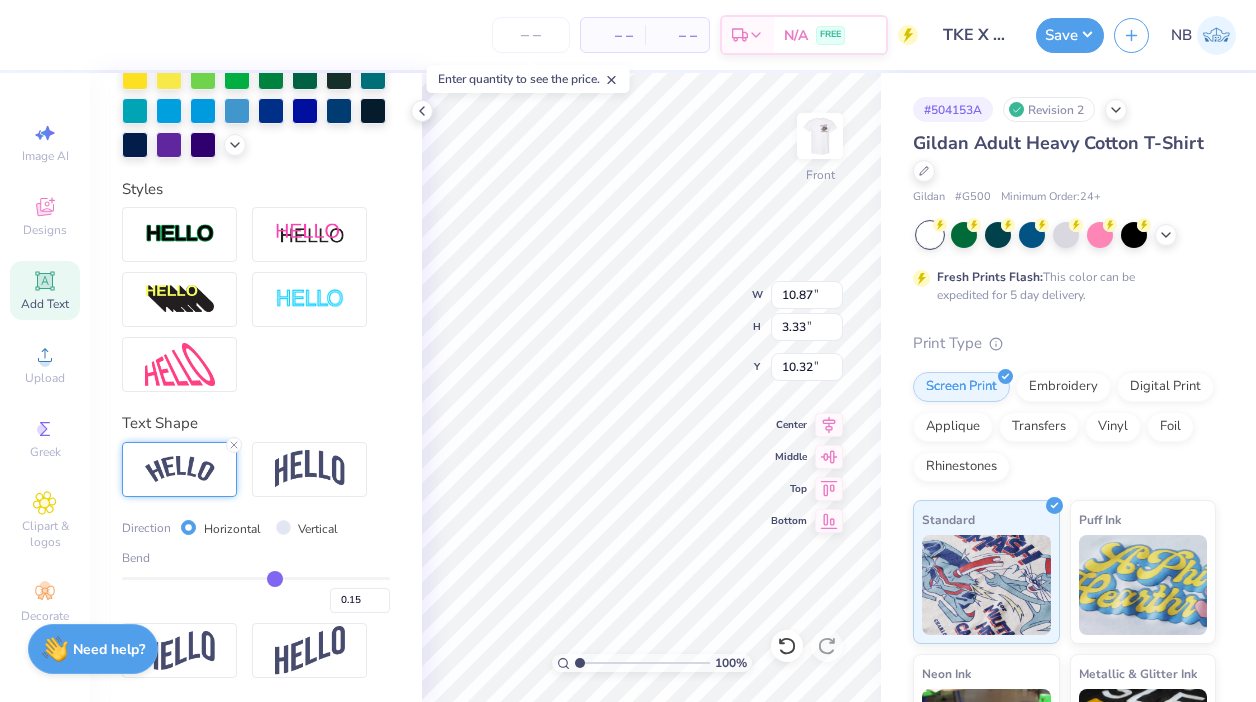 type on "0.14" 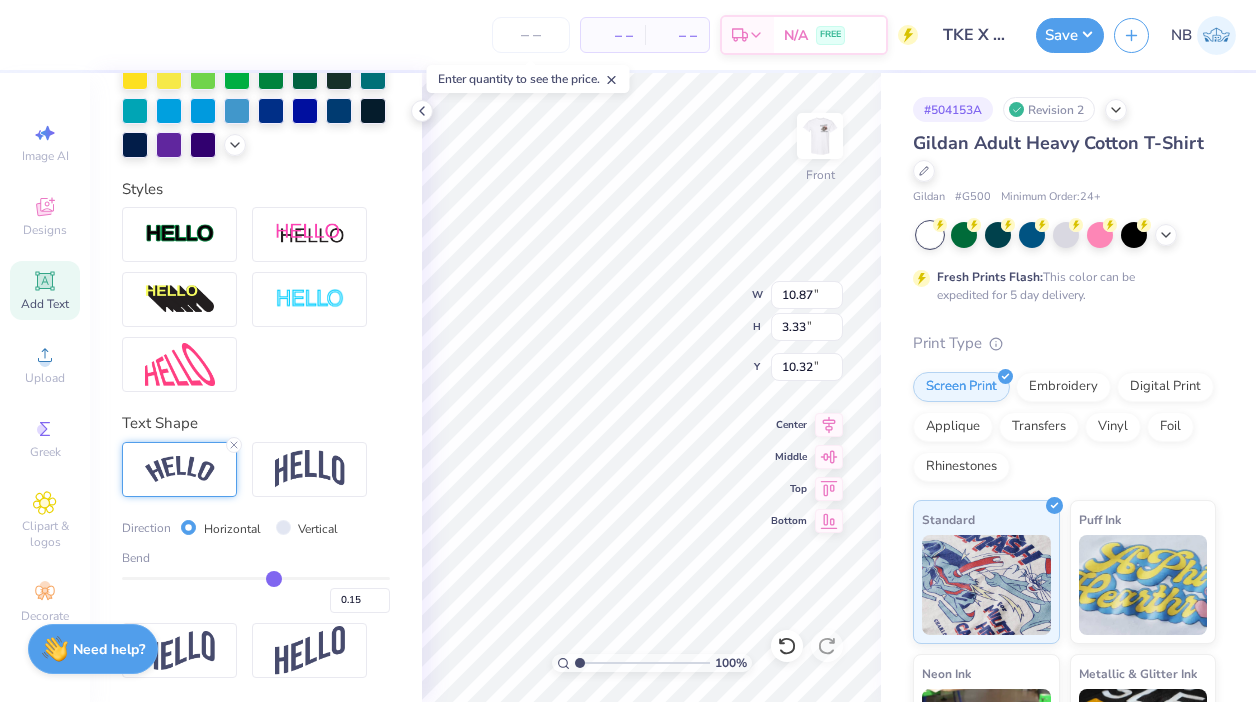 type on "0.14" 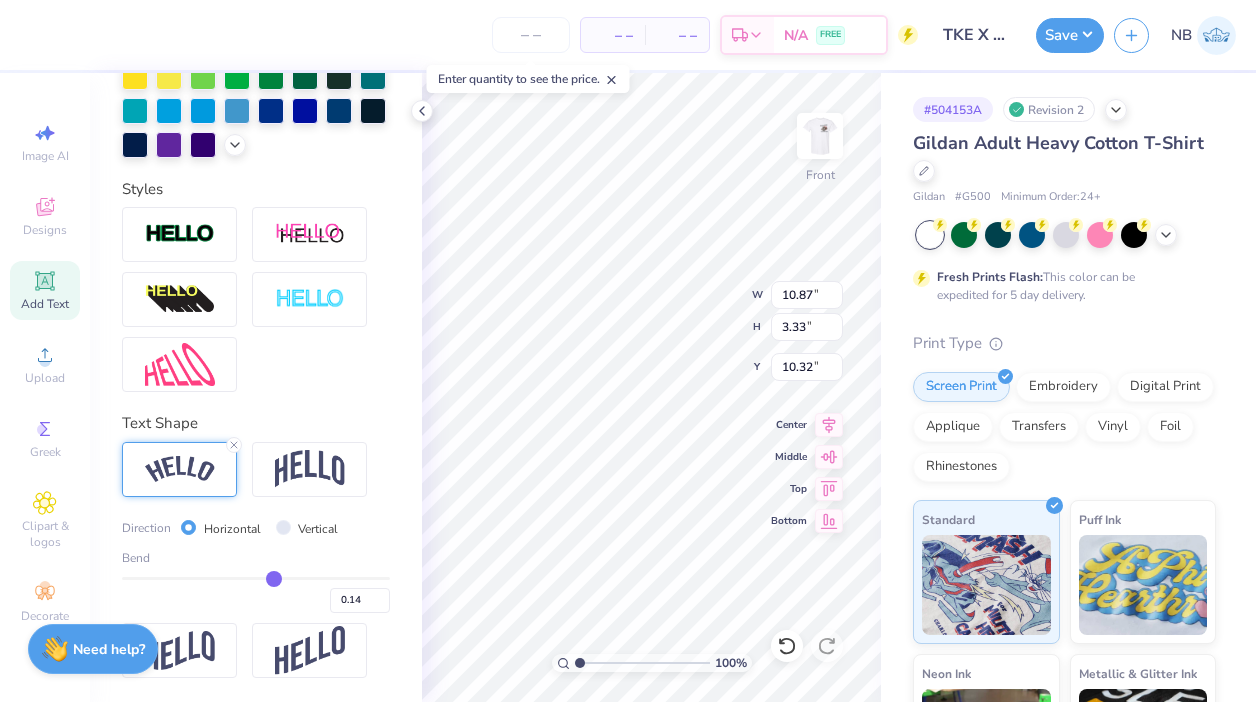type on "0.13" 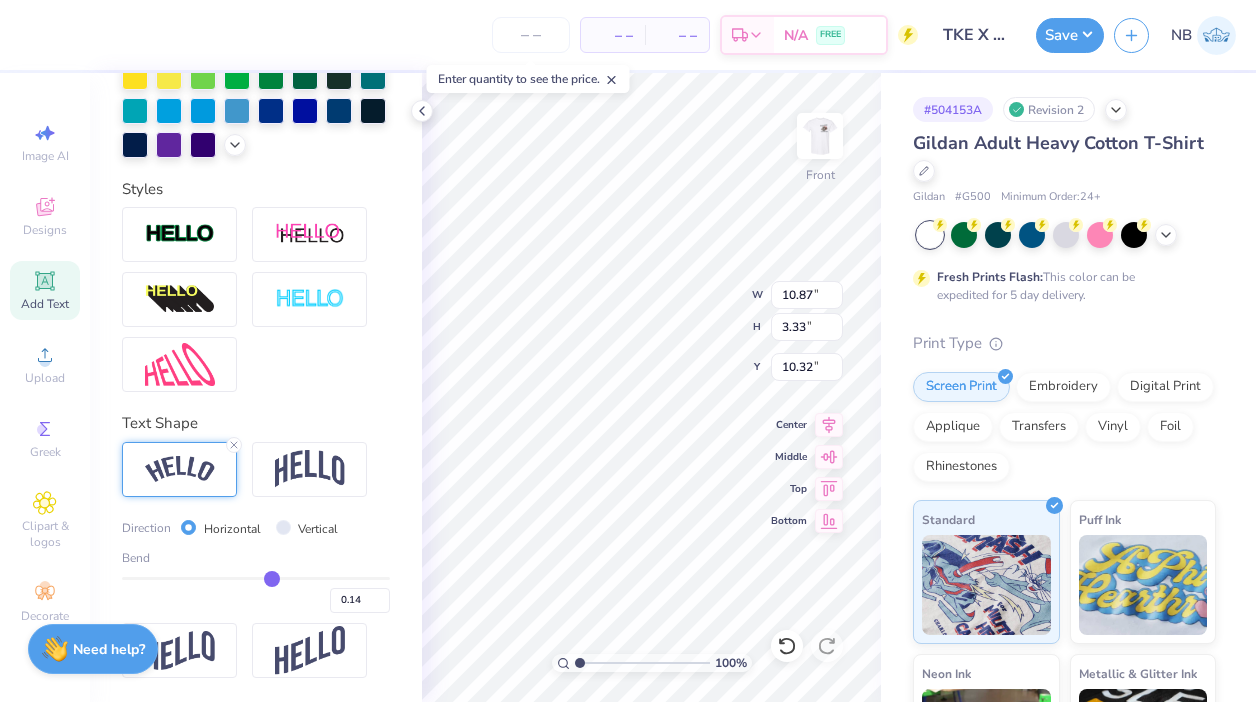 type on "0.13" 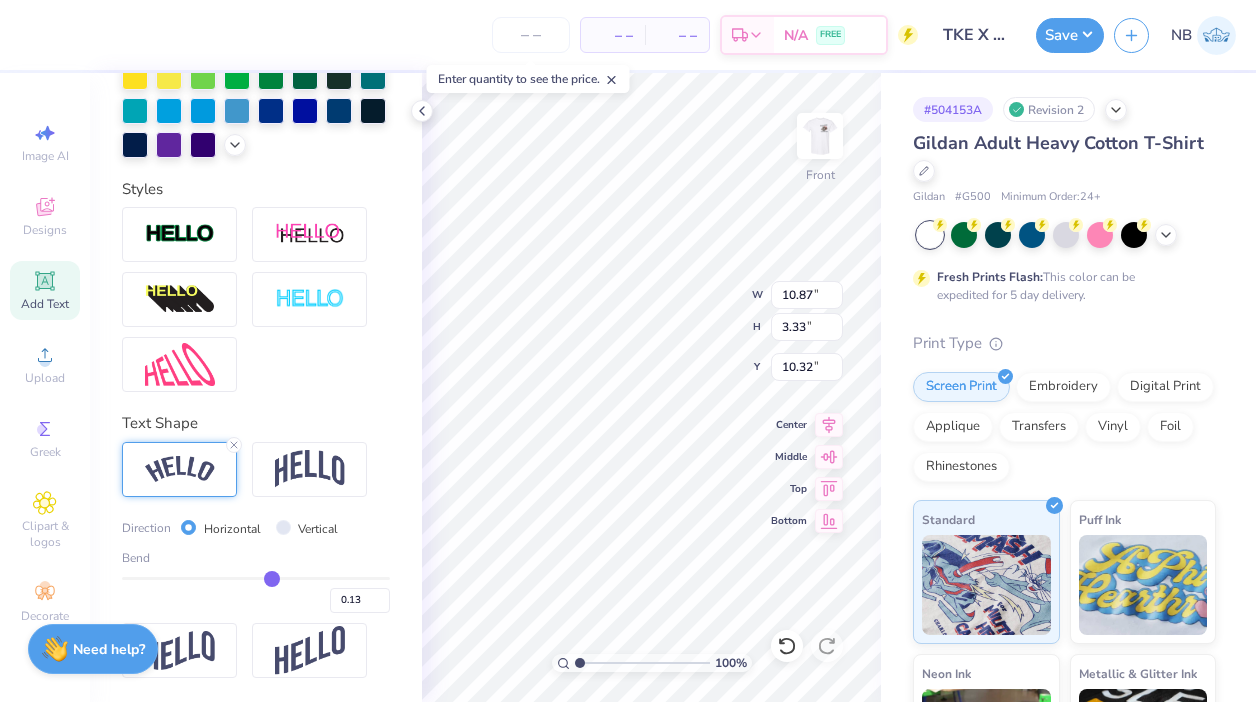 drag, startPoint x: 301, startPoint y: 580, endPoint x: 271, endPoint y: 580, distance: 30 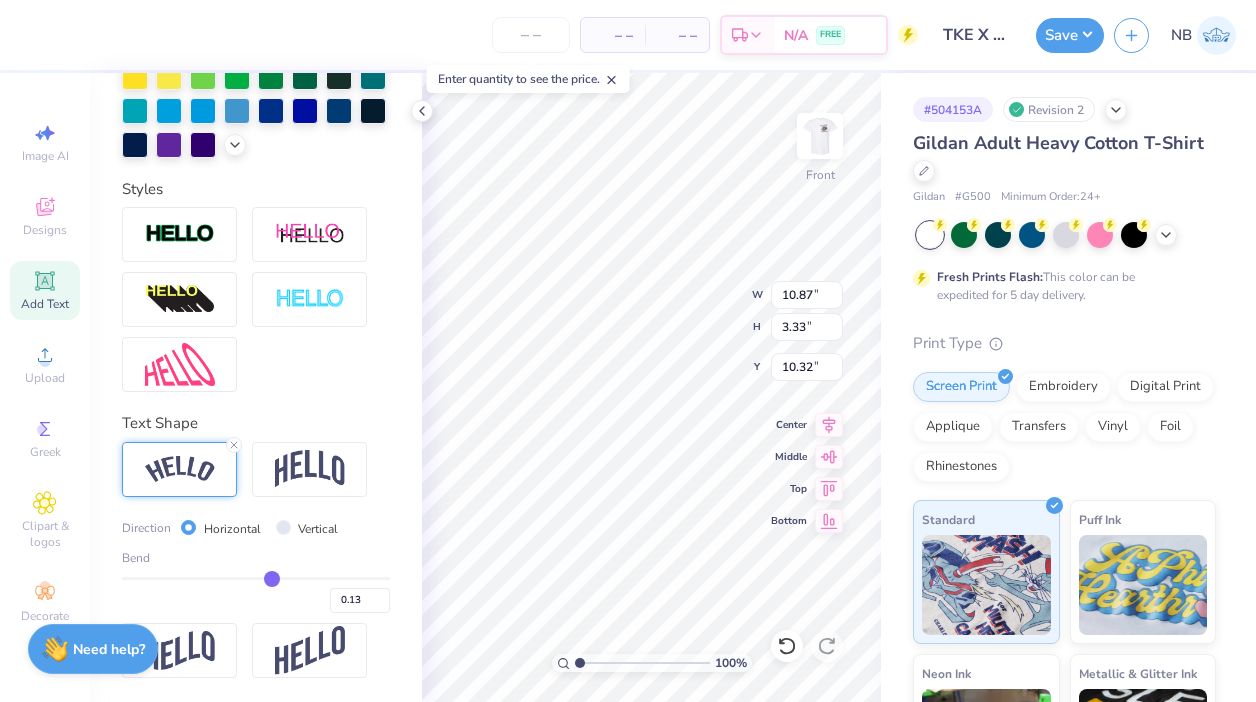 type on "10.39" 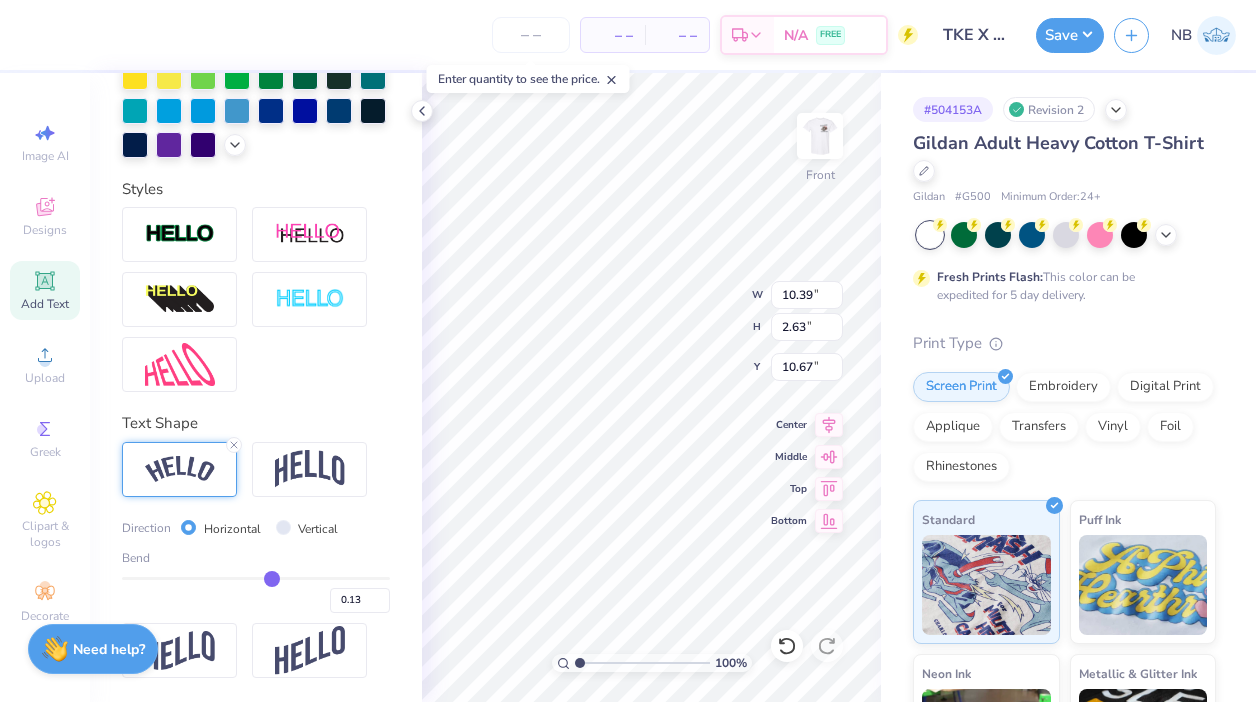 type on "0.16" 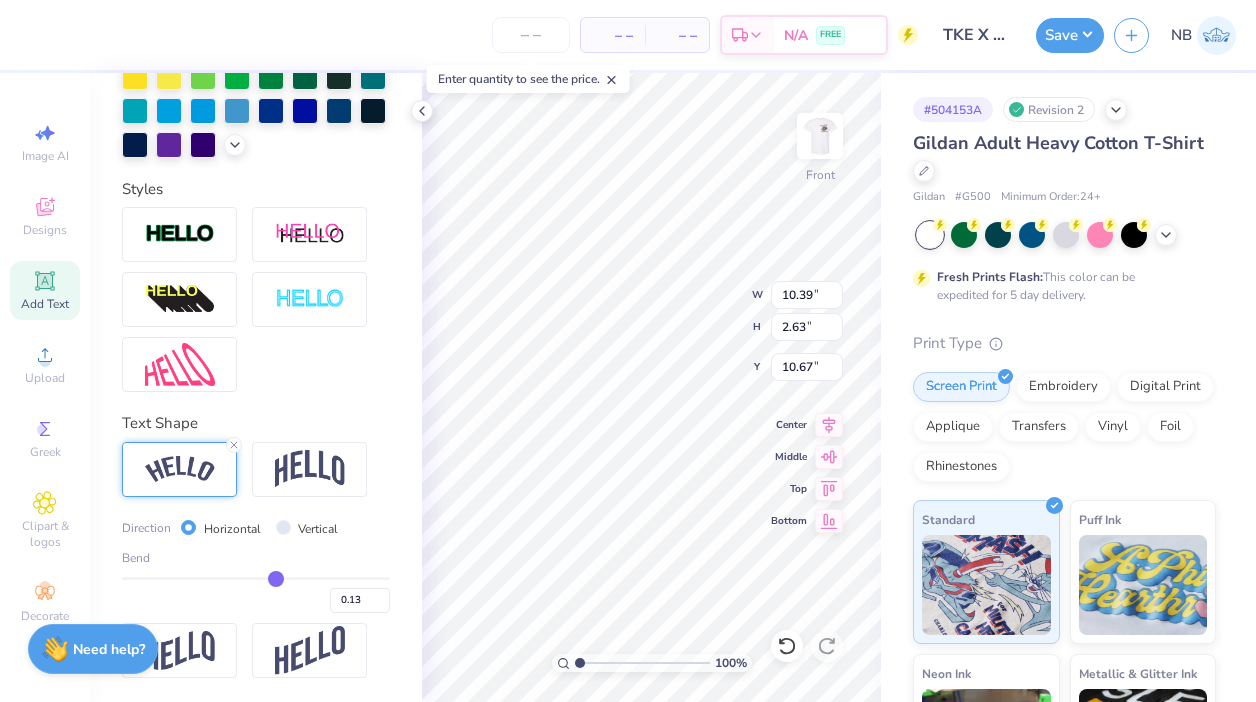 type on "0.16" 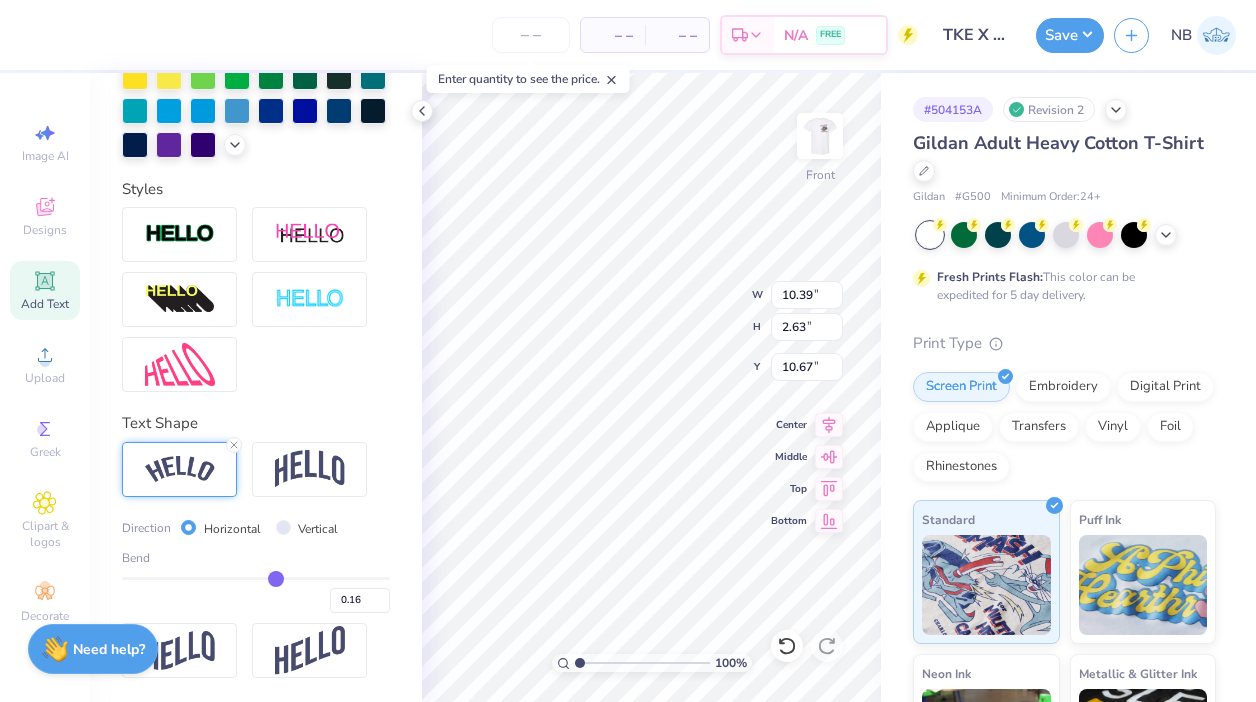 type on "0.17" 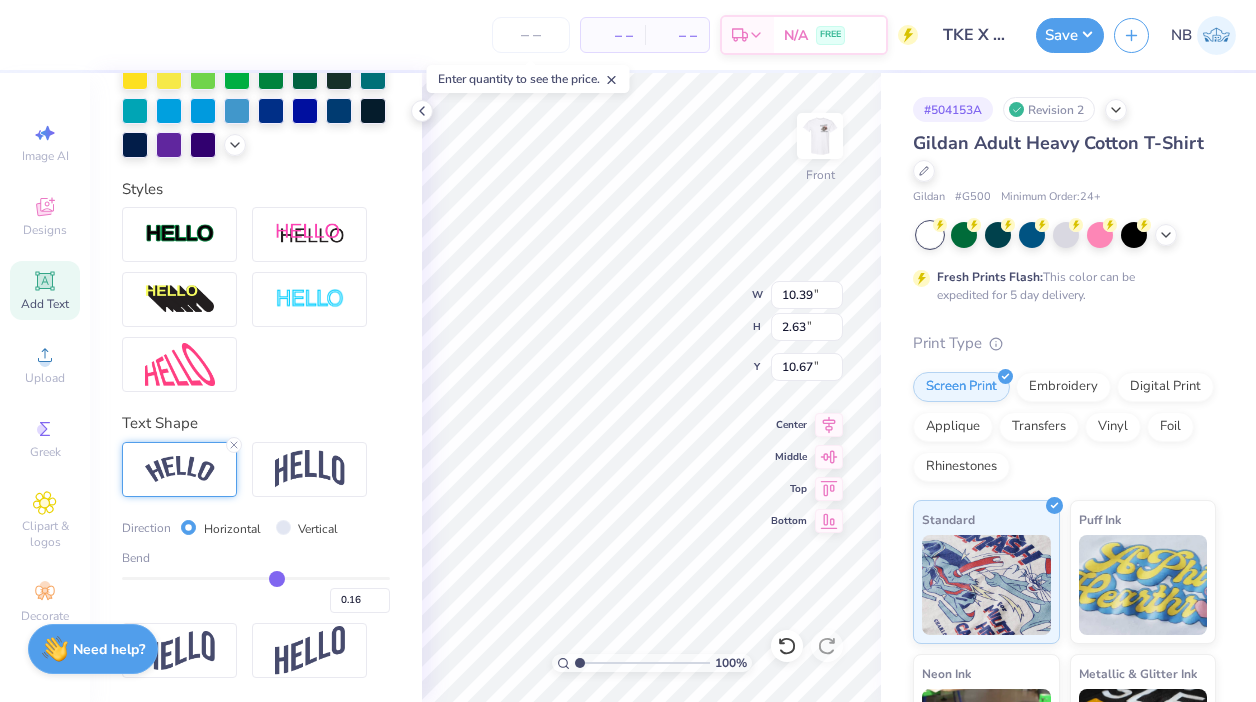 type on "0.17" 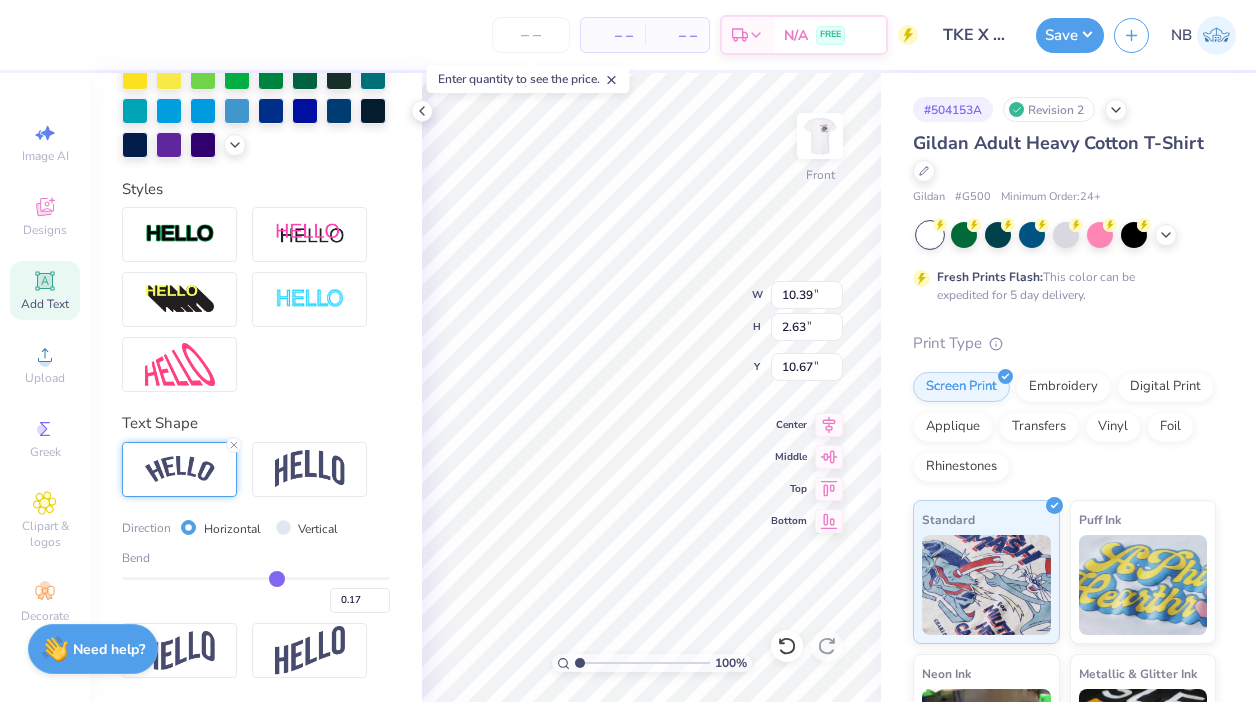 type on "0.18" 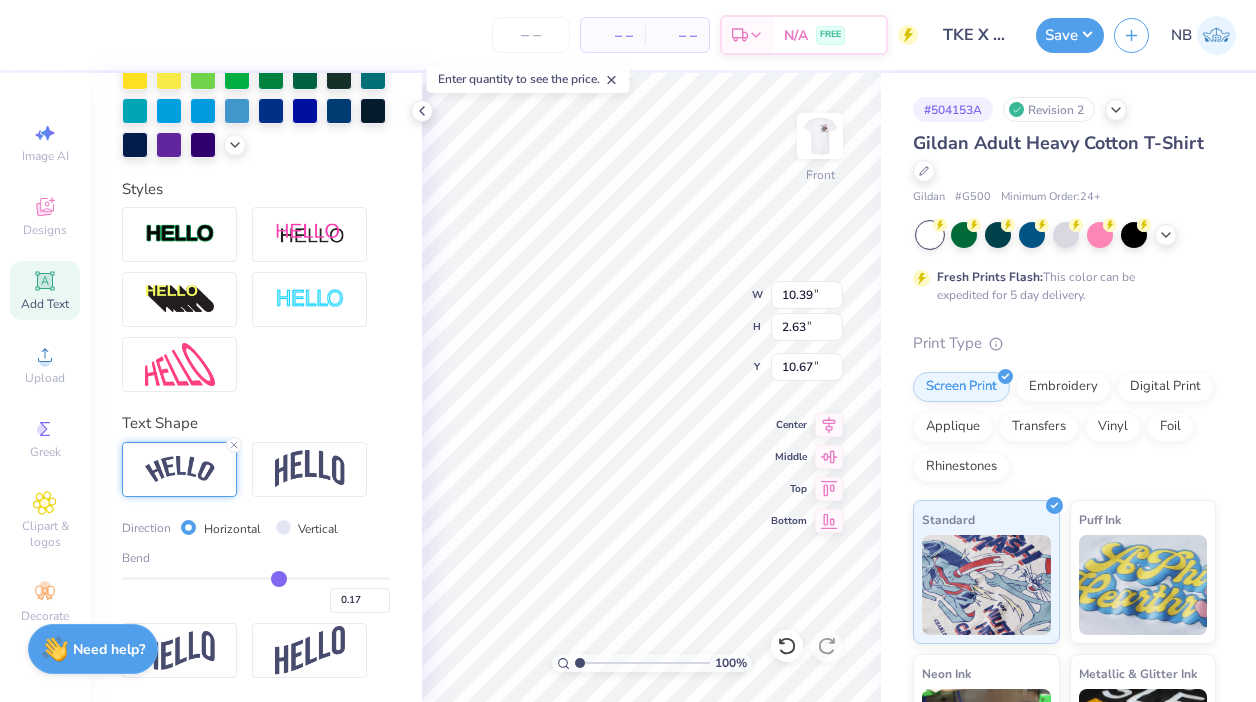 type on "0.18" 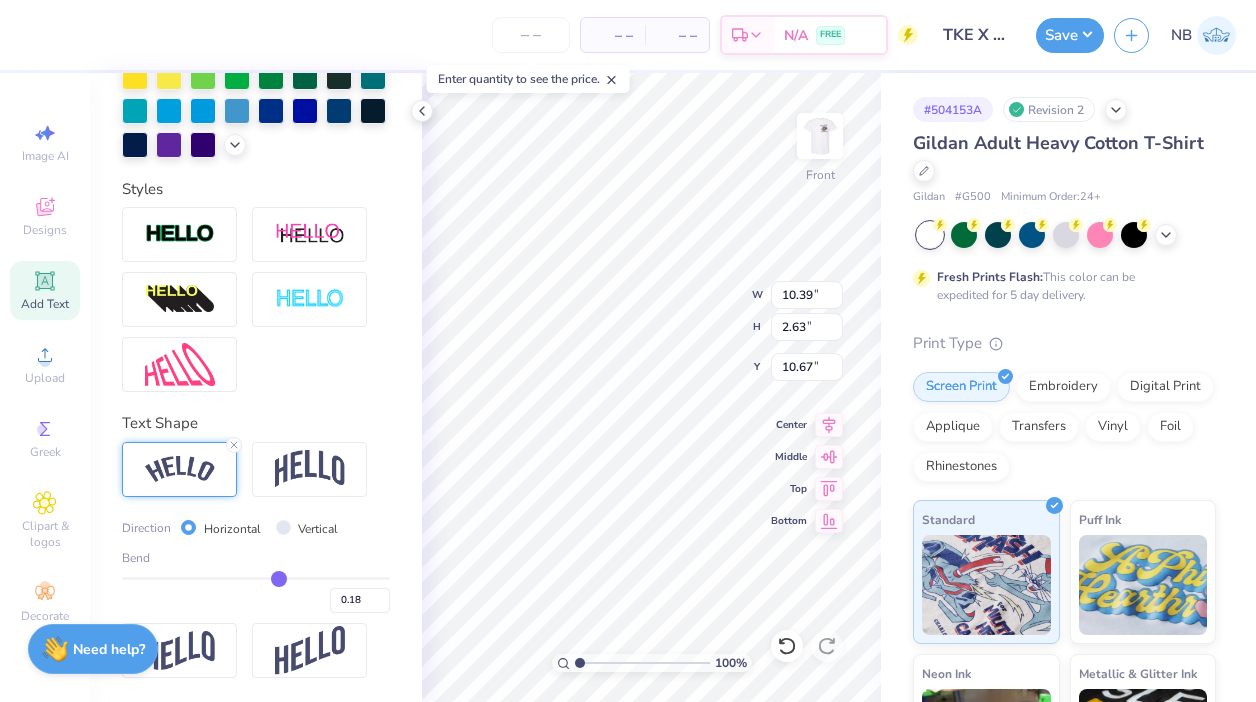 type on "0.19" 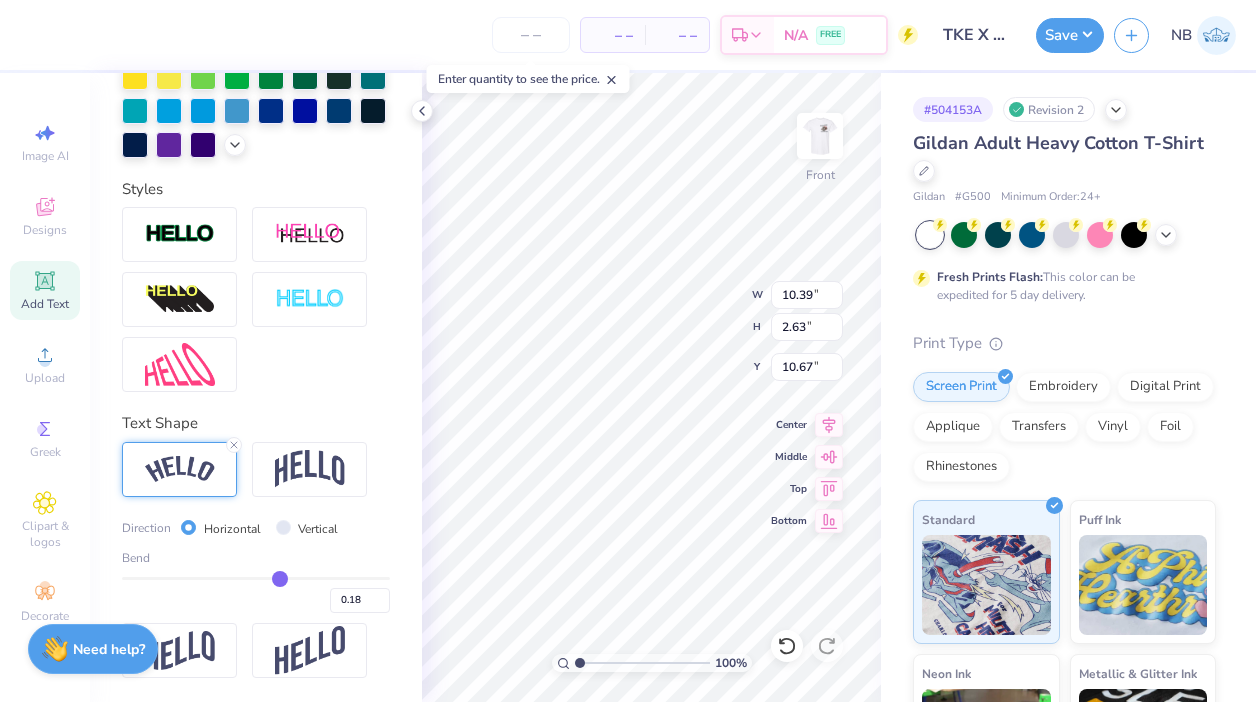 type on "0.19" 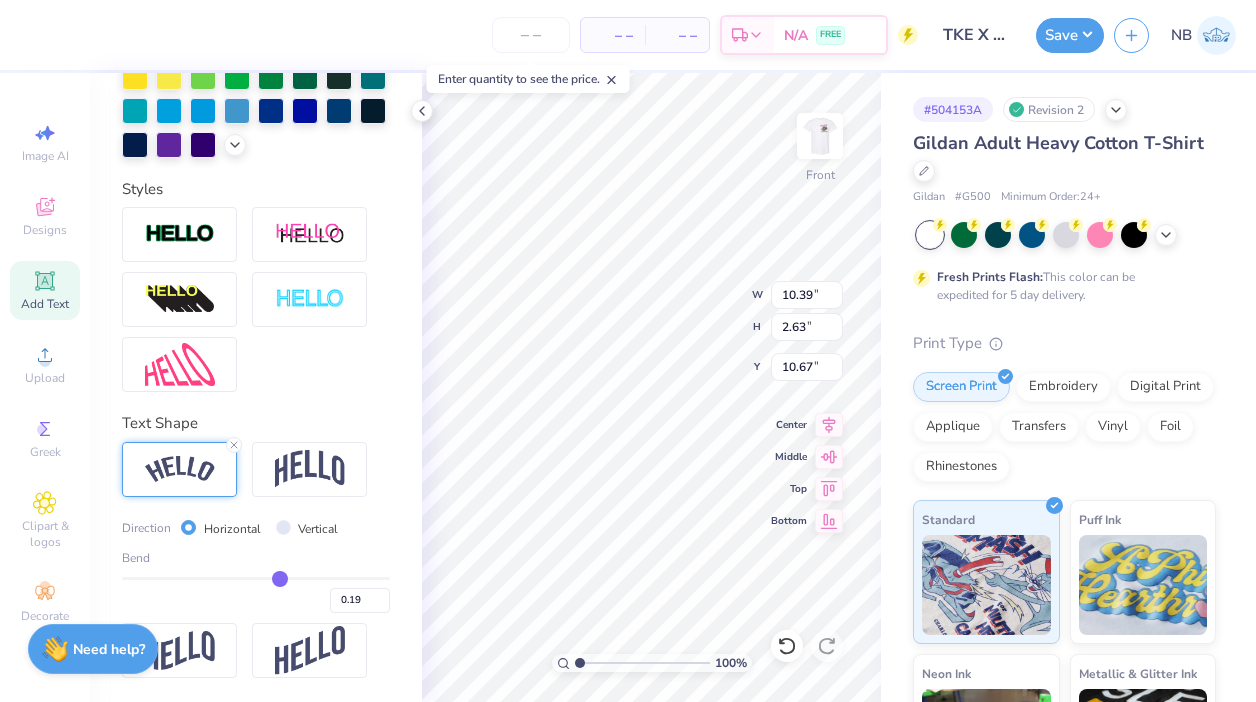 type on "0.2" 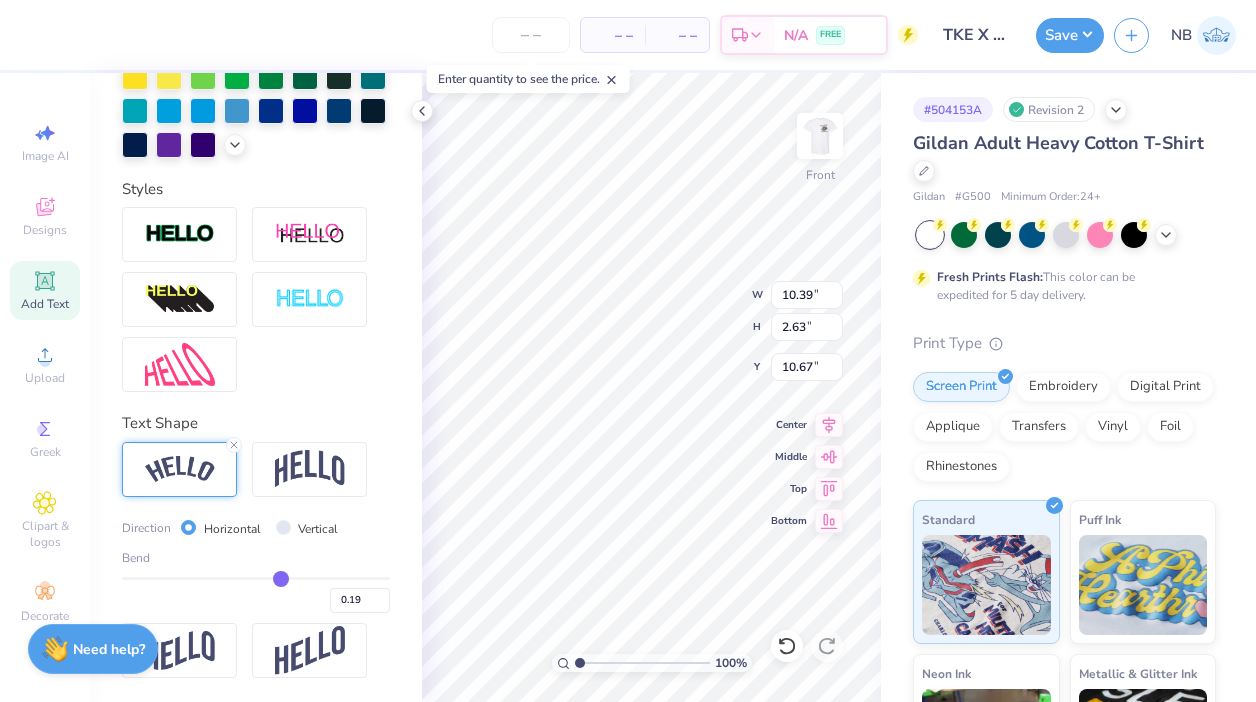 type on "0.20" 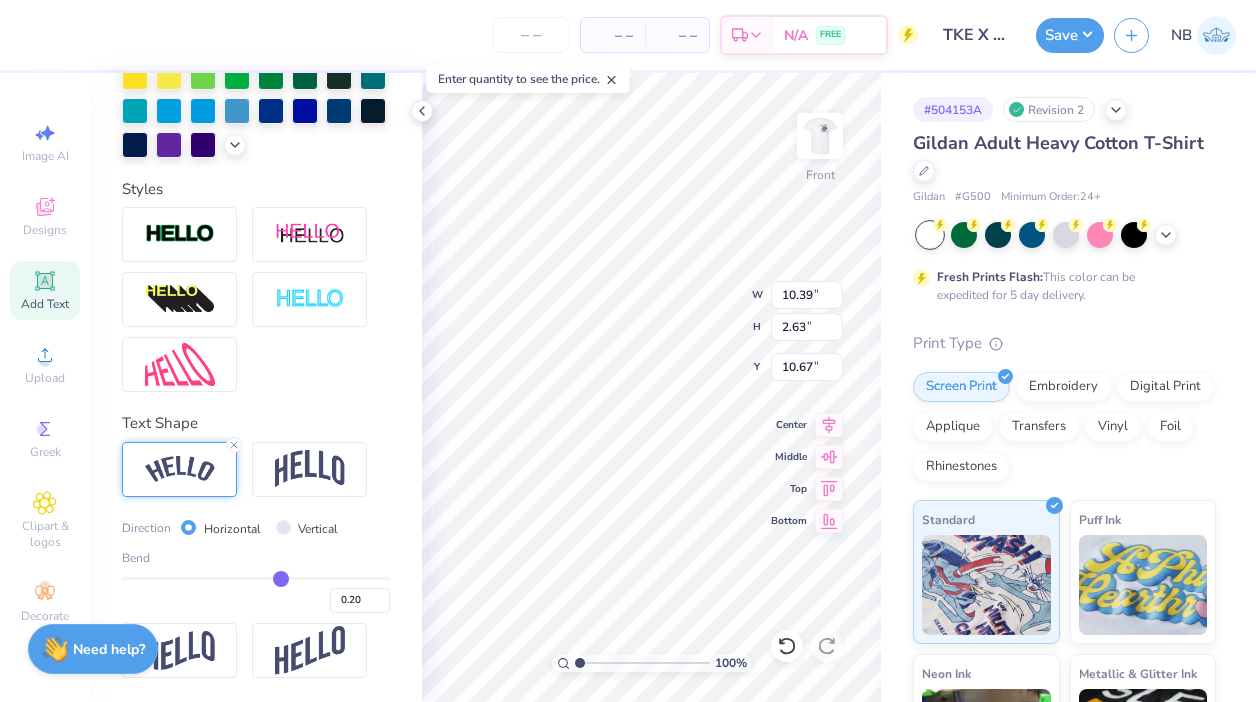 type on "0.21" 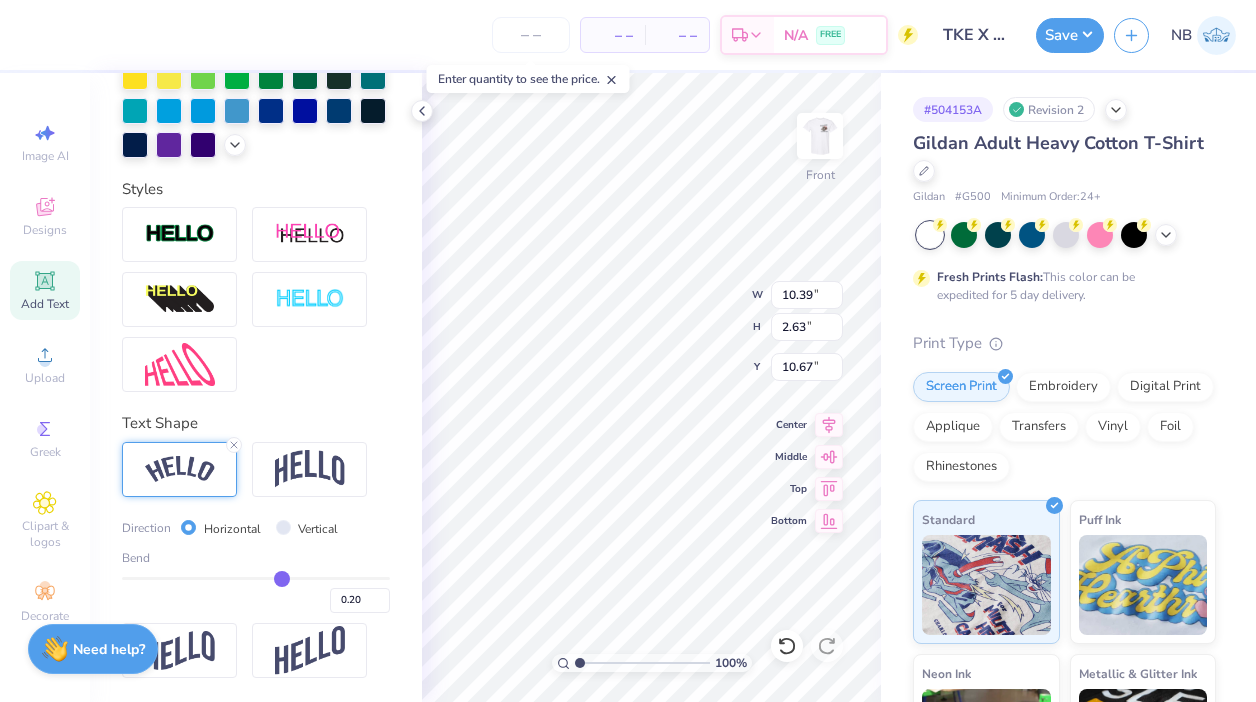 type on "0.21" 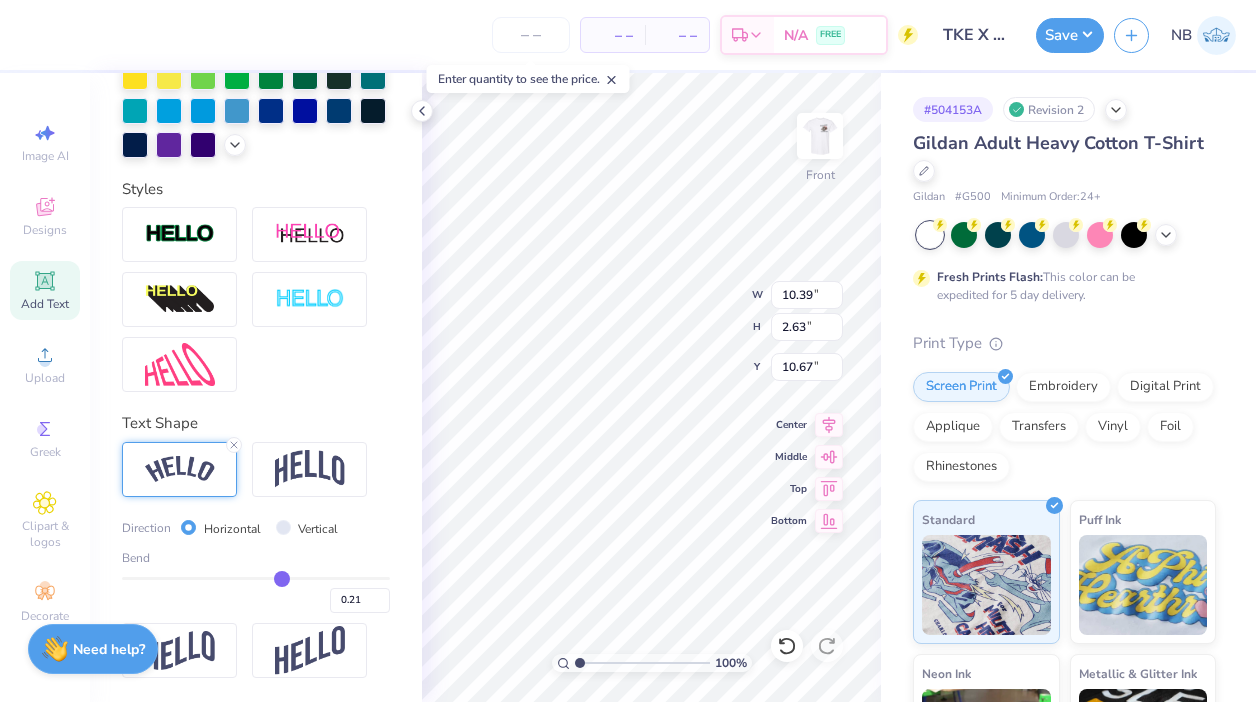 type on "0.22" 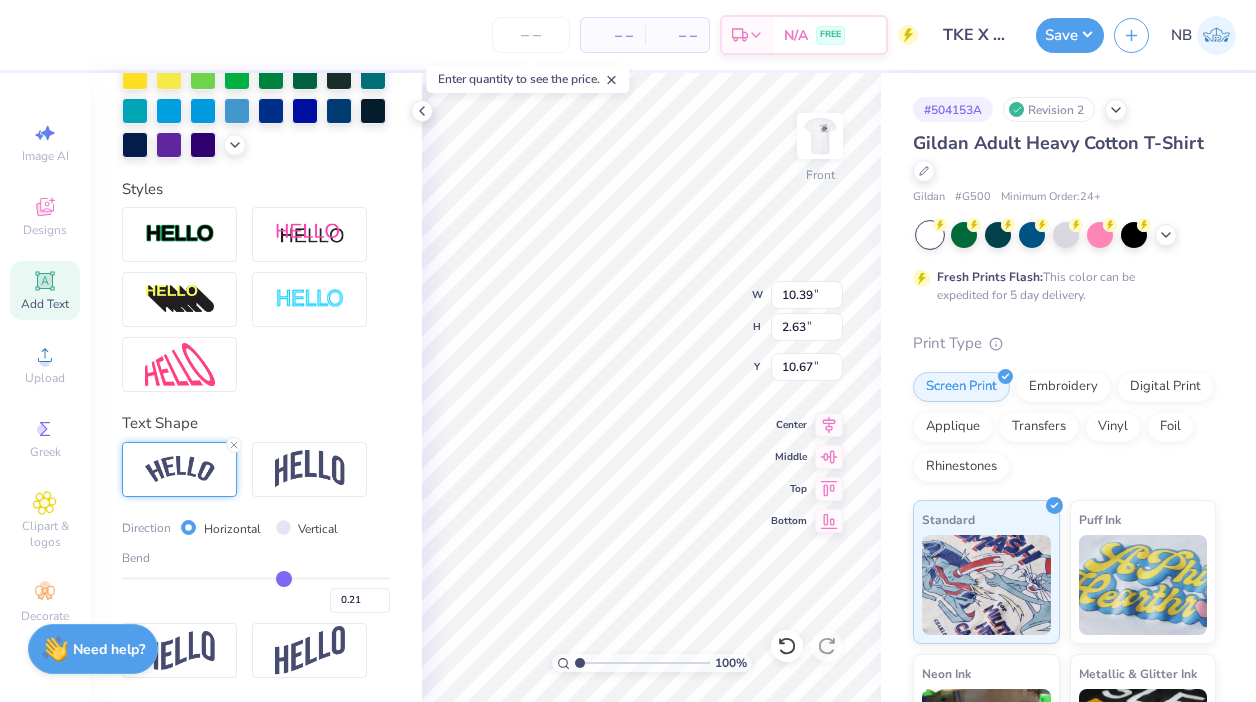 type on "0.22" 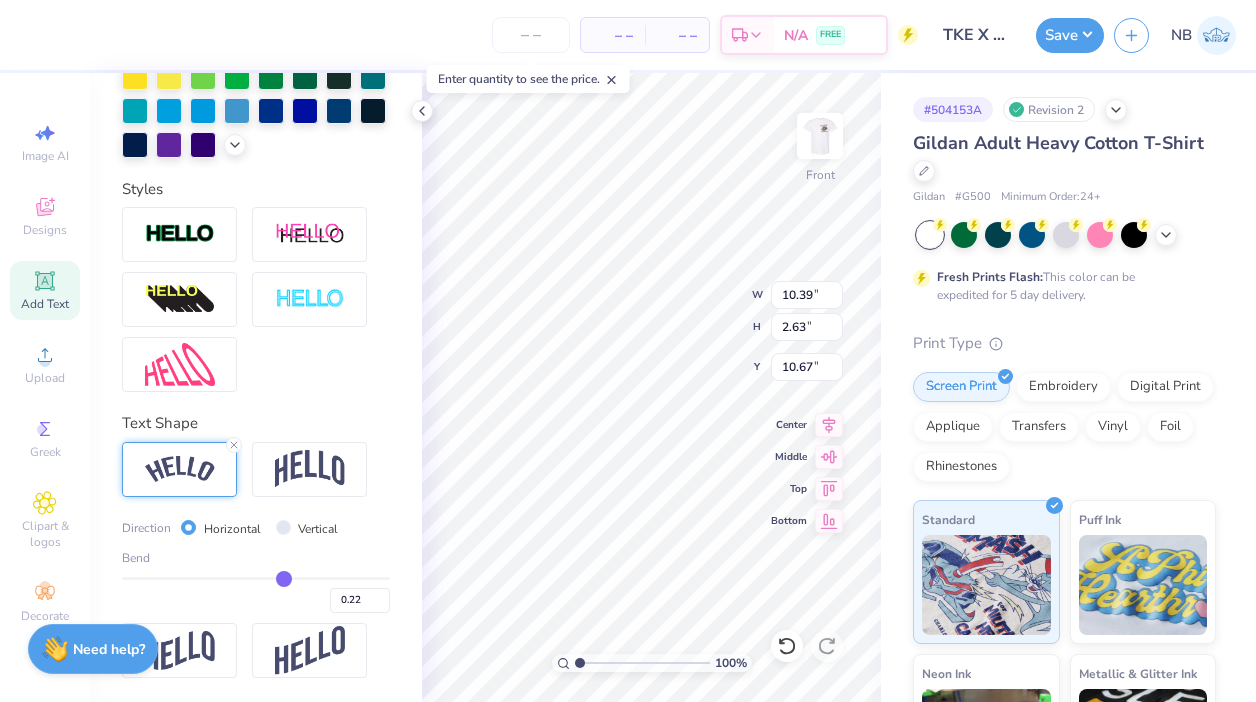 type on "0.23" 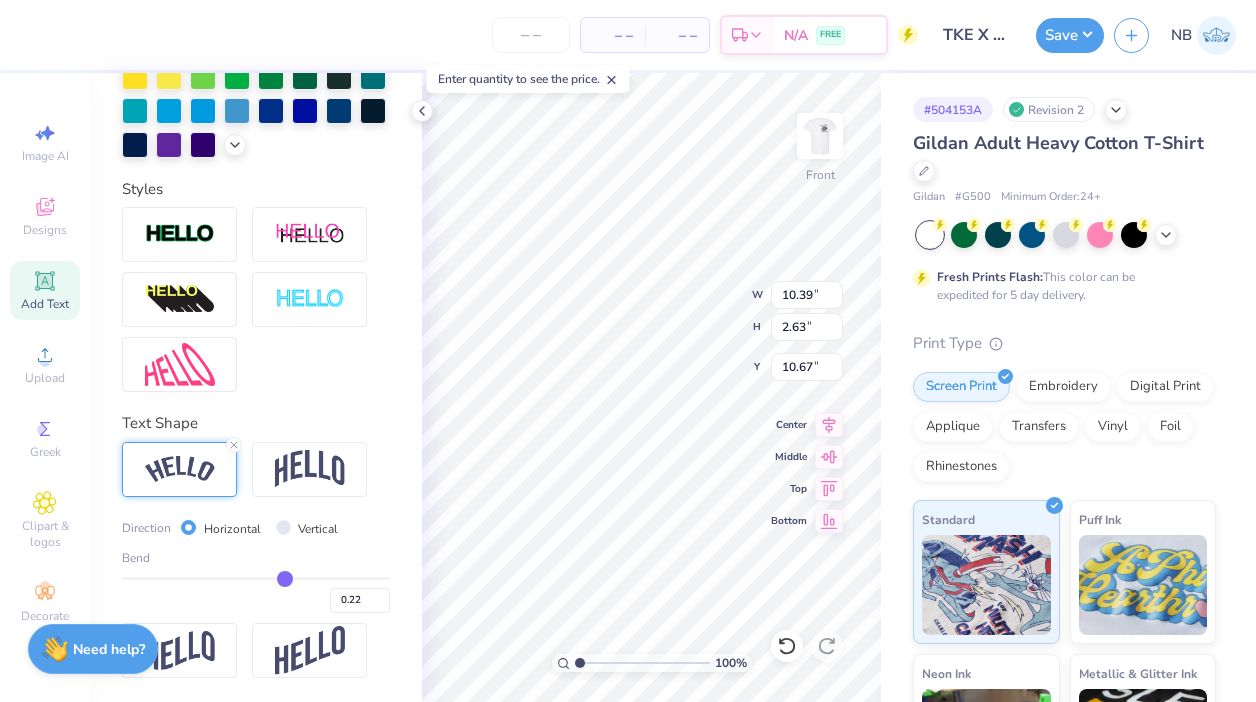 type on "0.23" 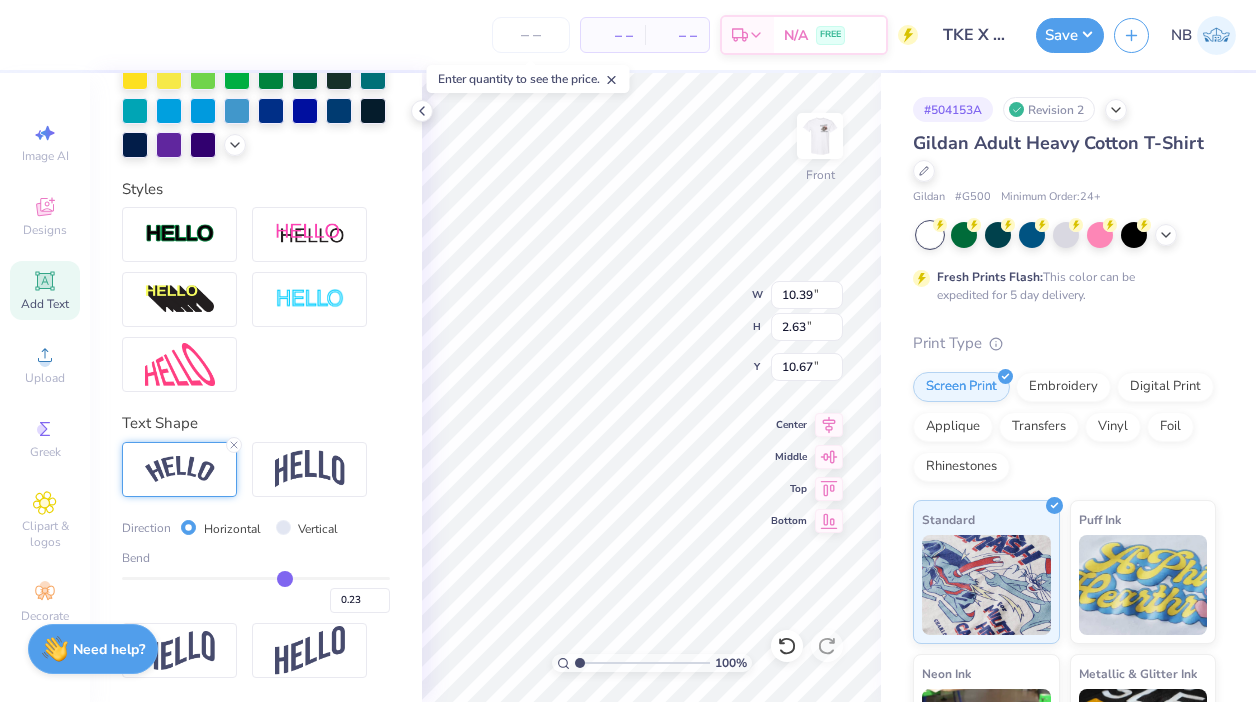 type on "0.23" 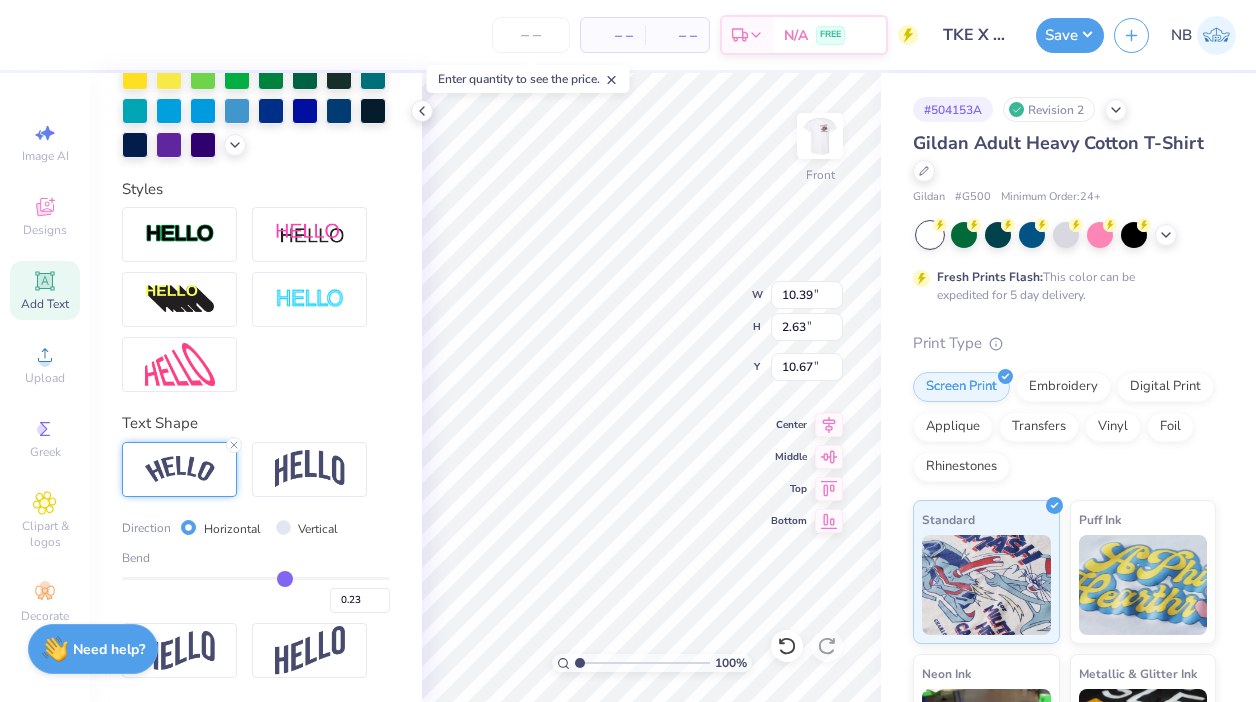 type on "10.59" 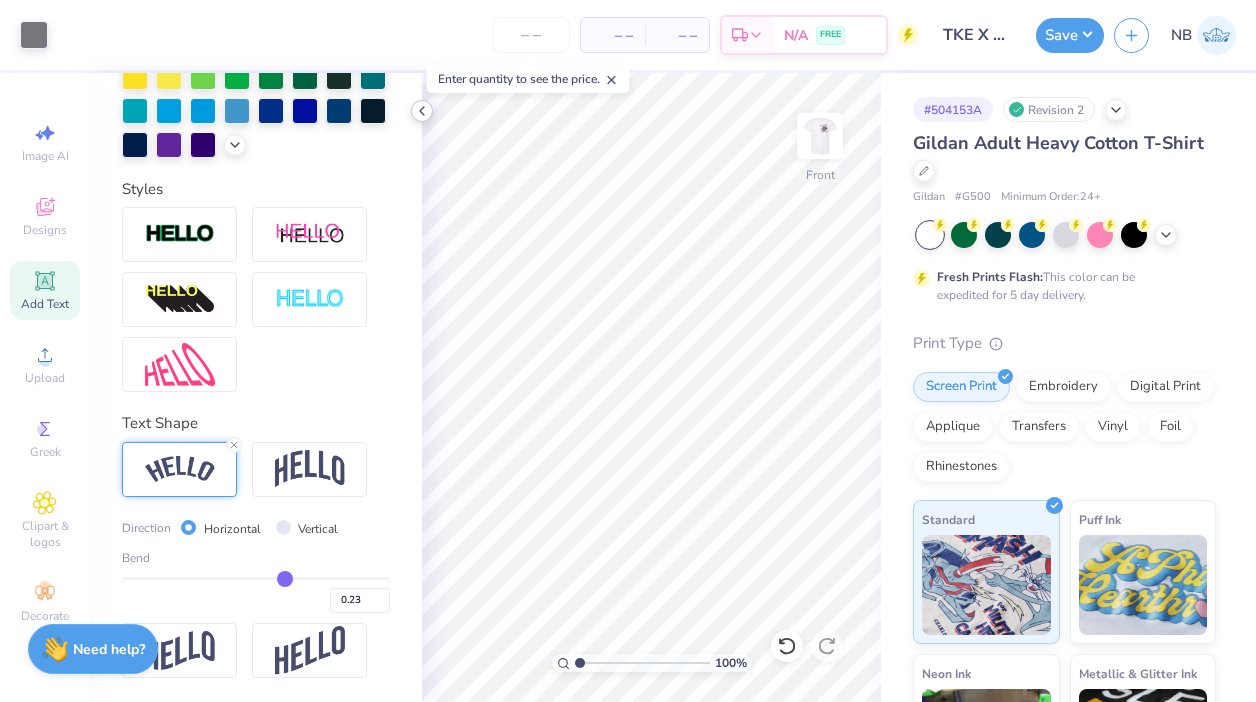 click 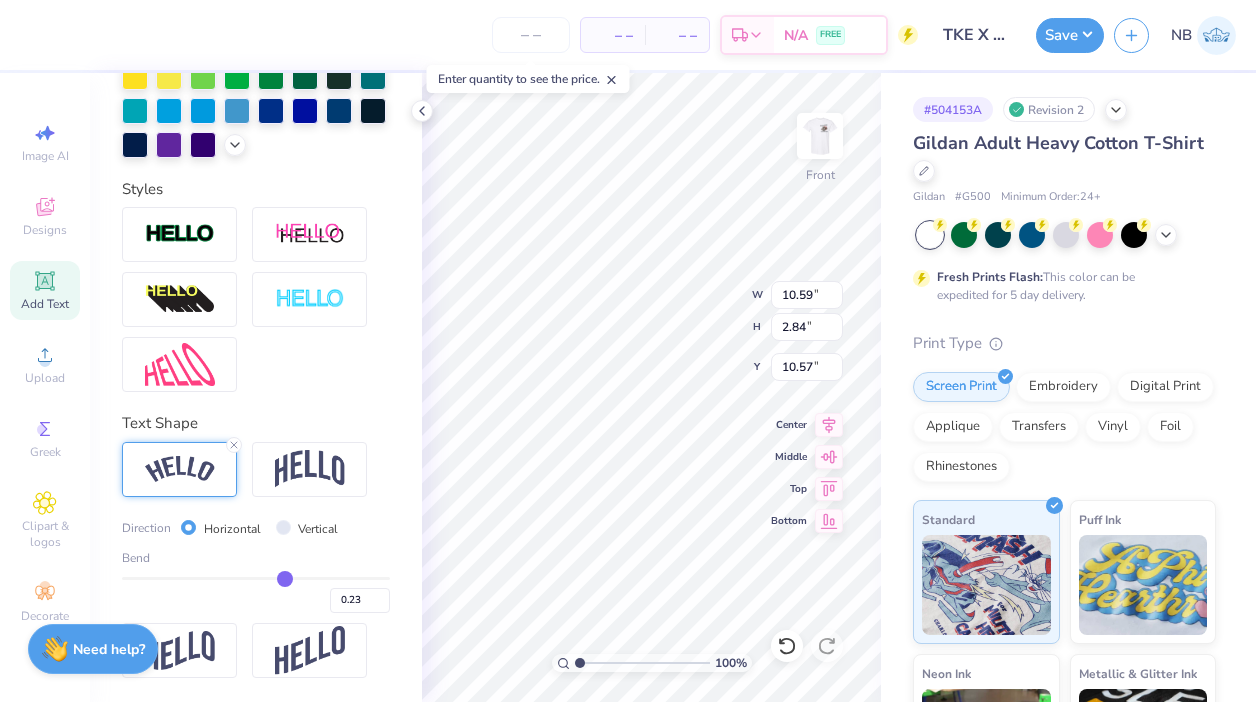click at bounding box center [256, 299] 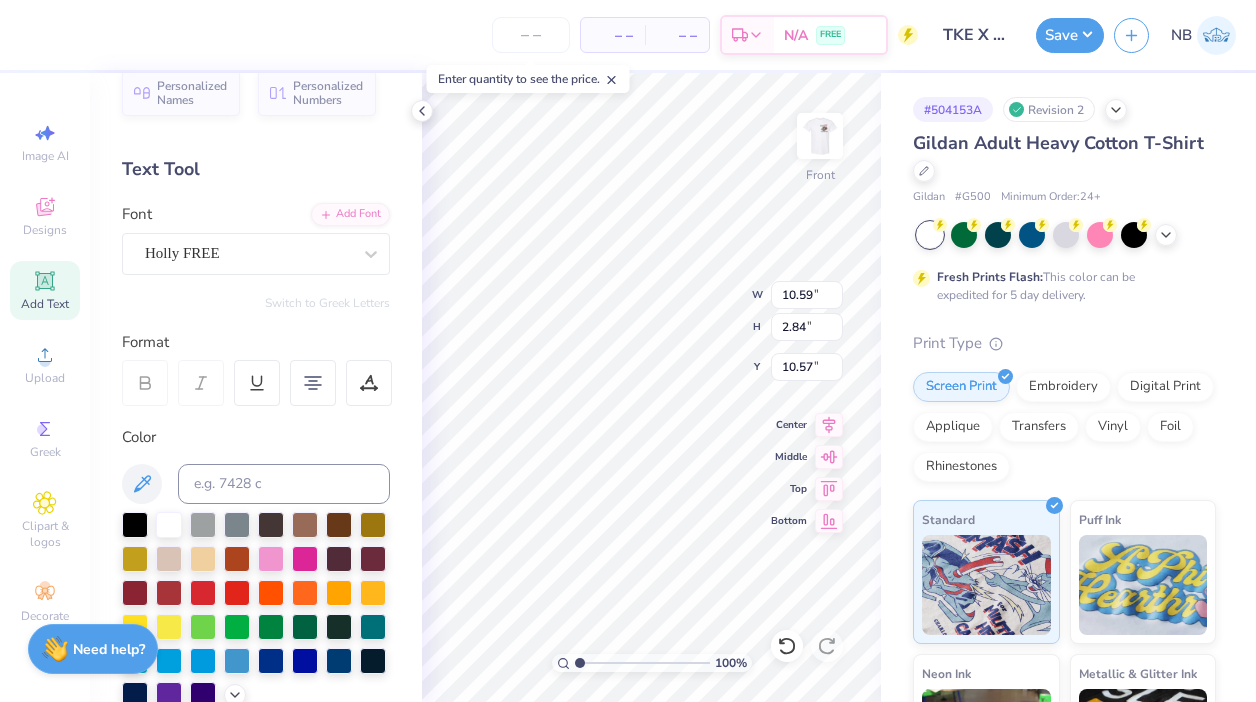 scroll, scrollTop: 577, scrollLeft: 0, axis: vertical 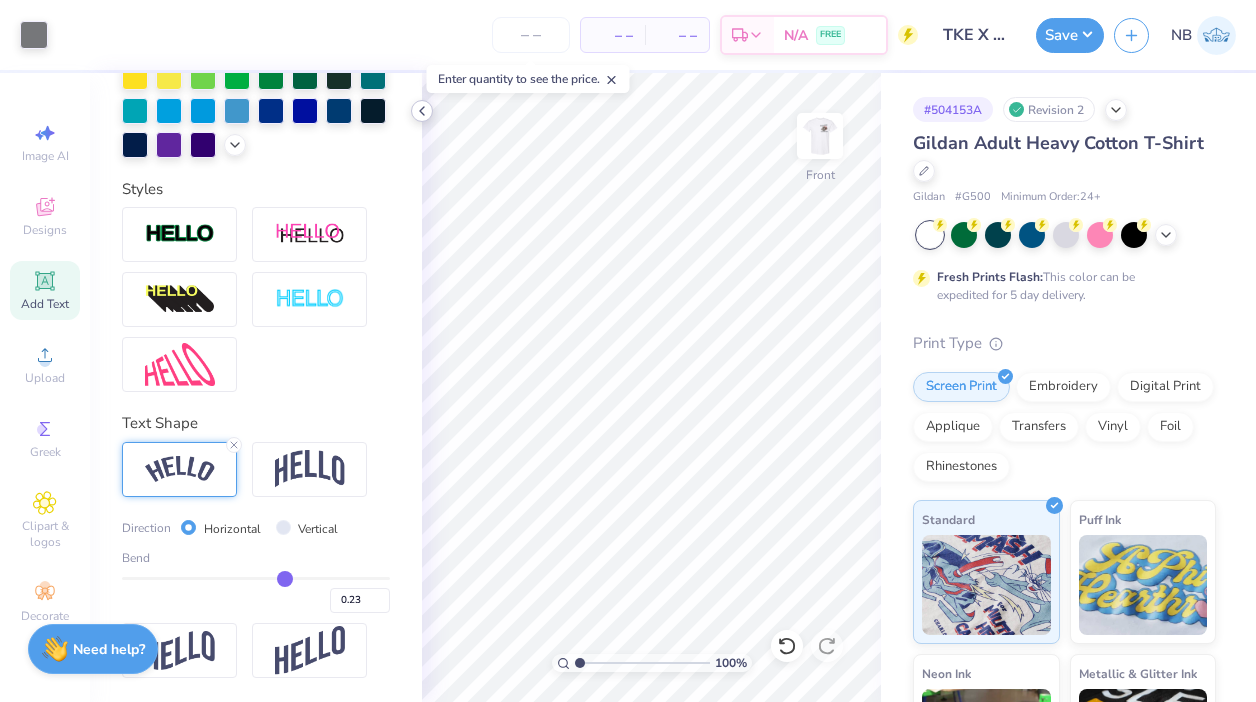 click 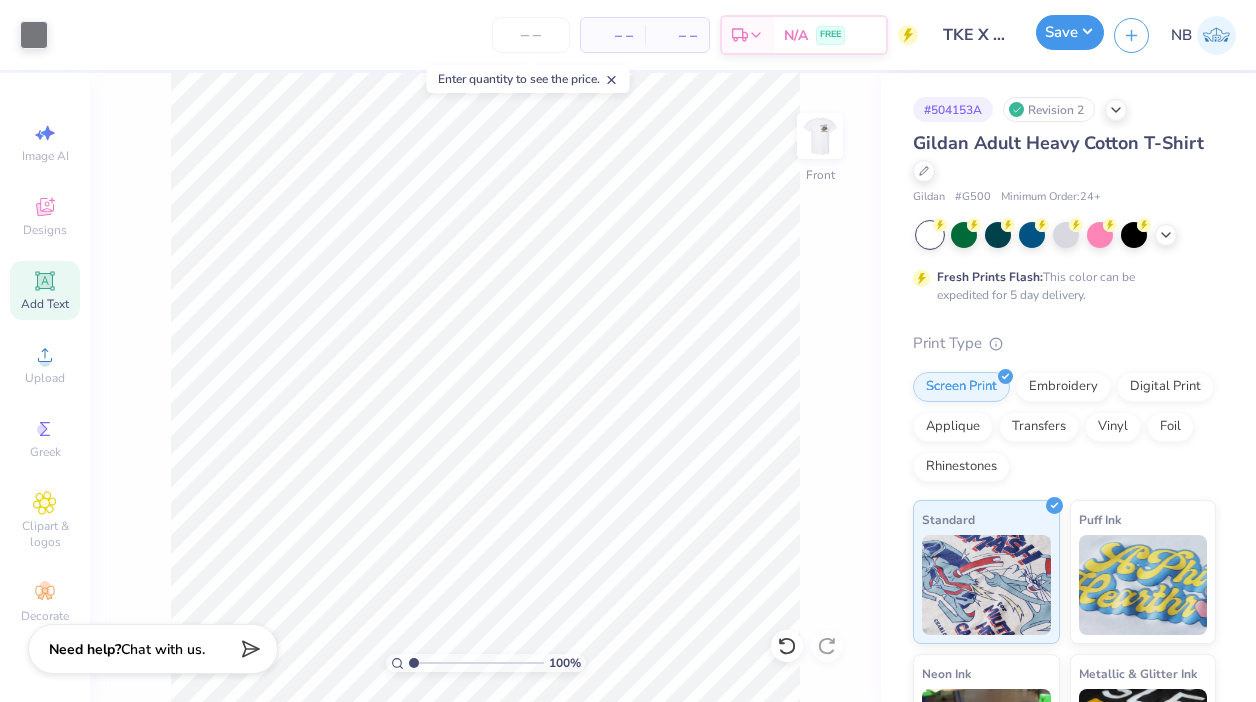 click on "Save" at bounding box center (1070, 32) 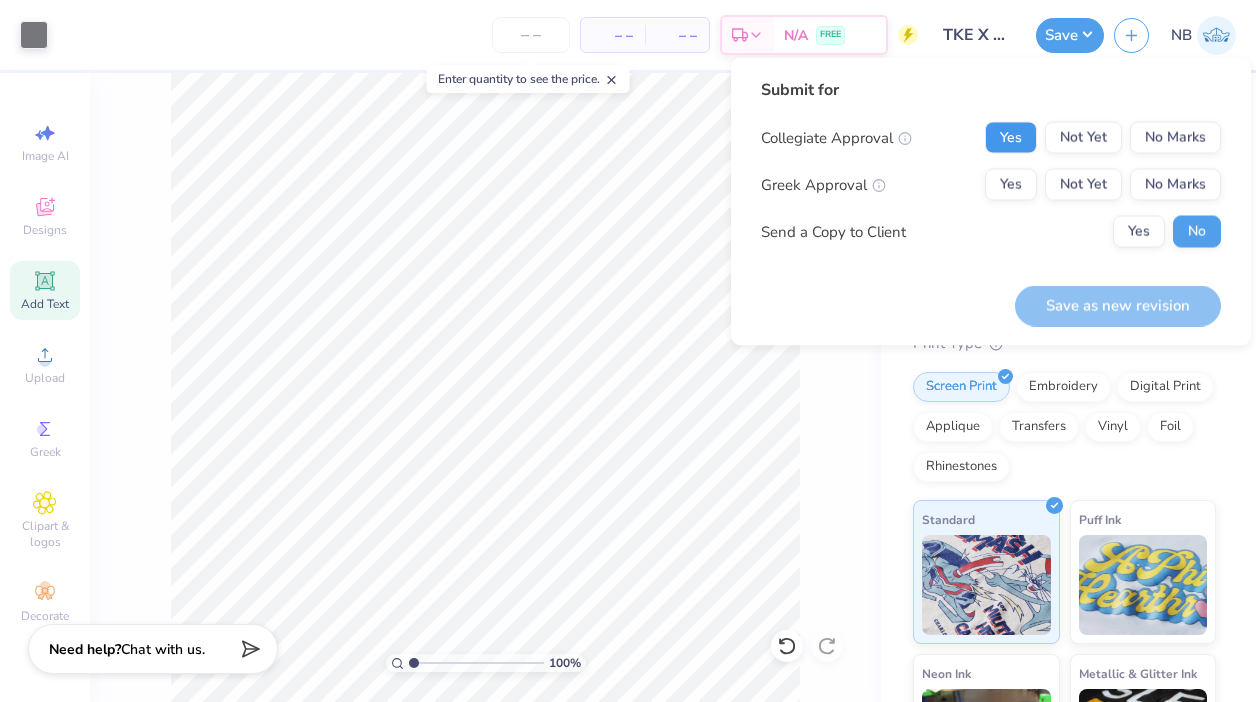 click on "Yes" at bounding box center (1011, 138) 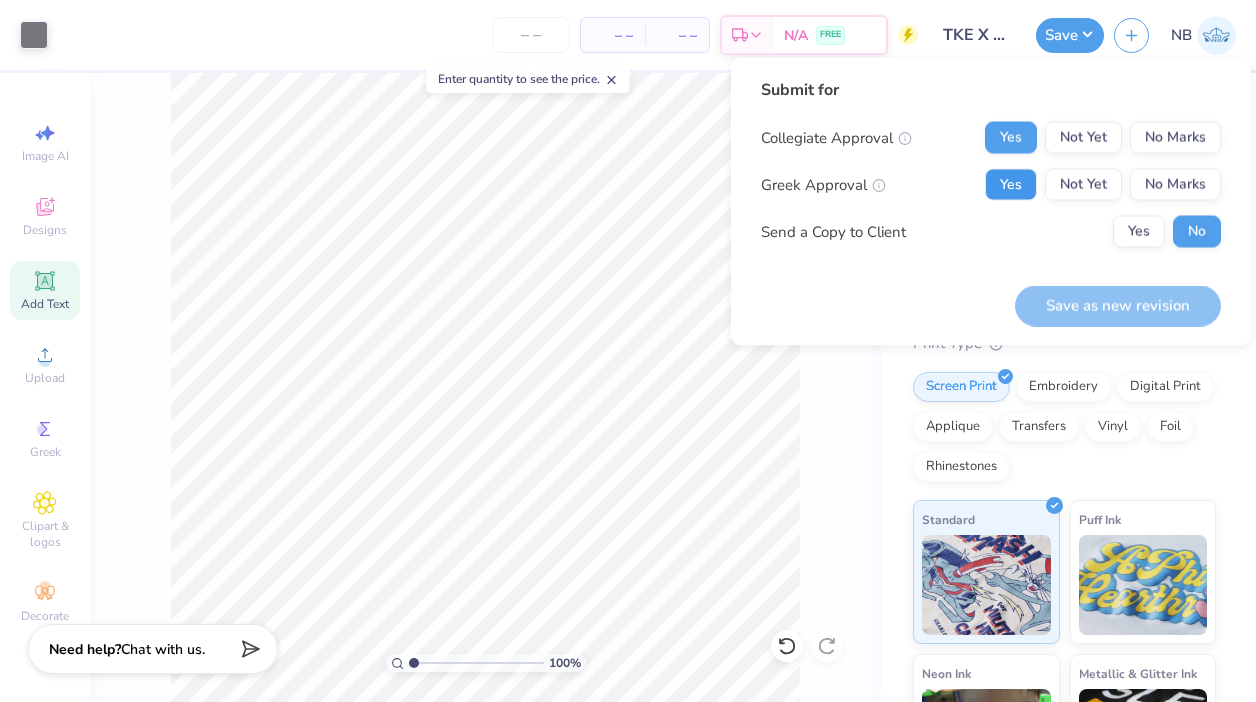 click on "Yes" at bounding box center (1011, 185) 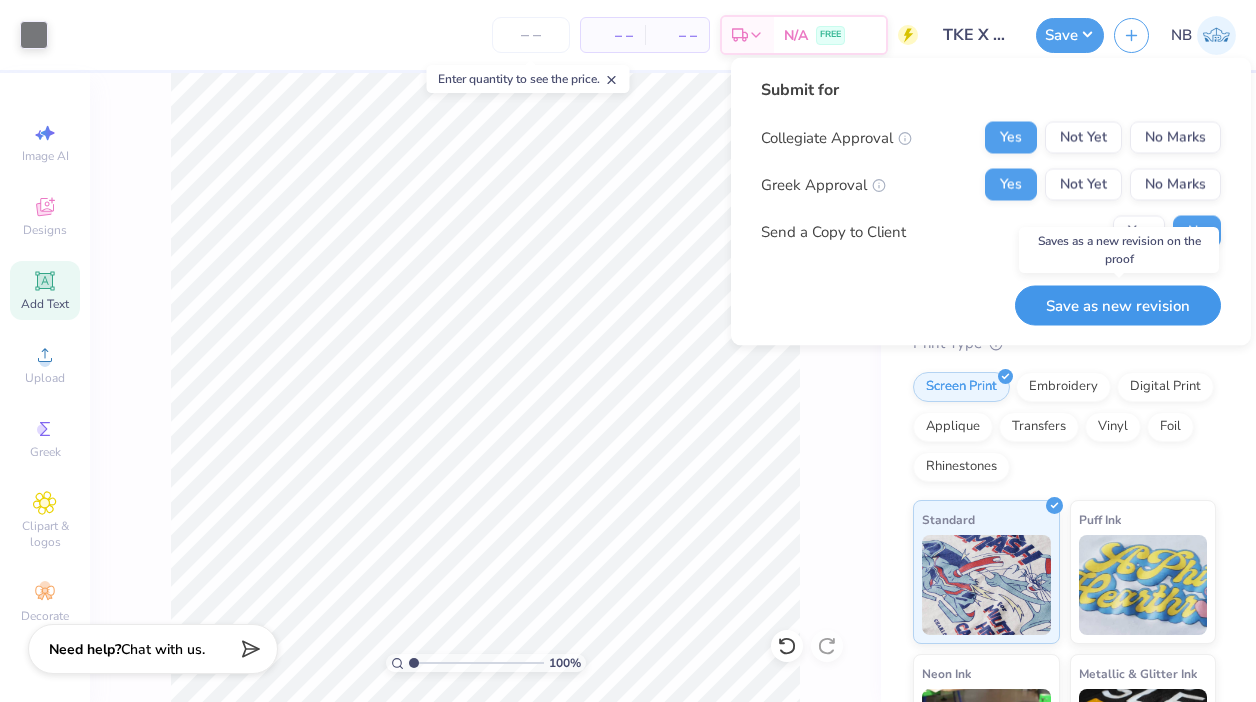 click on "Save as new revision" at bounding box center (1118, 305) 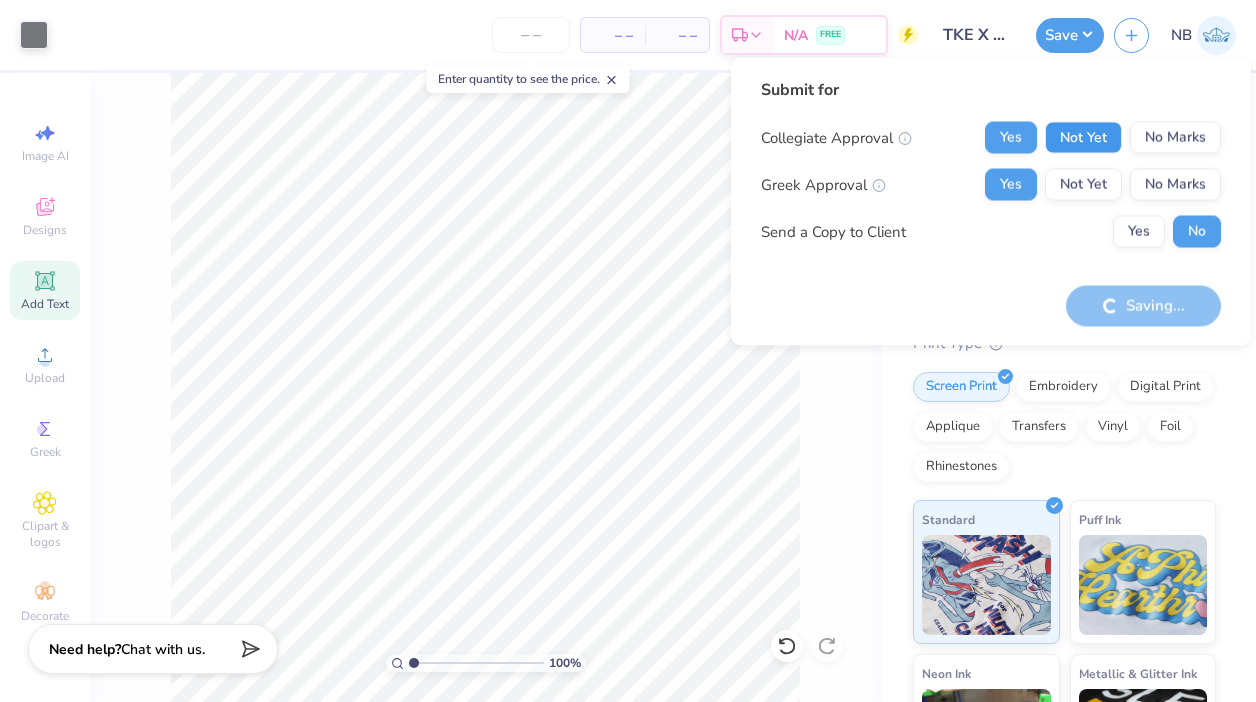 click on "Not Yet" at bounding box center [1083, 138] 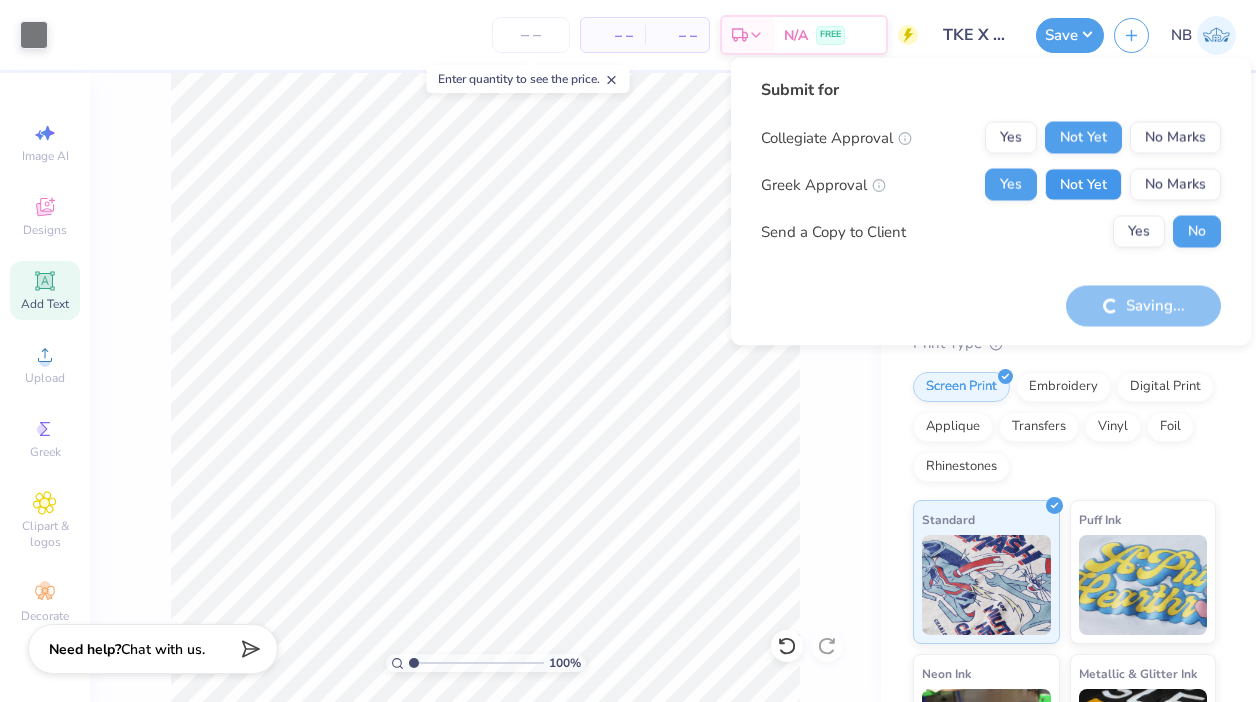 click on "Not Yet" at bounding box center [1083, 185] 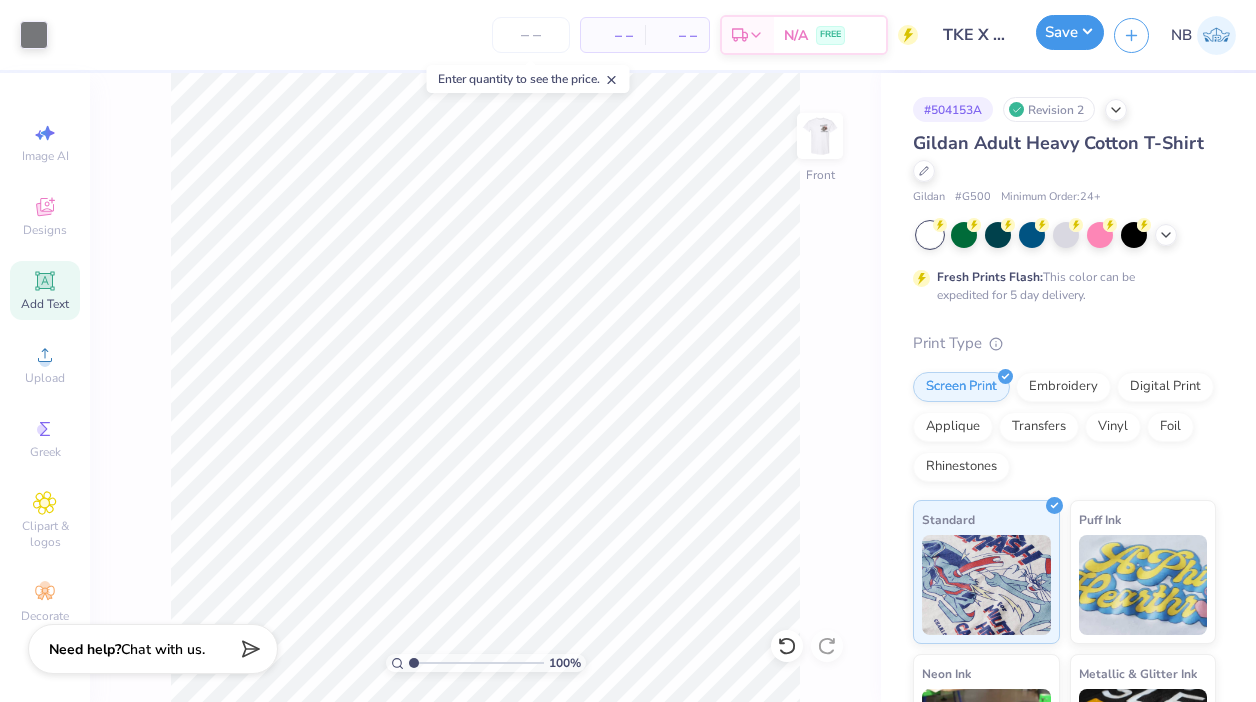 click on "Save" at bounding box center [1070, 32] 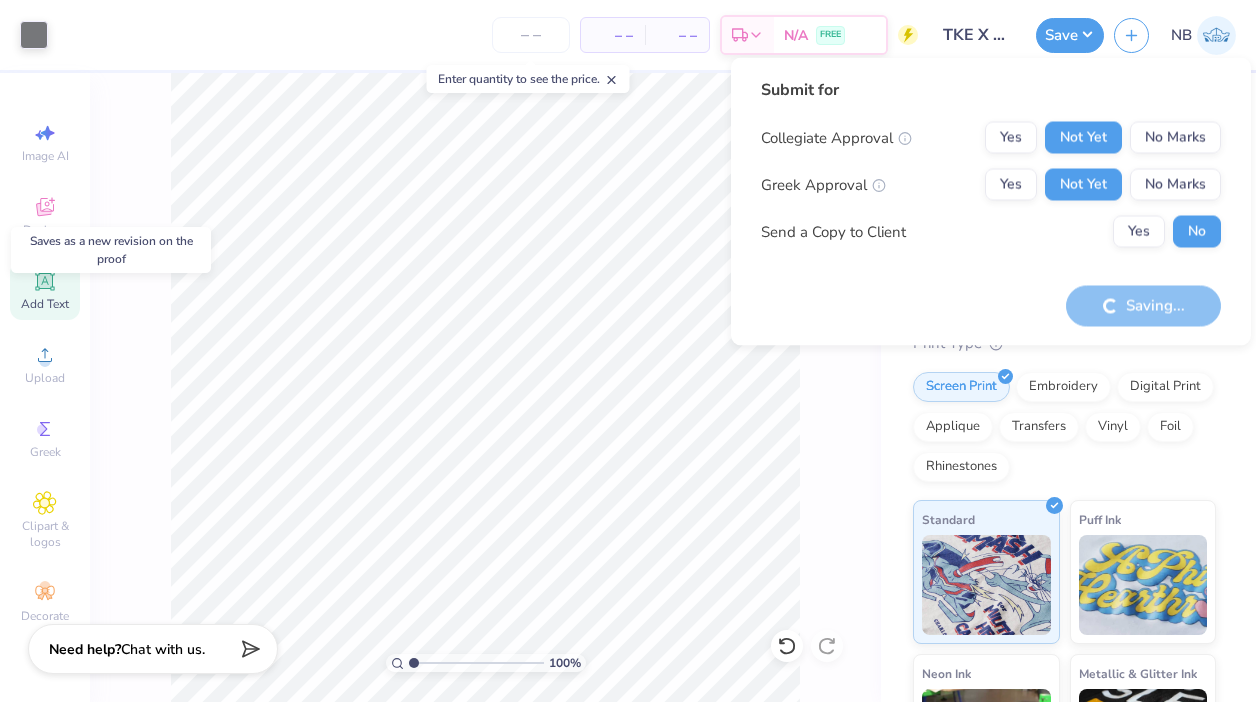 click on "Saving..." at bounding box center (1143, 305) 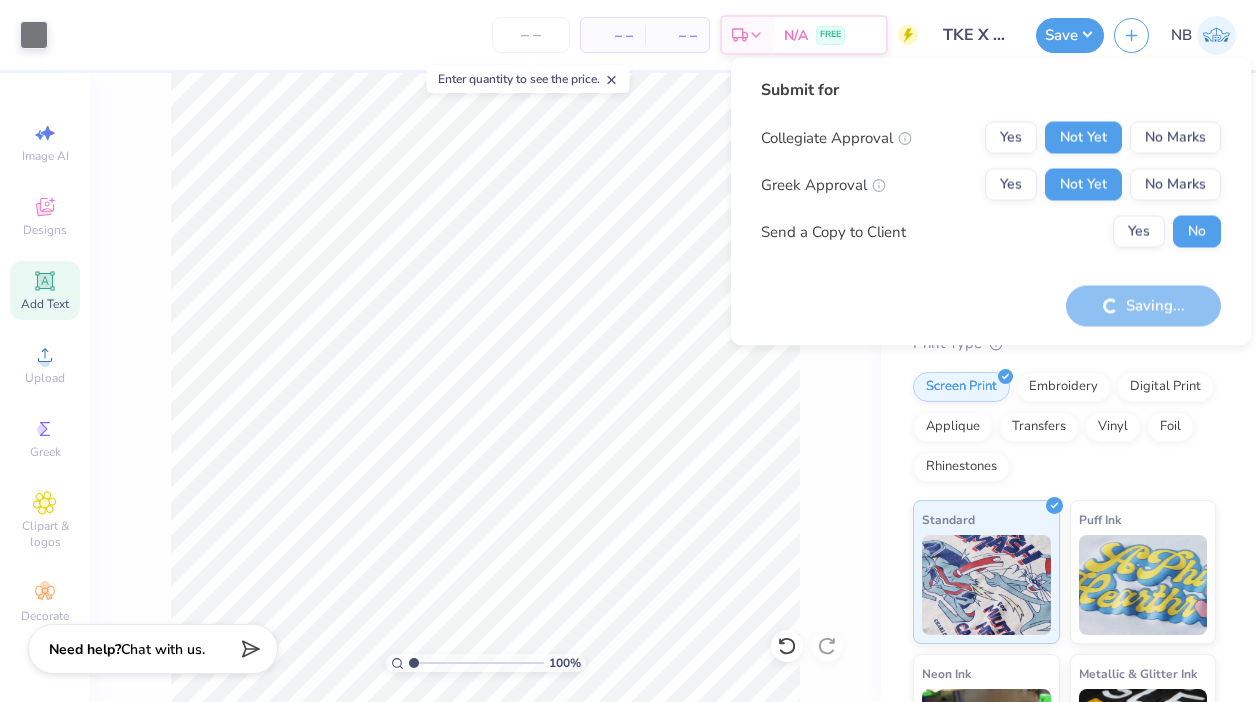 click on "100  % Front" at bounding box center (485, 387) 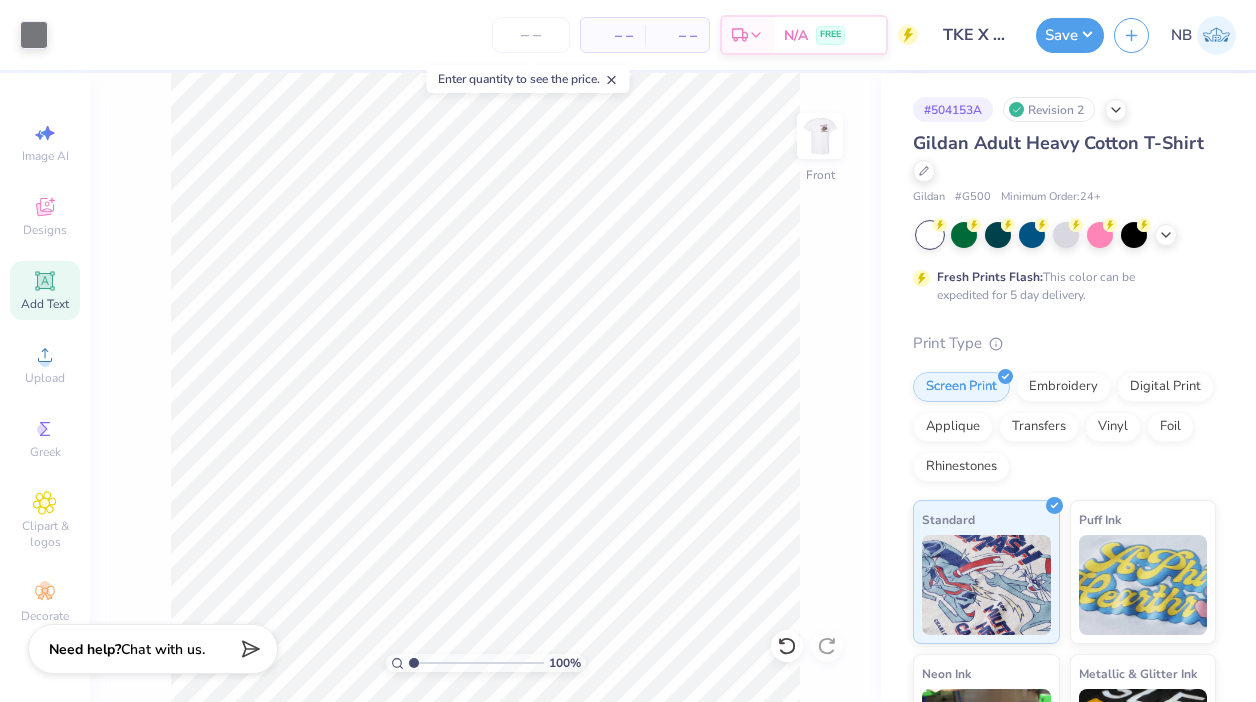 click on "100  % Front" at bounding box center [485, 387] 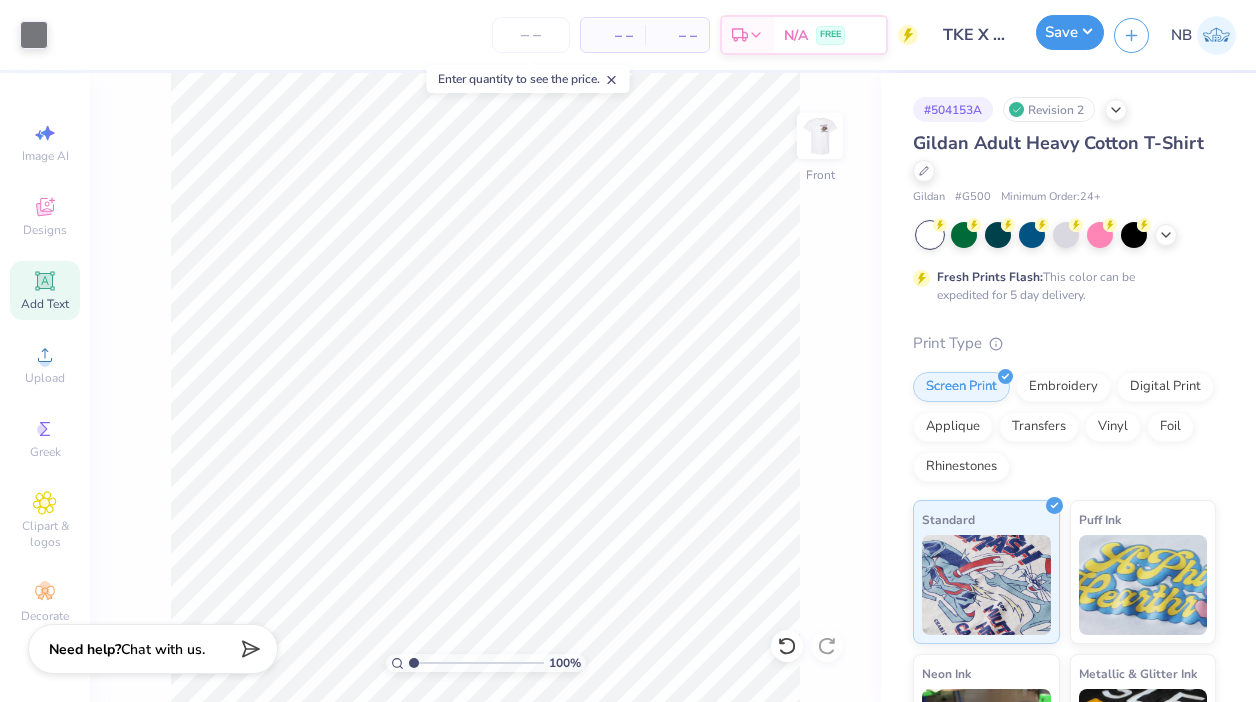 click on "Save" at bounding box center [1070, 32] 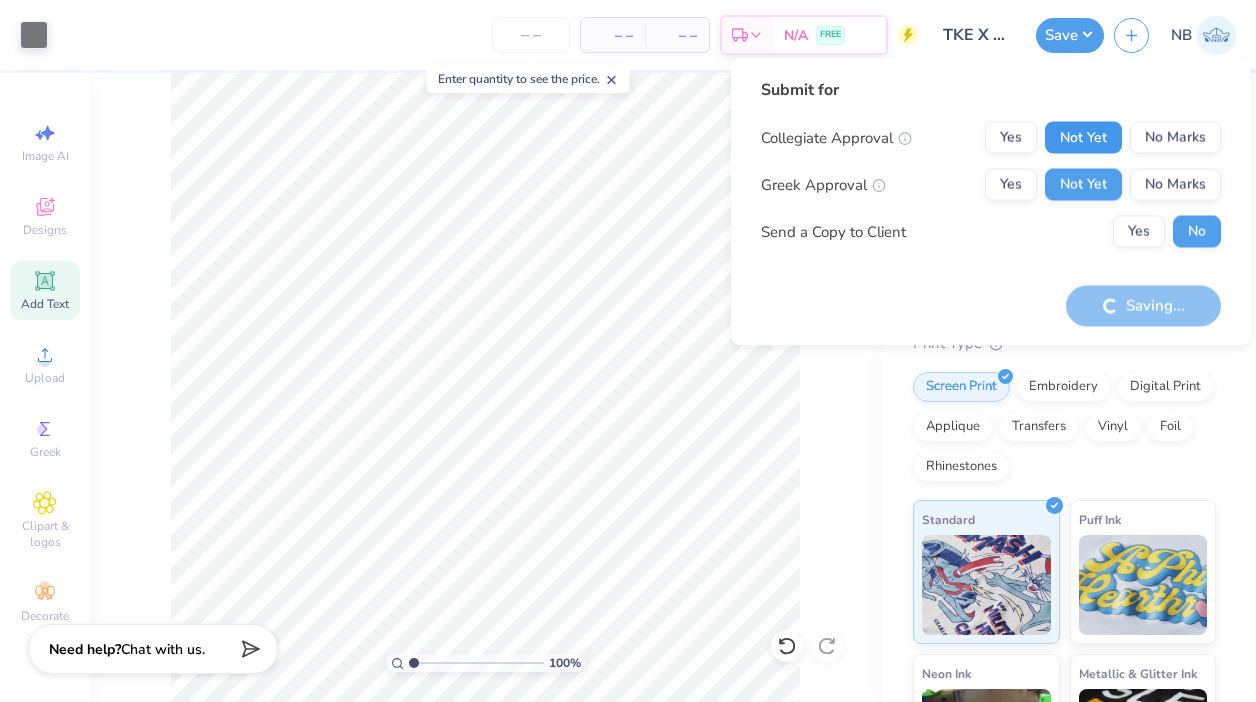 click on "Not Yet" at bounding box center [1083, 138] 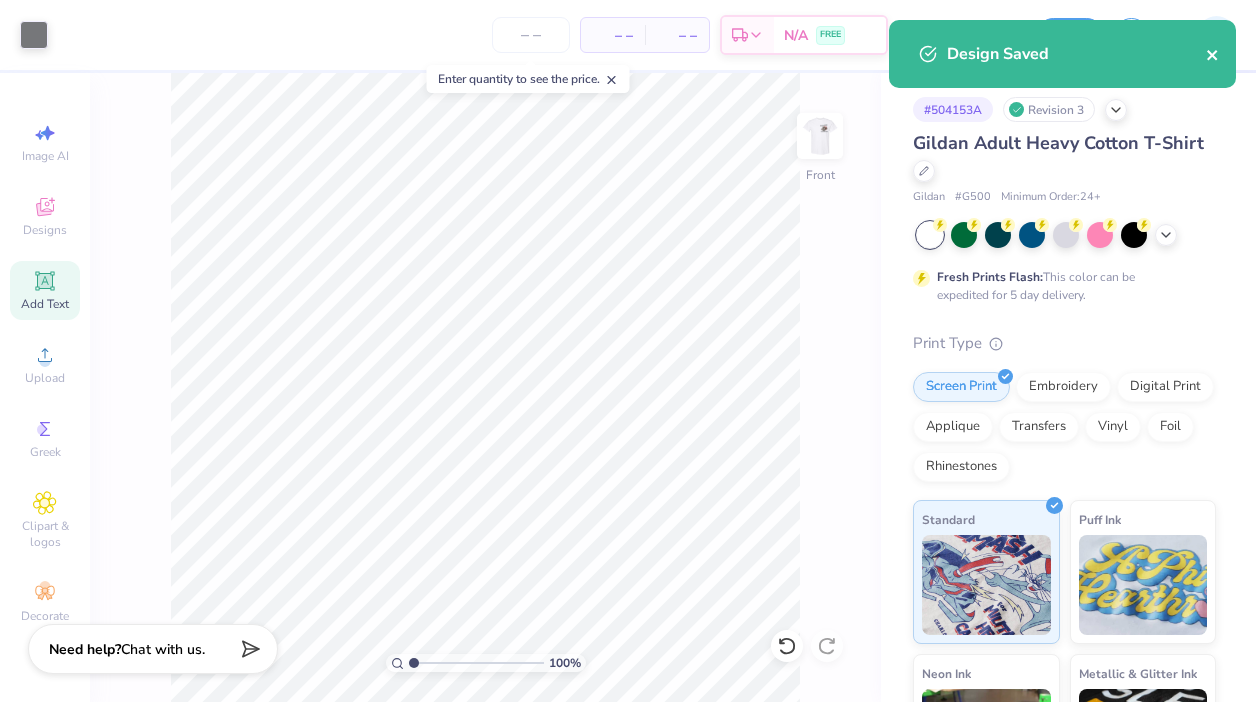 click 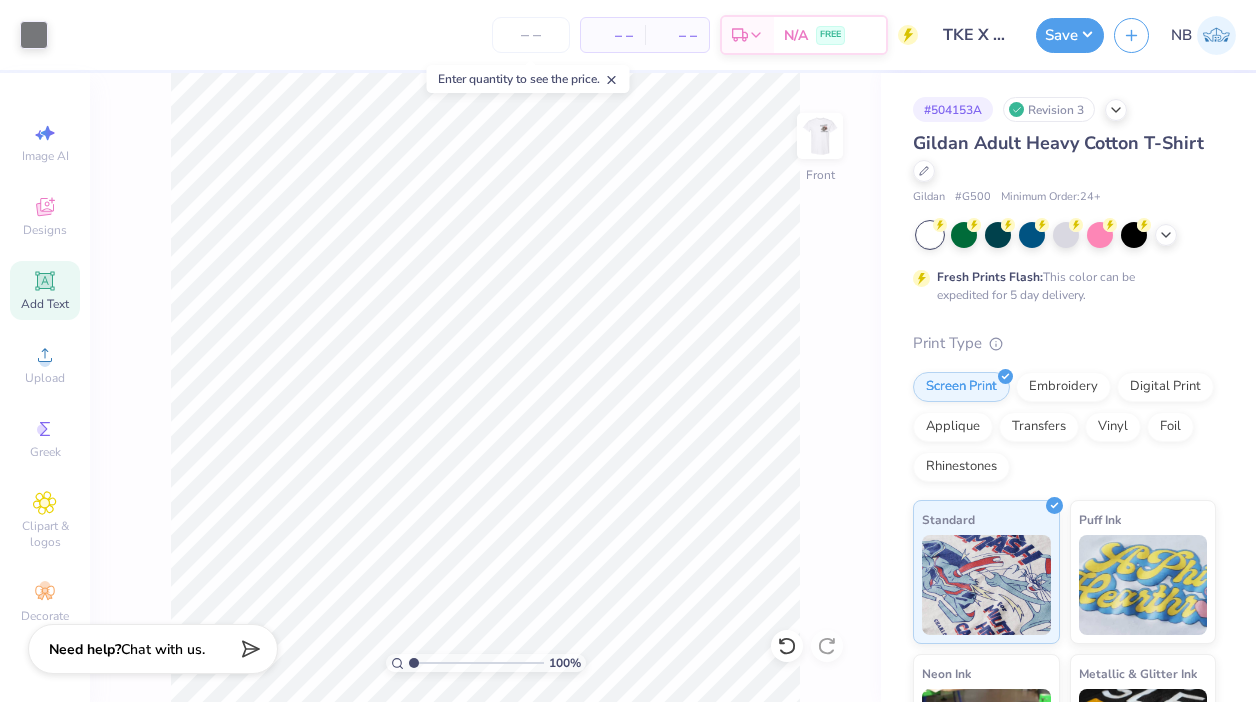 click on "Design Saved" at bounding box center [1062, 20] 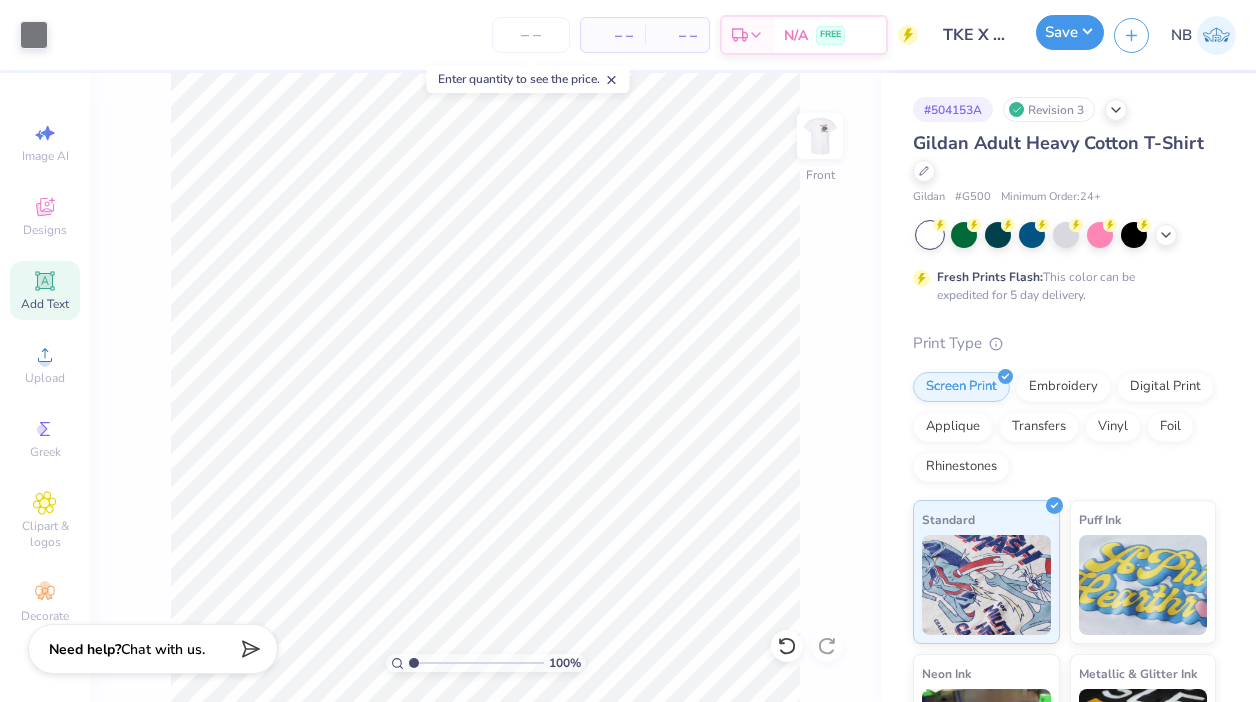 click on "Save" at bounding box center [1070, 32] 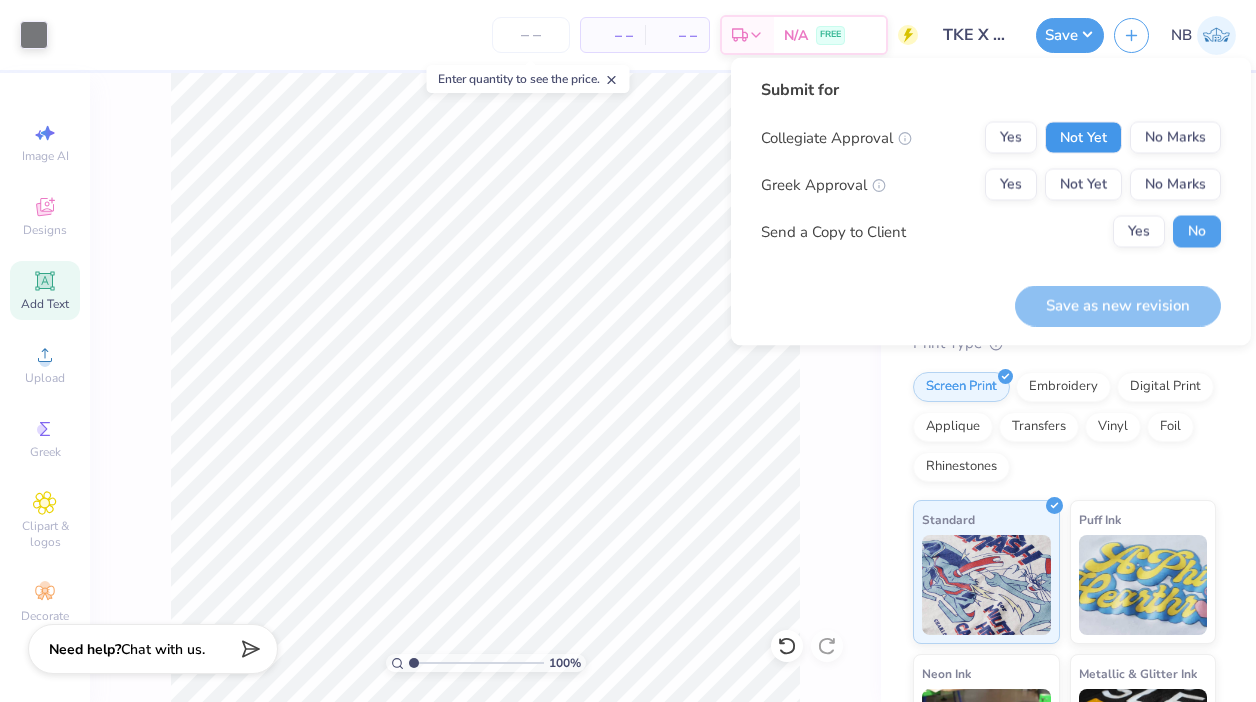 click on "Not Yet" at bounding box center (1083, 138) 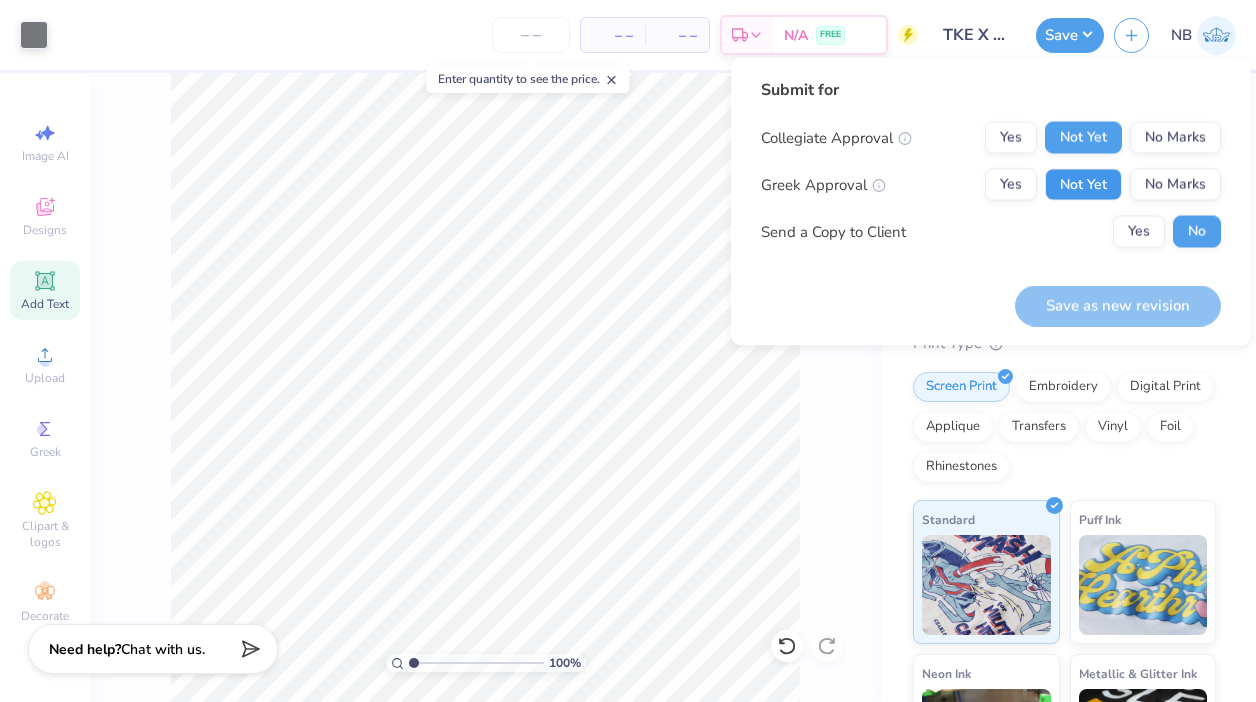 click on "Not Yet" at bounding box center (1083, 185) 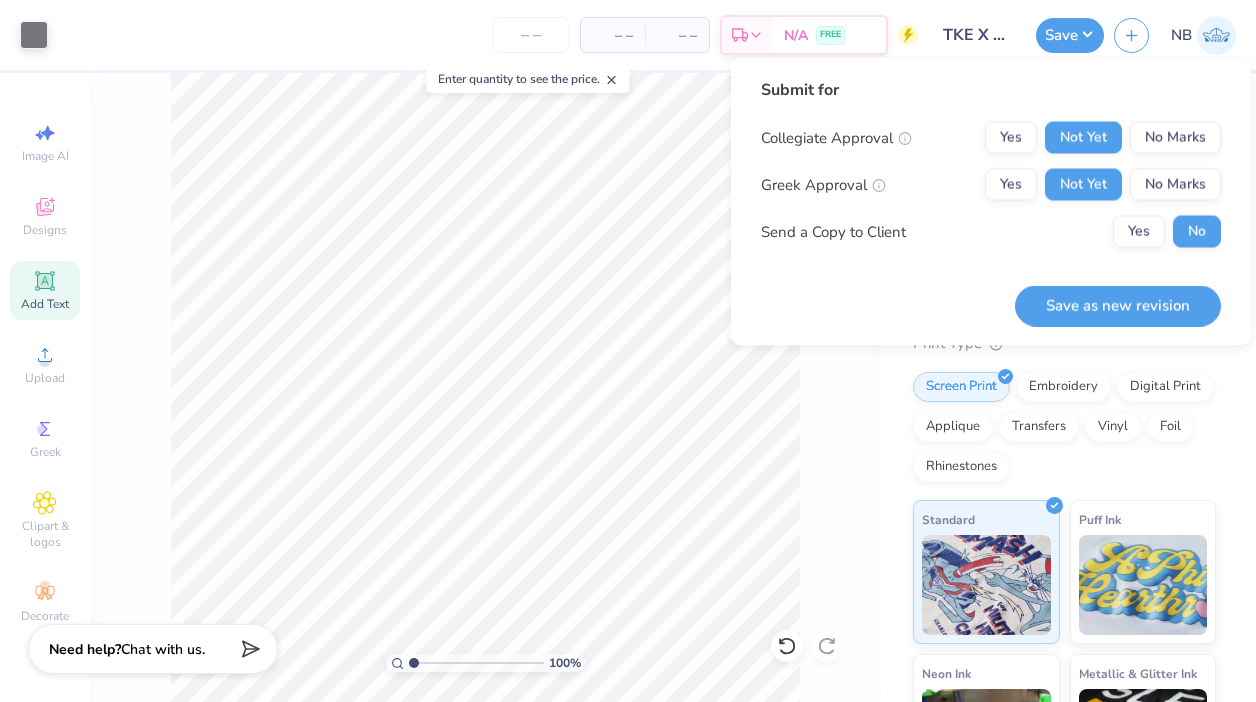 click on "100  % Front" at bounding box center [485, 387] 